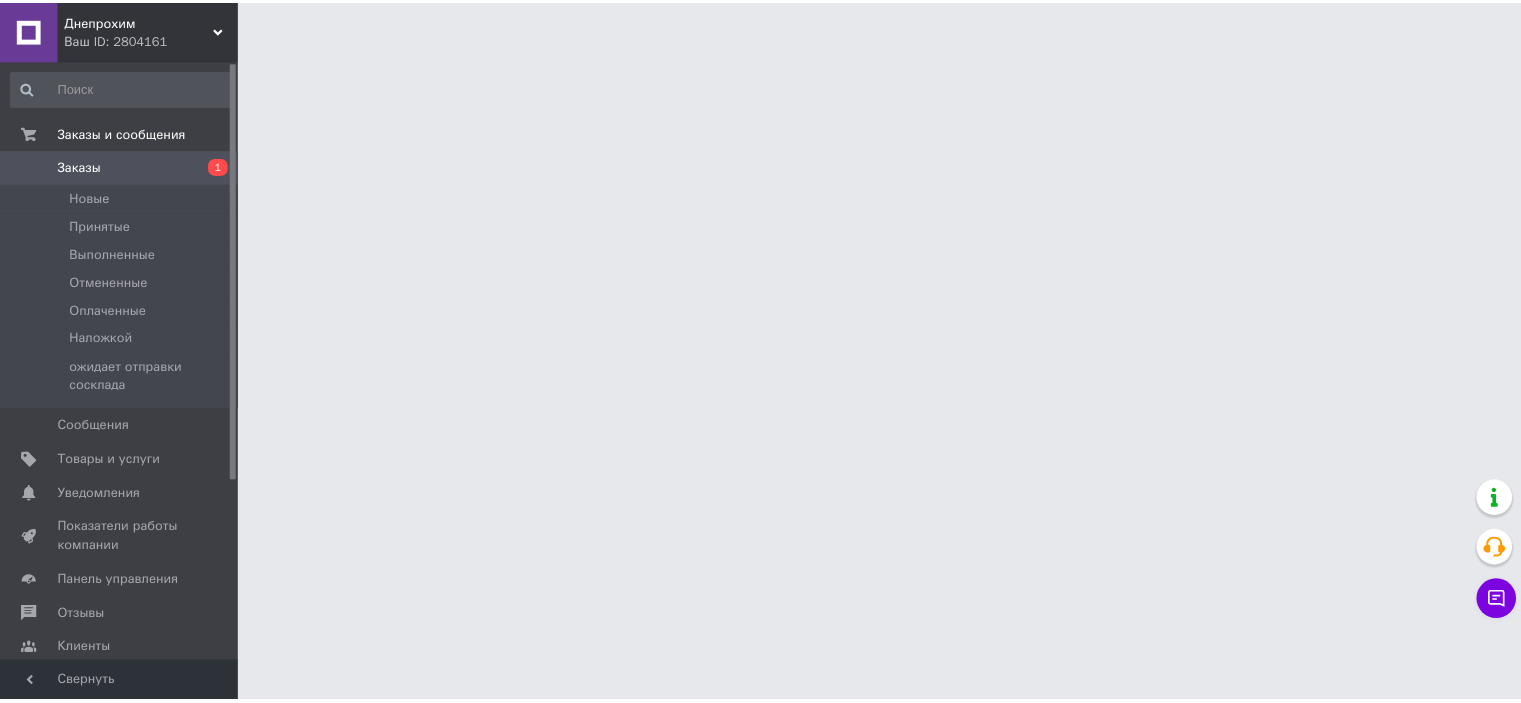 scroll, scrollTop: 0, scrollLeft: 0, axis: both 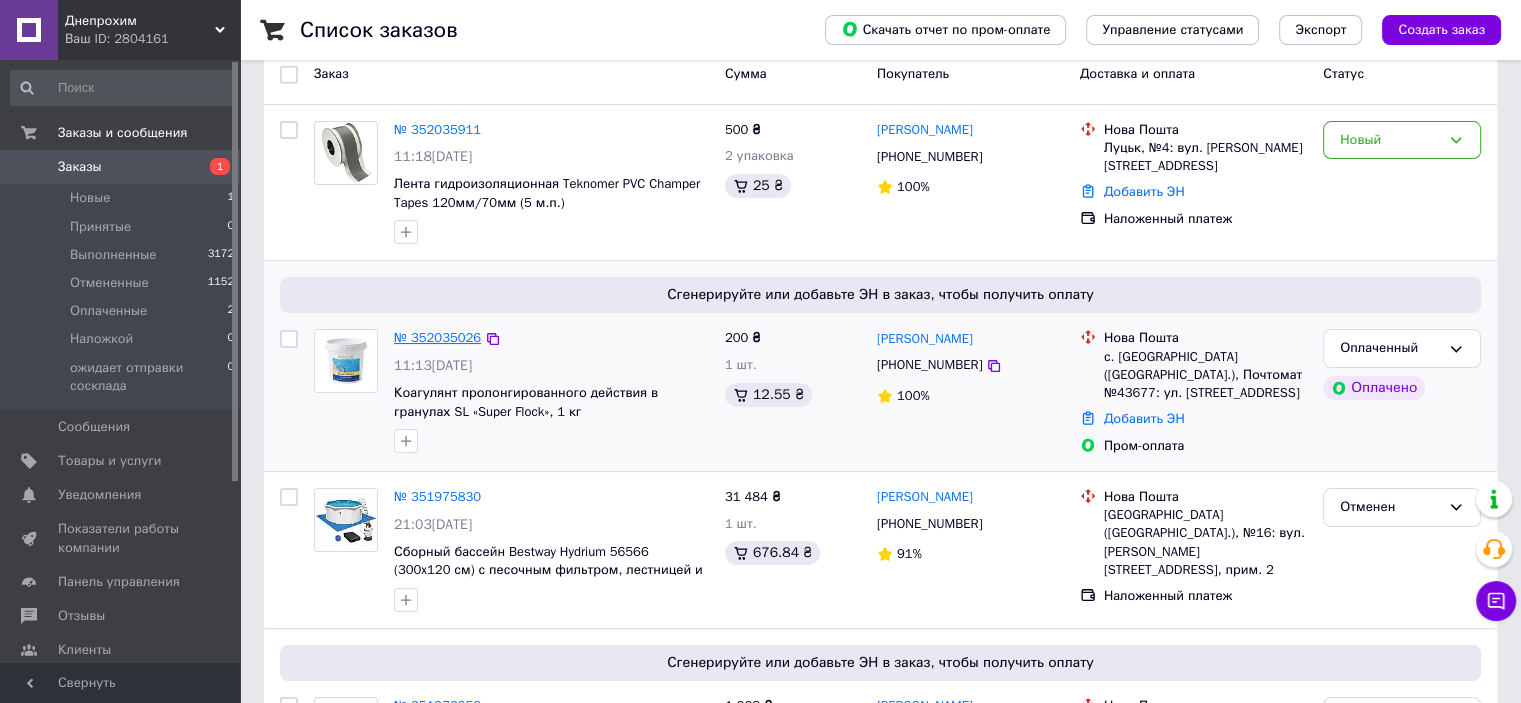 click on "№ 352035026" at bounding box center [437, 337] 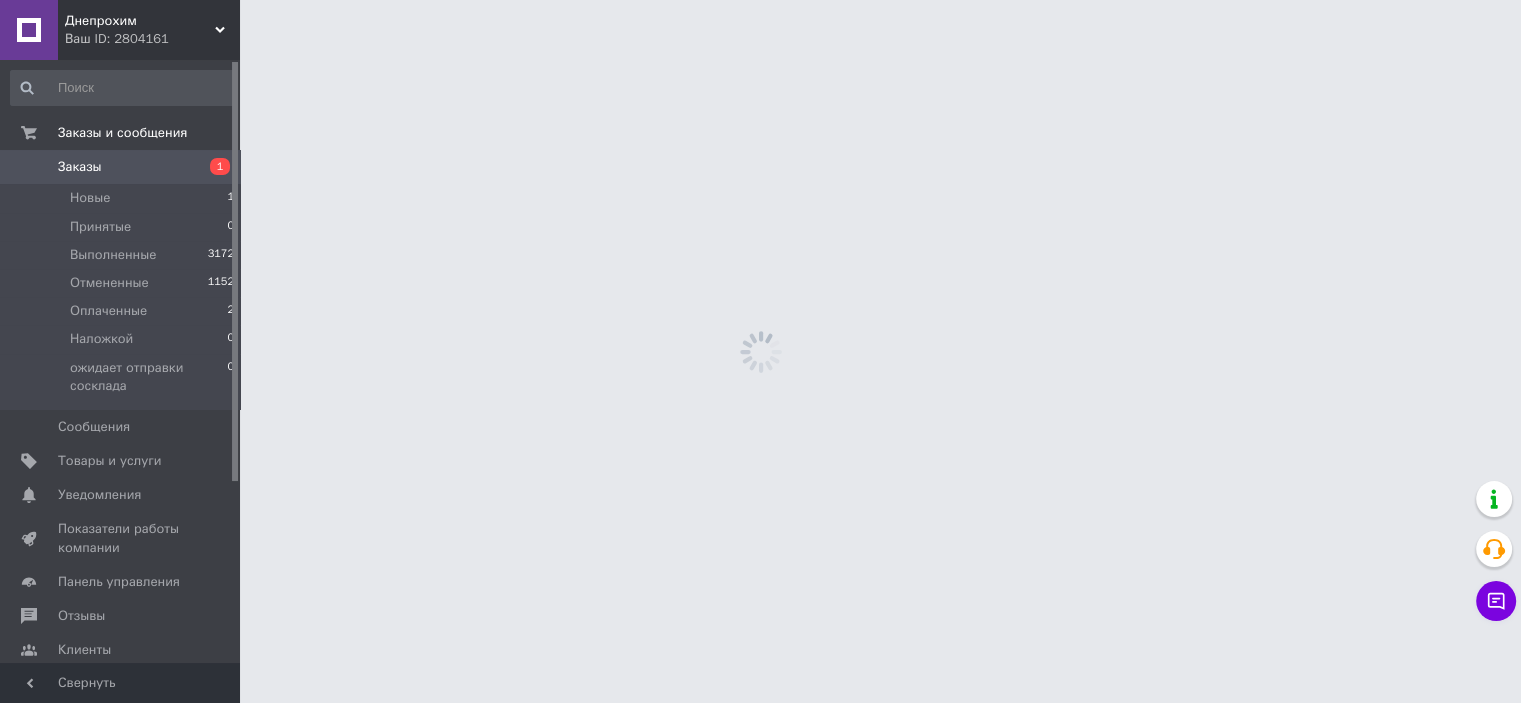 scroll, scrollTop: 0, scrollLeft: 0, axis: both 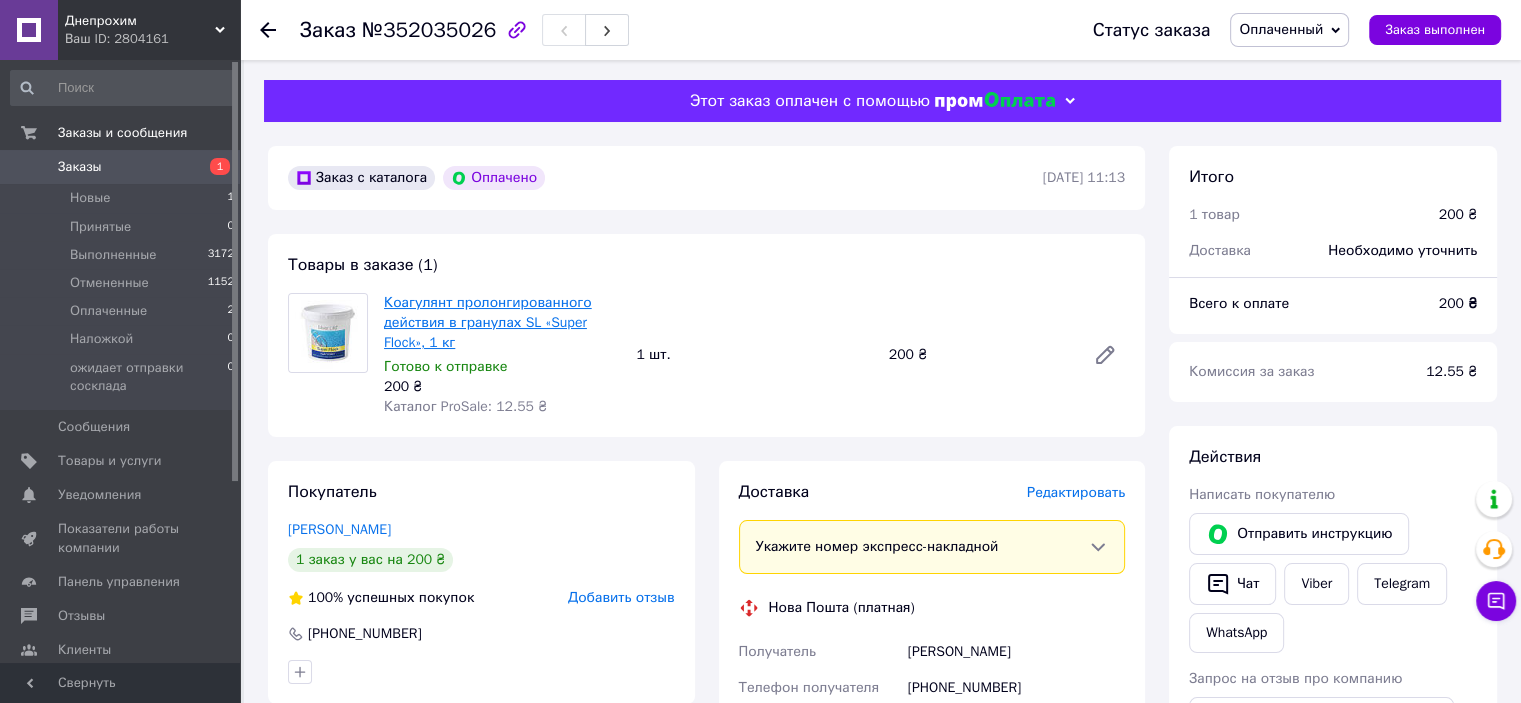 click on "Коагулянт пролонгированного действия в гранулах SL «Super Flock», 1 кг" at bounding box center (488, 322) 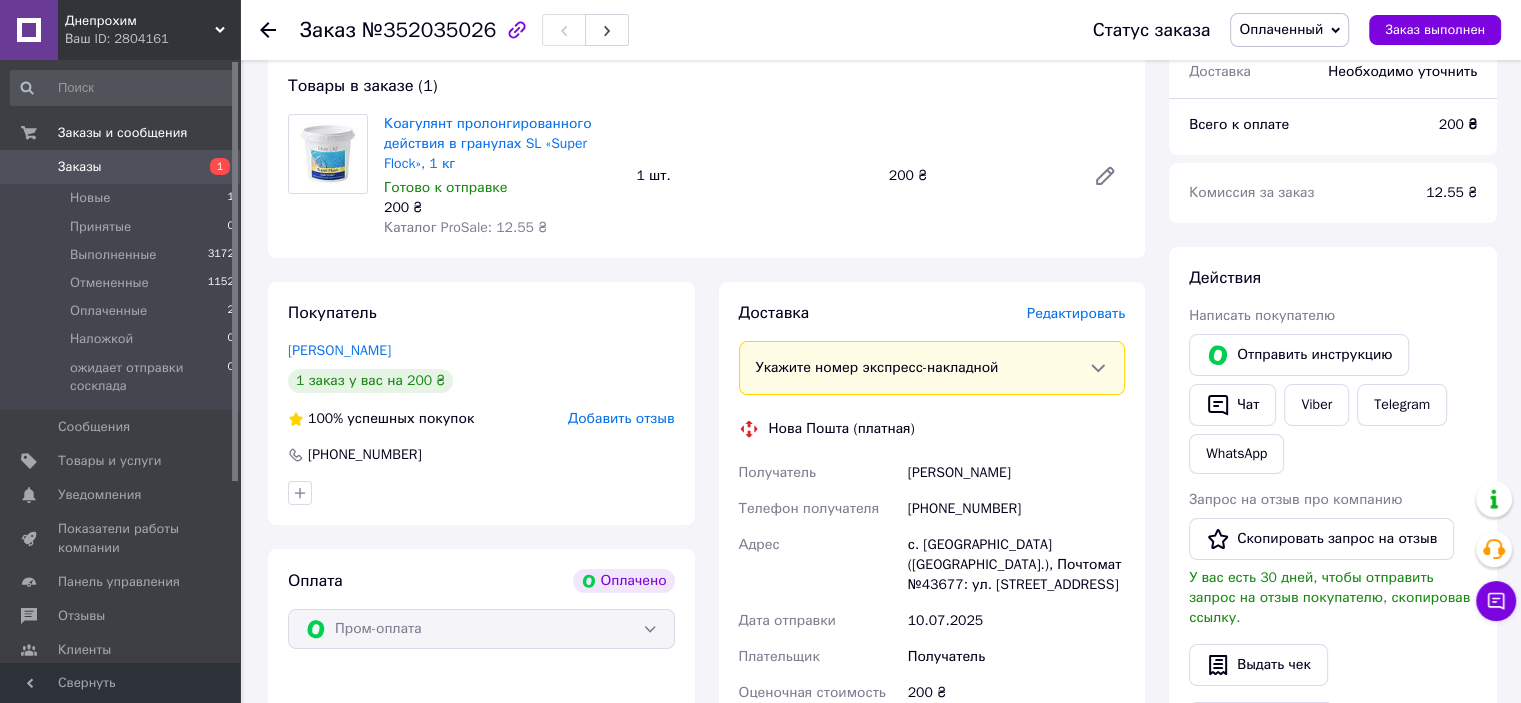 scroll, scrollTop: 8, scrollLeft: 0, axis: vertical 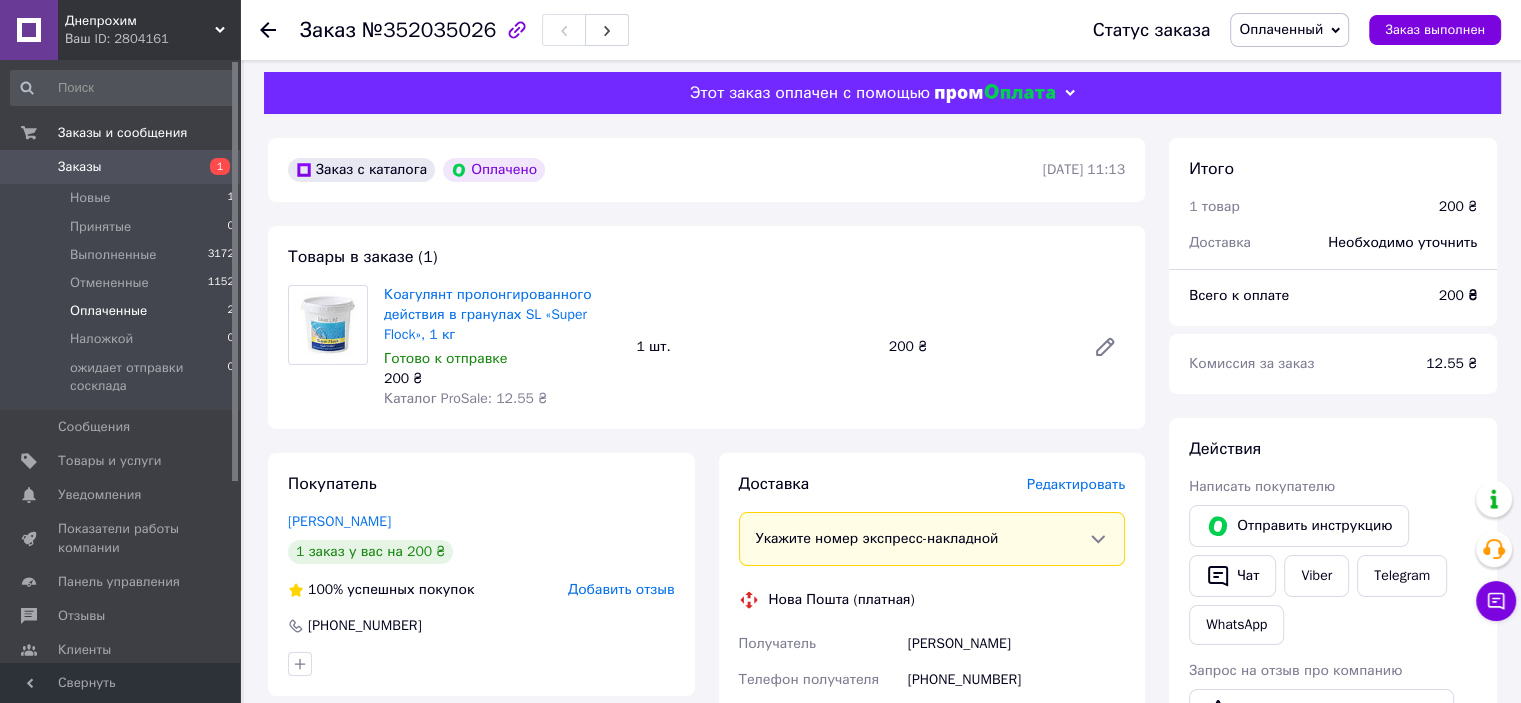 click on "Оплаченные" at bounding box center (108, 311) 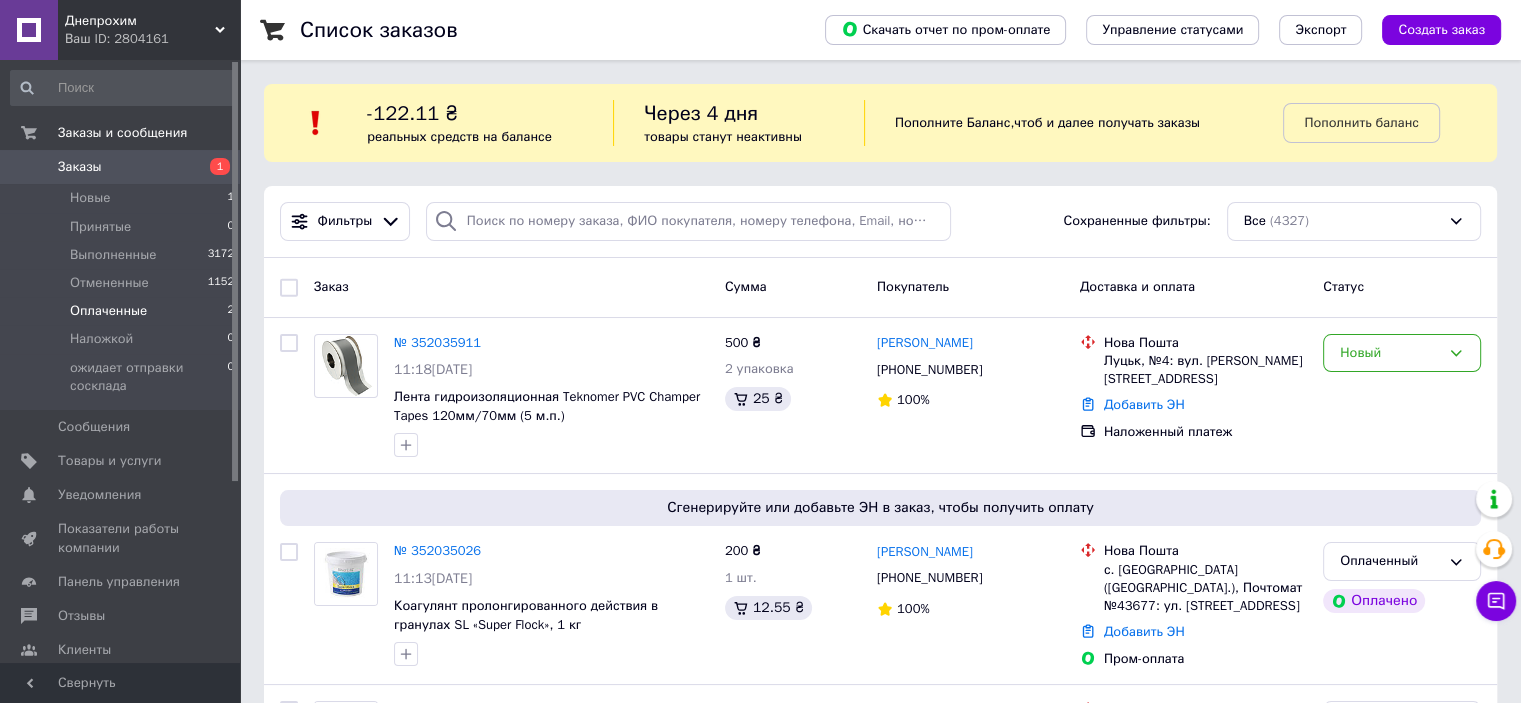 click on "Оплаченные" at bounding box center [108, 311] 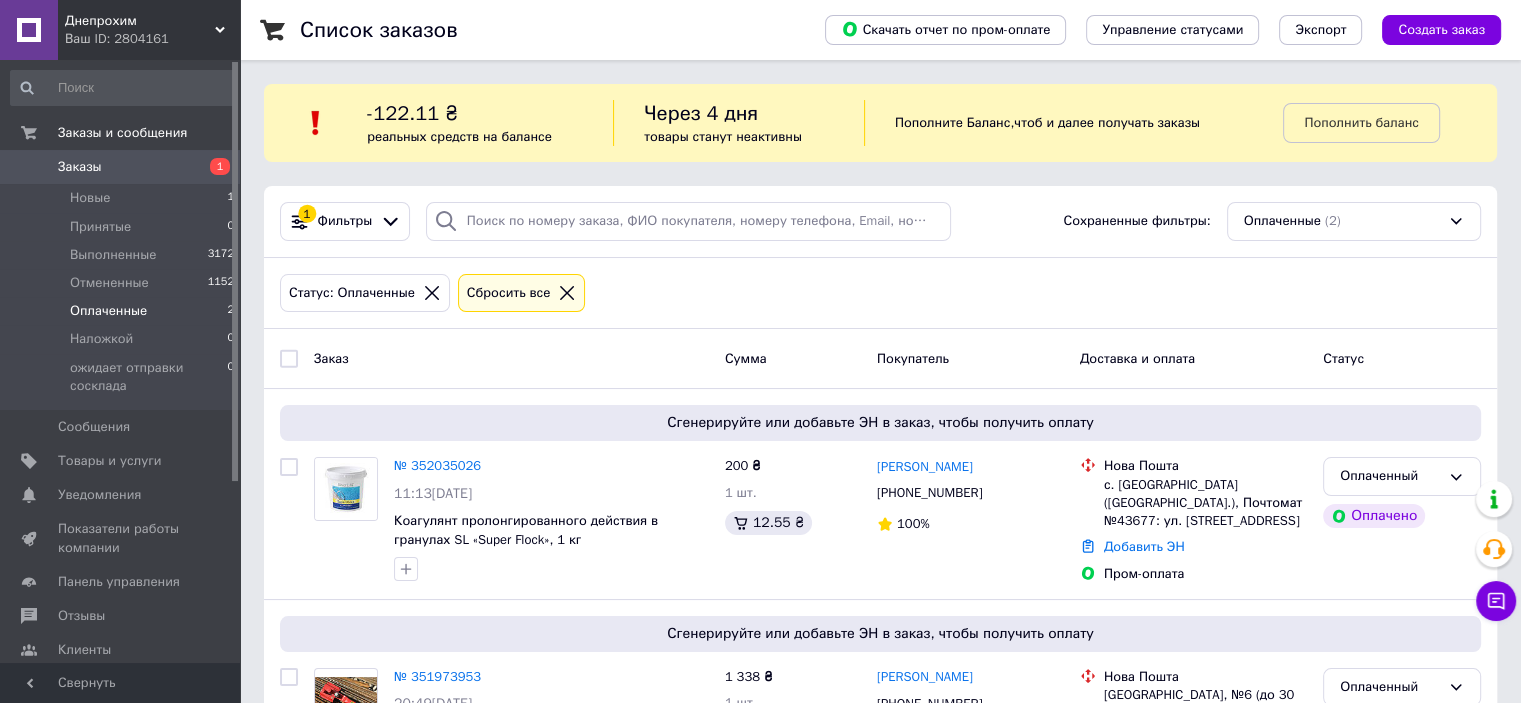 scroll, scrollTop: 128, scrollLeft: 0, axis: vertical 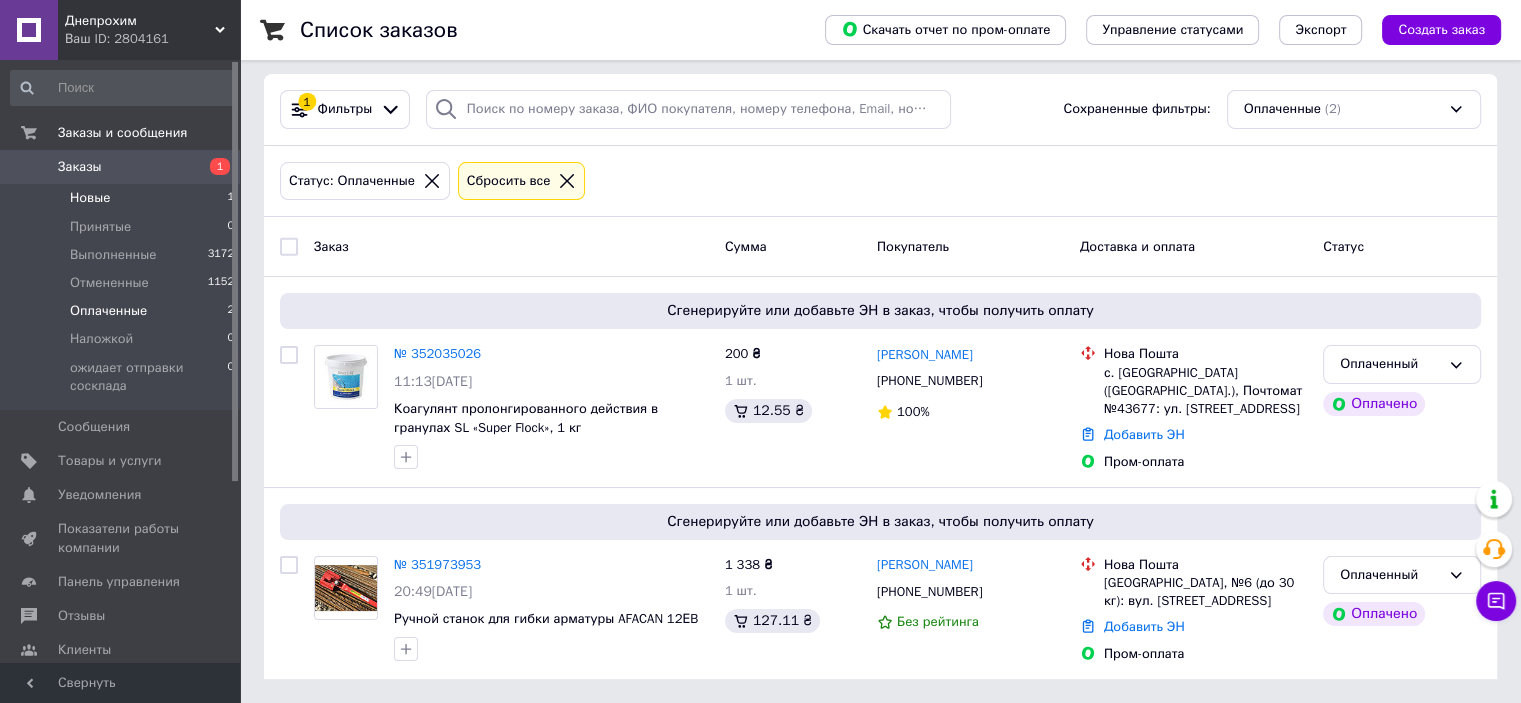 click on "Новые" at bounding box center (90, 198) 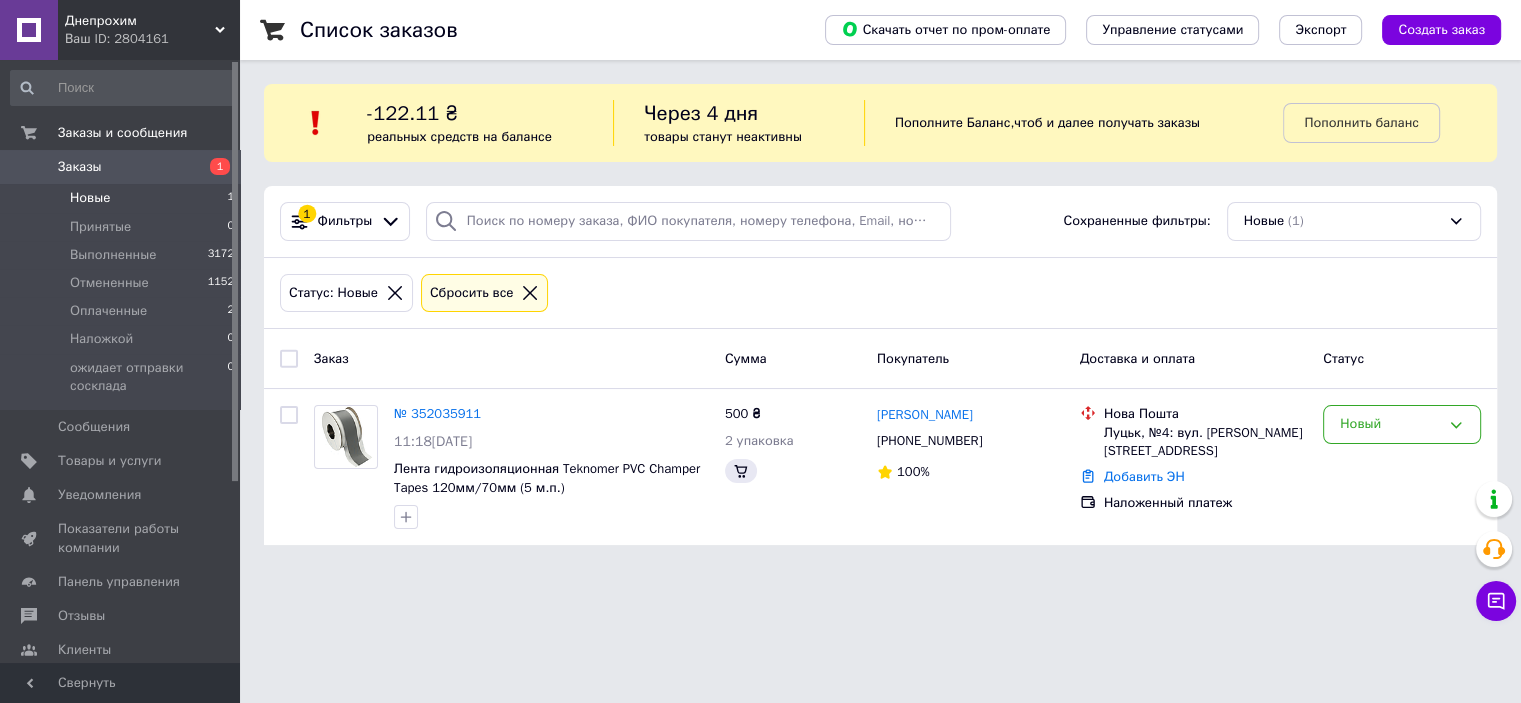 scroll, scrollTop: 0, scrollLeft: 0, axis: both 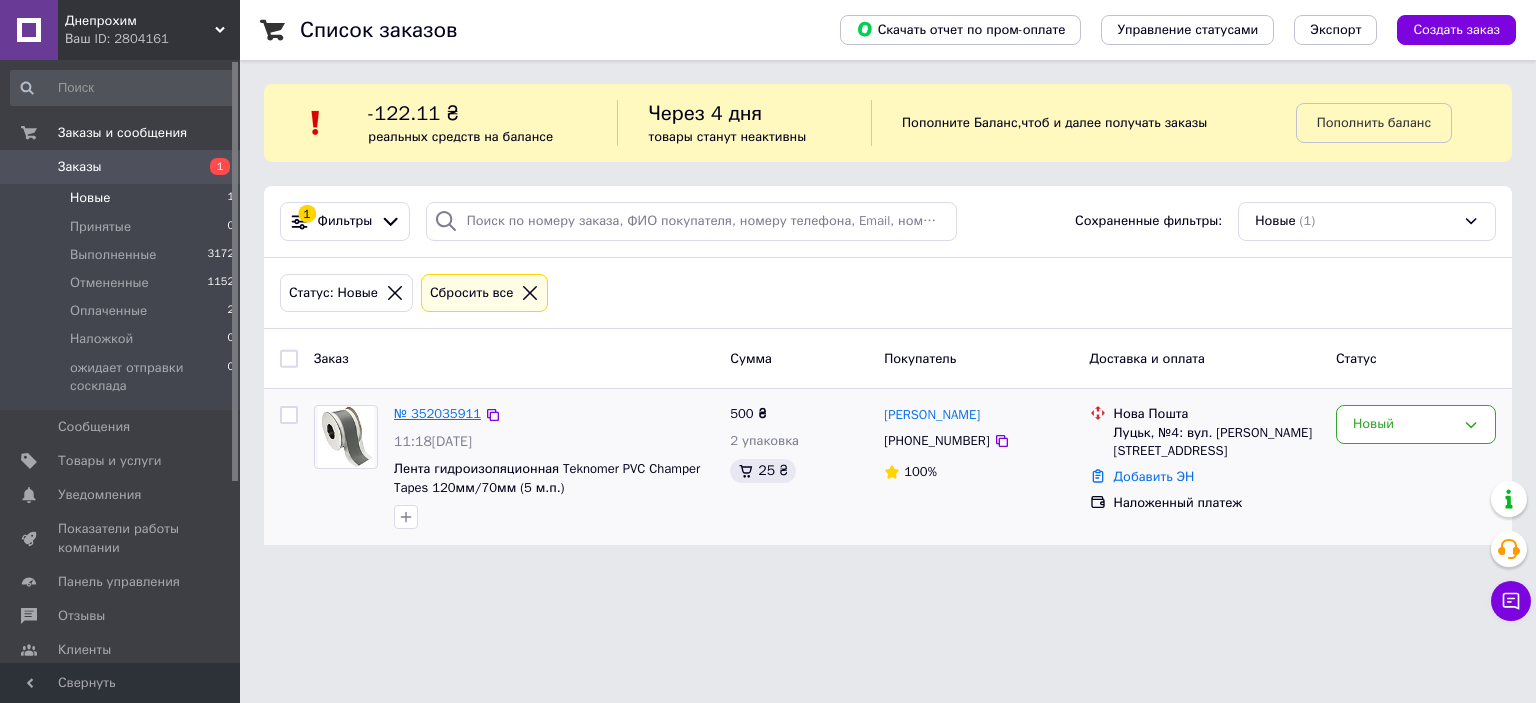 click on "№ 352035911" at bounding box center [437, 413] 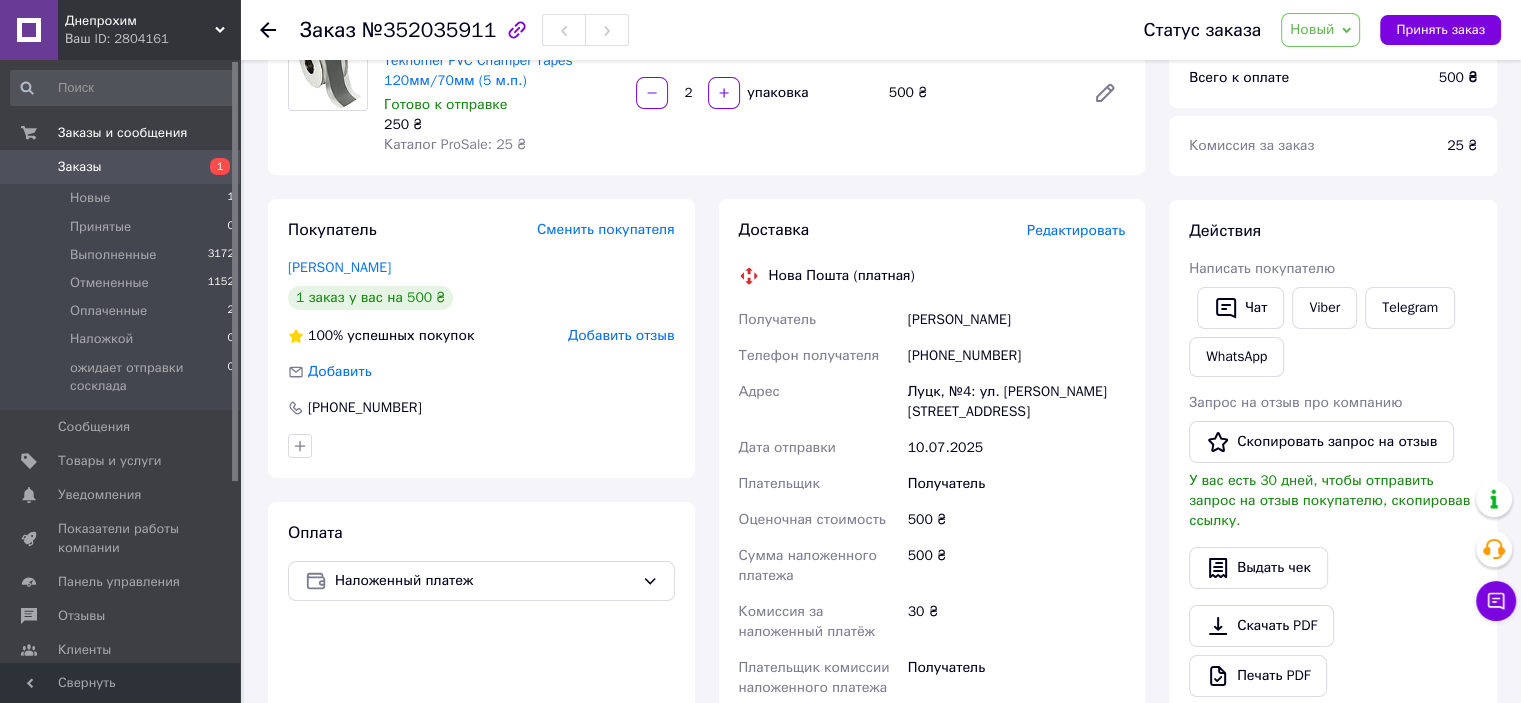scroll, scrollTop: 0, scrollLeft: 0, axis: both 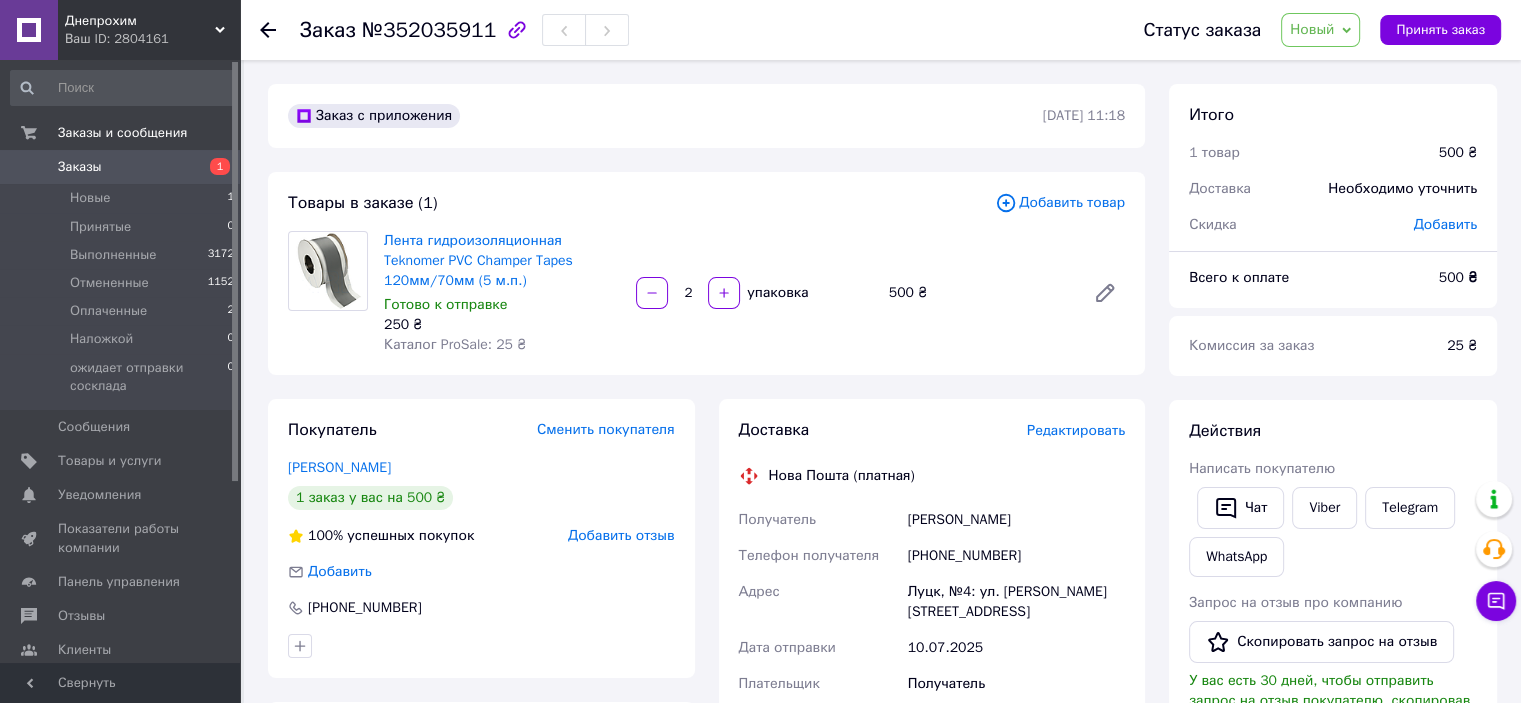 click on "Новый" at bounding box center [1320, 30] 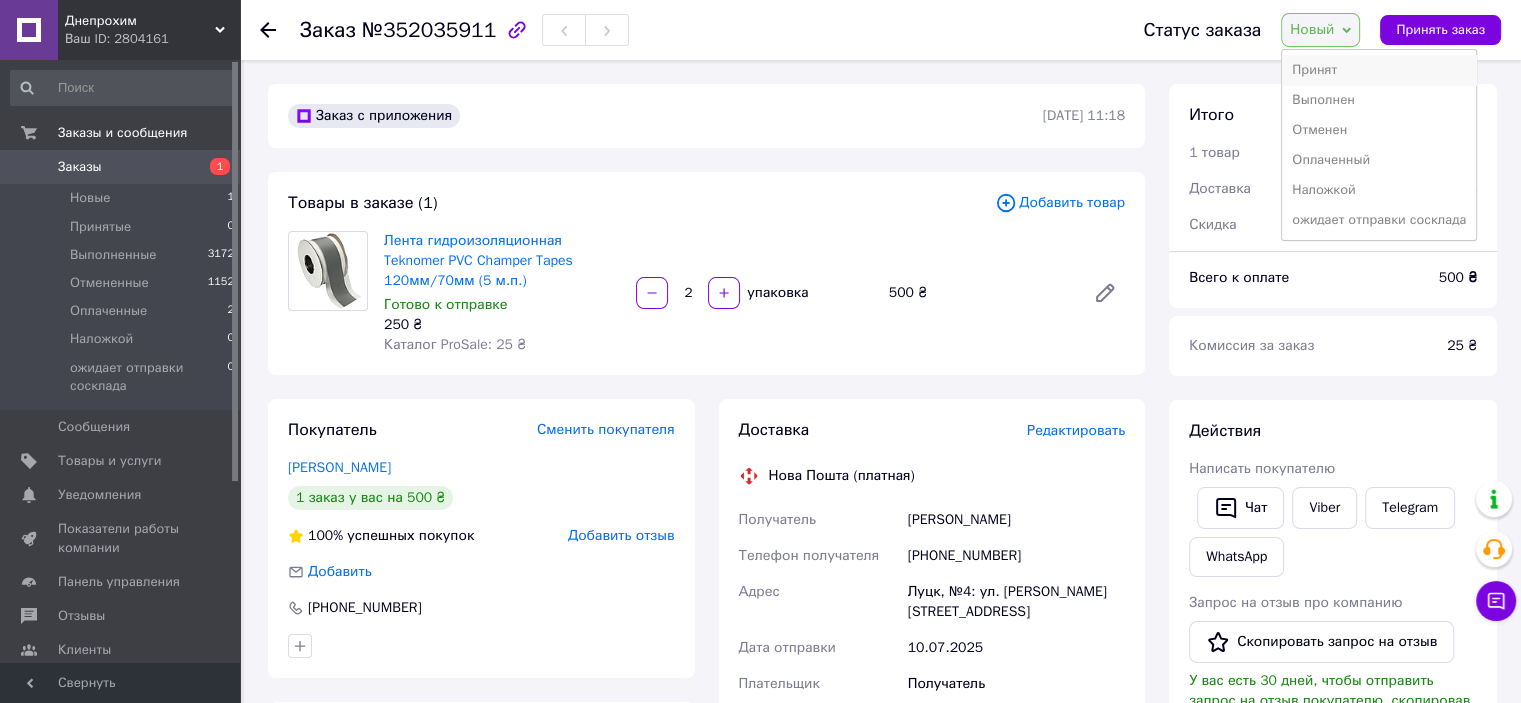click on "Принят" at bounding box center [1379, 70] 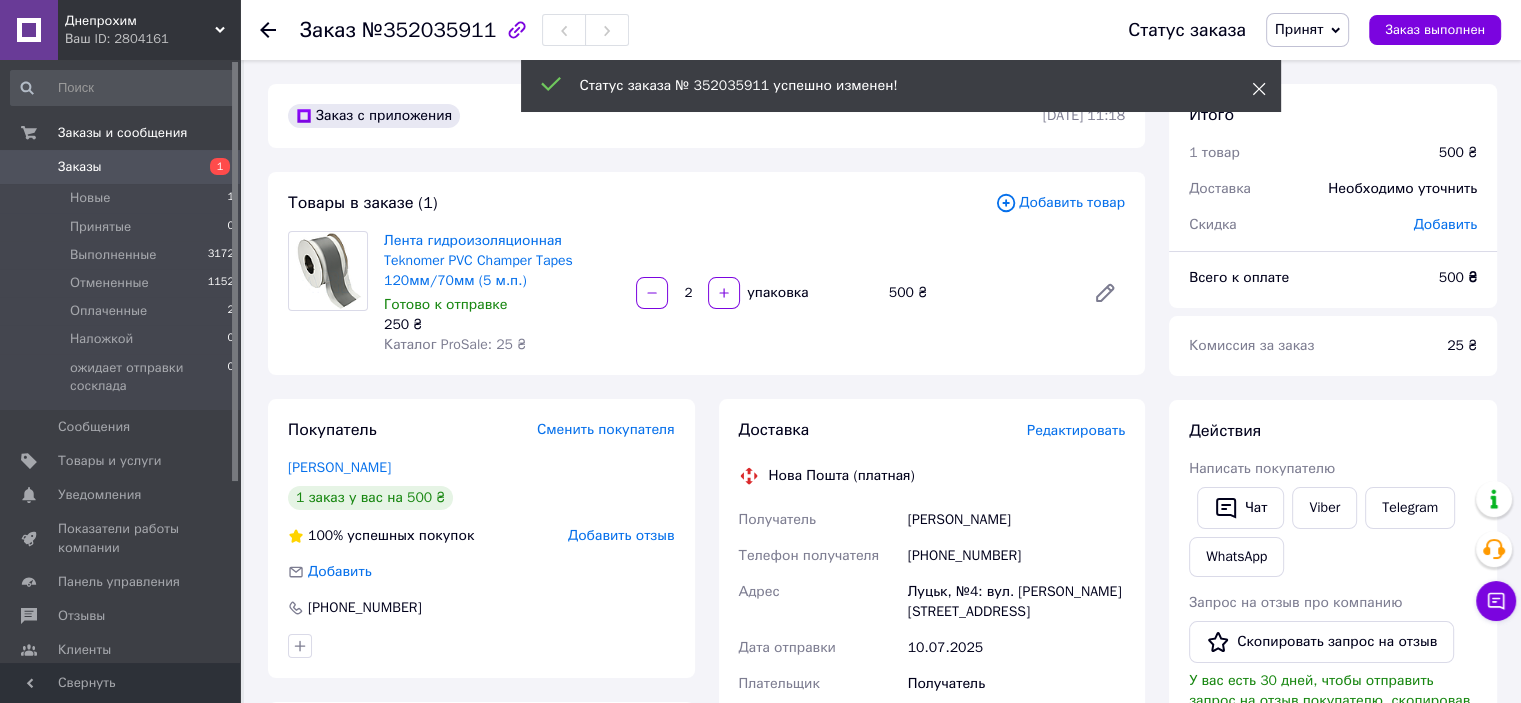 click 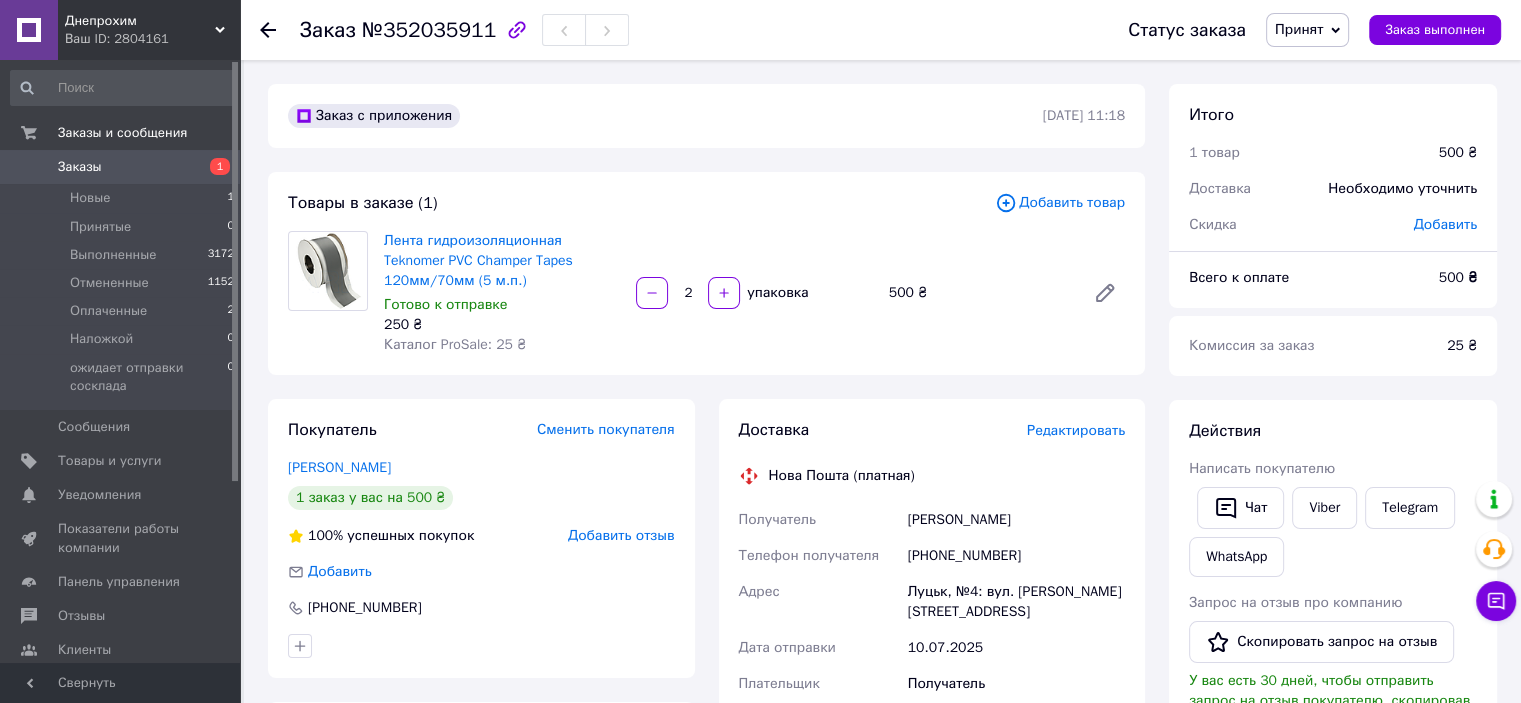 click on "Принят" at bounding box center [1307, 30] 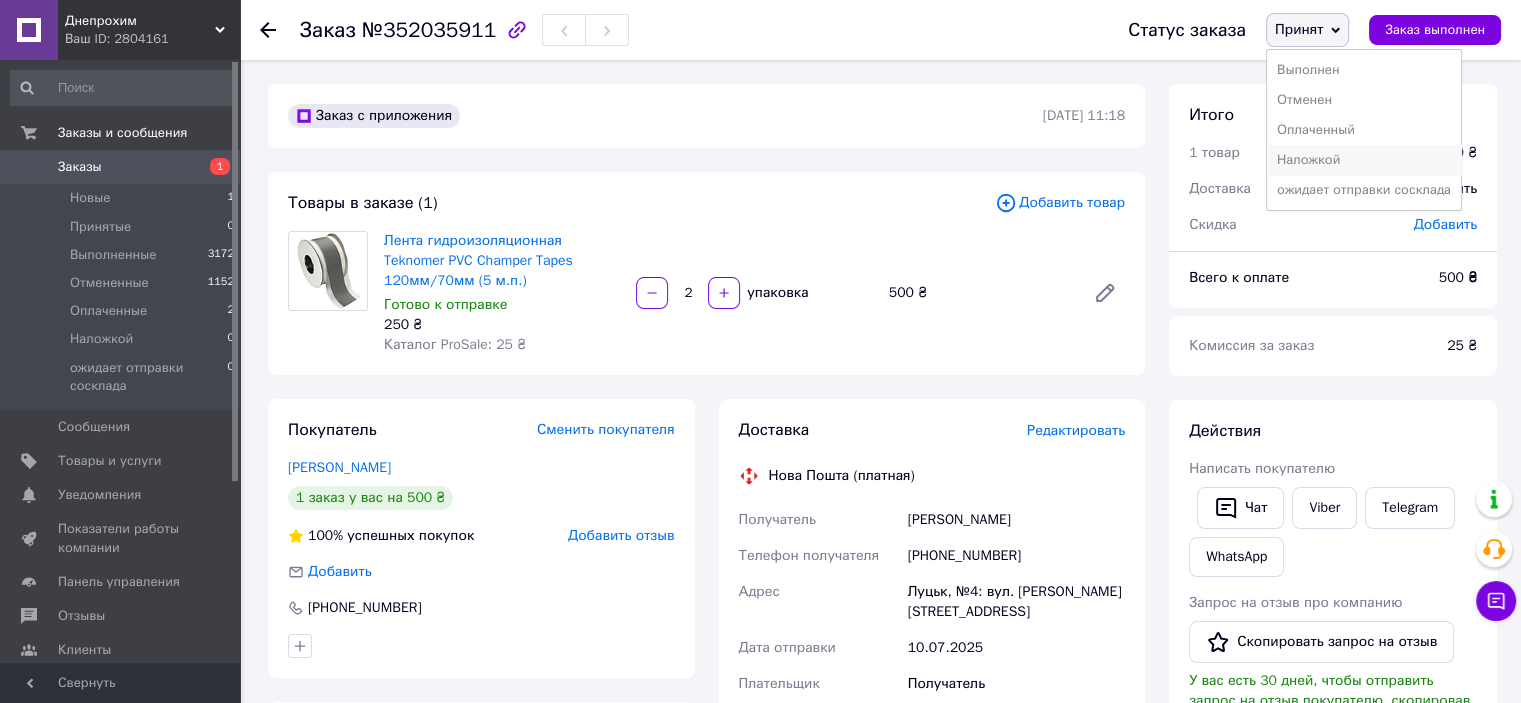 click on "Наложкой" at bounding box center (1364, 160) 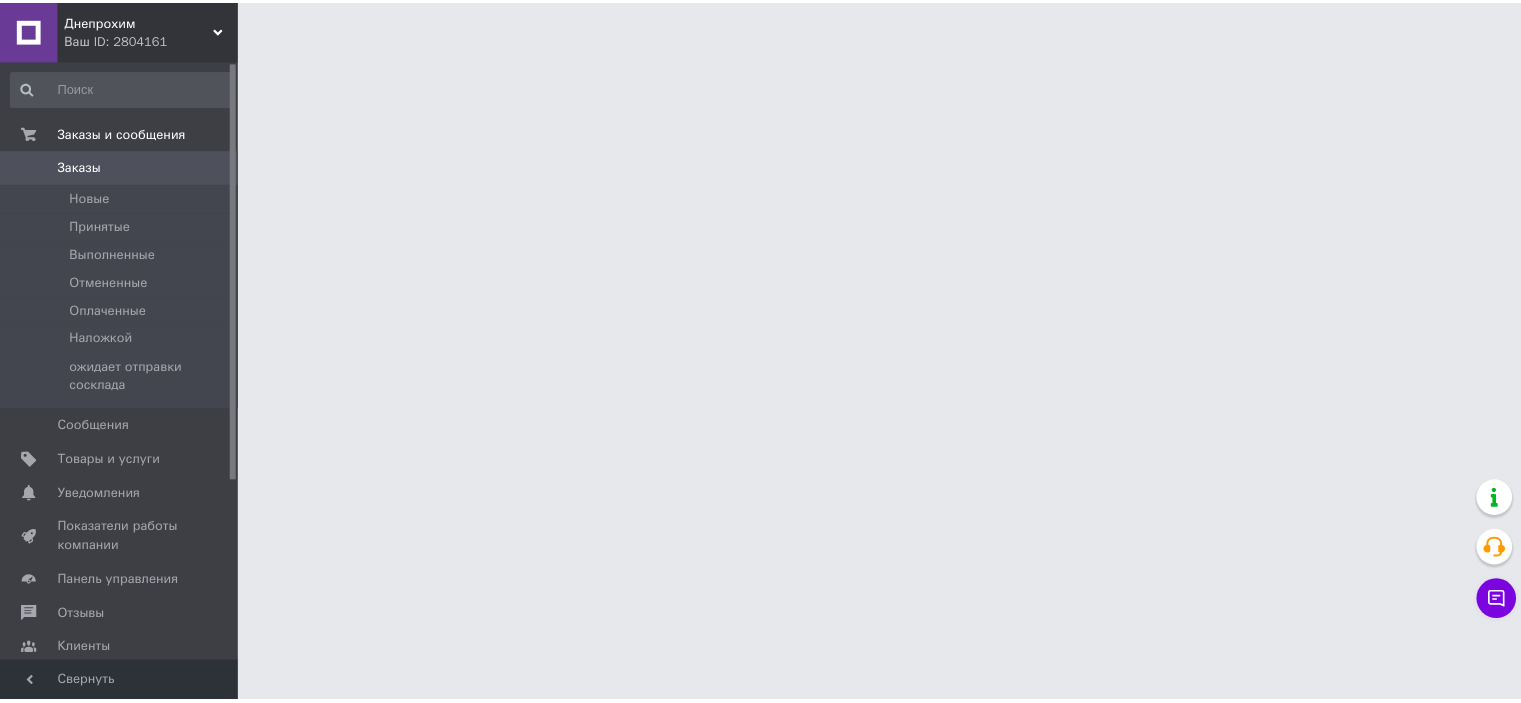scroll, scrollTop: 0, scrollLeft: 0, axis: both 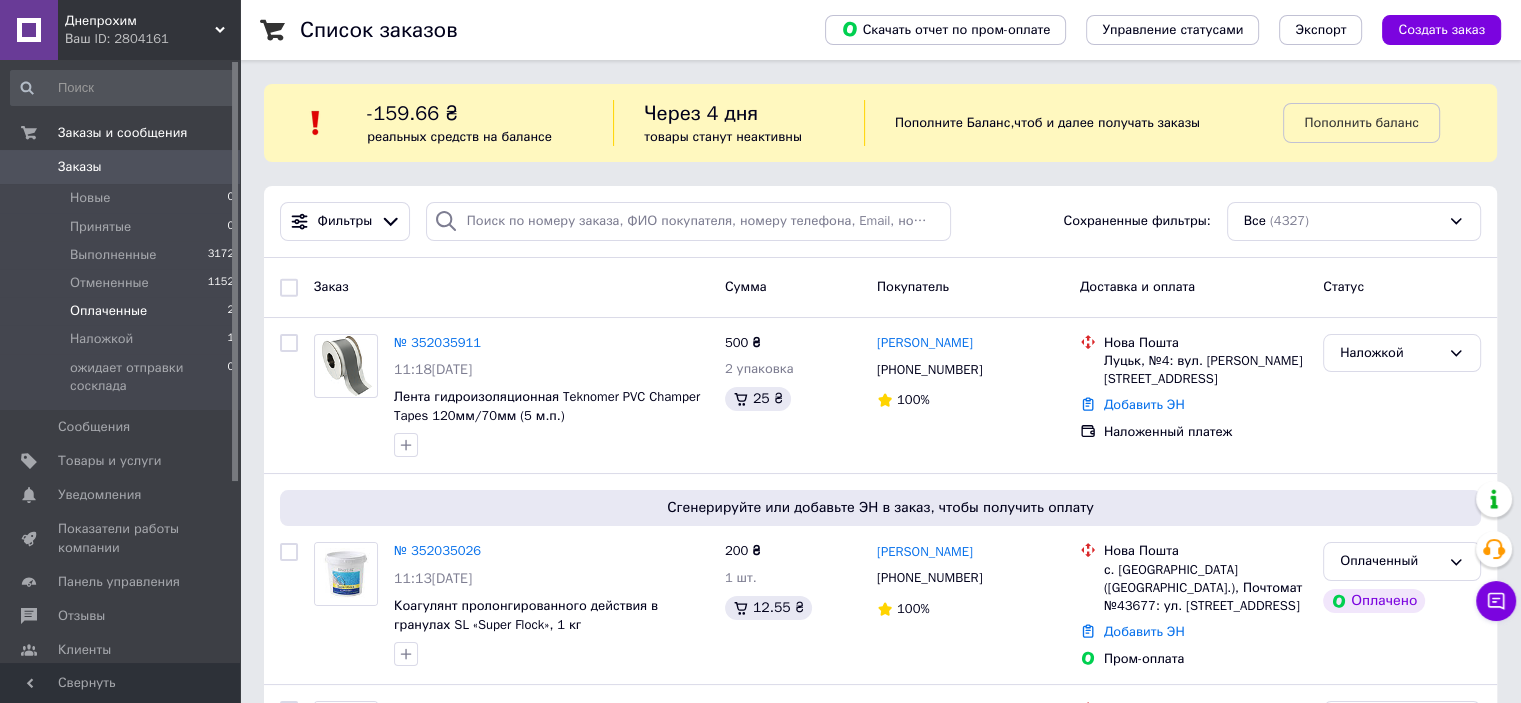 click on "Оплаченные" at bounding box center (108, 311) 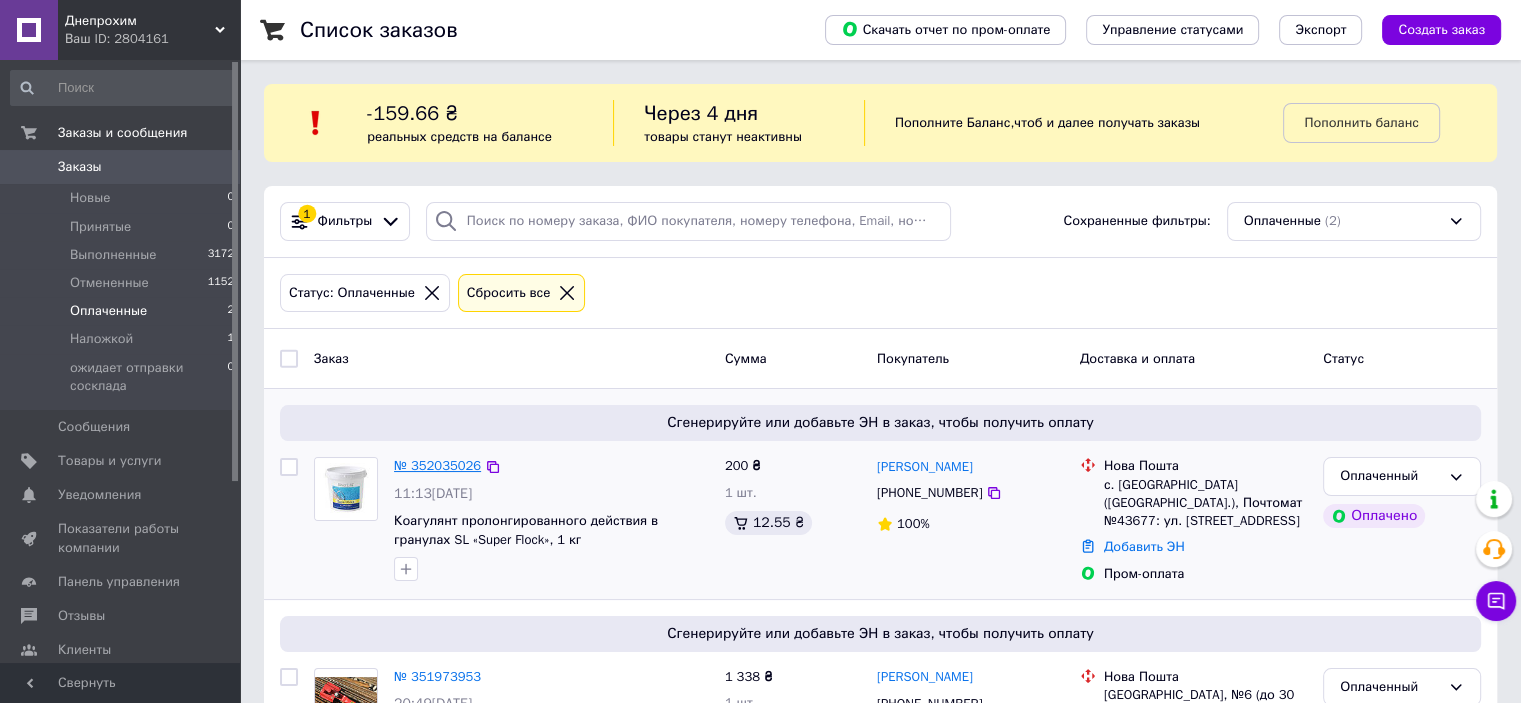 click on "№ 352035026" at bounding box center (437, 465) 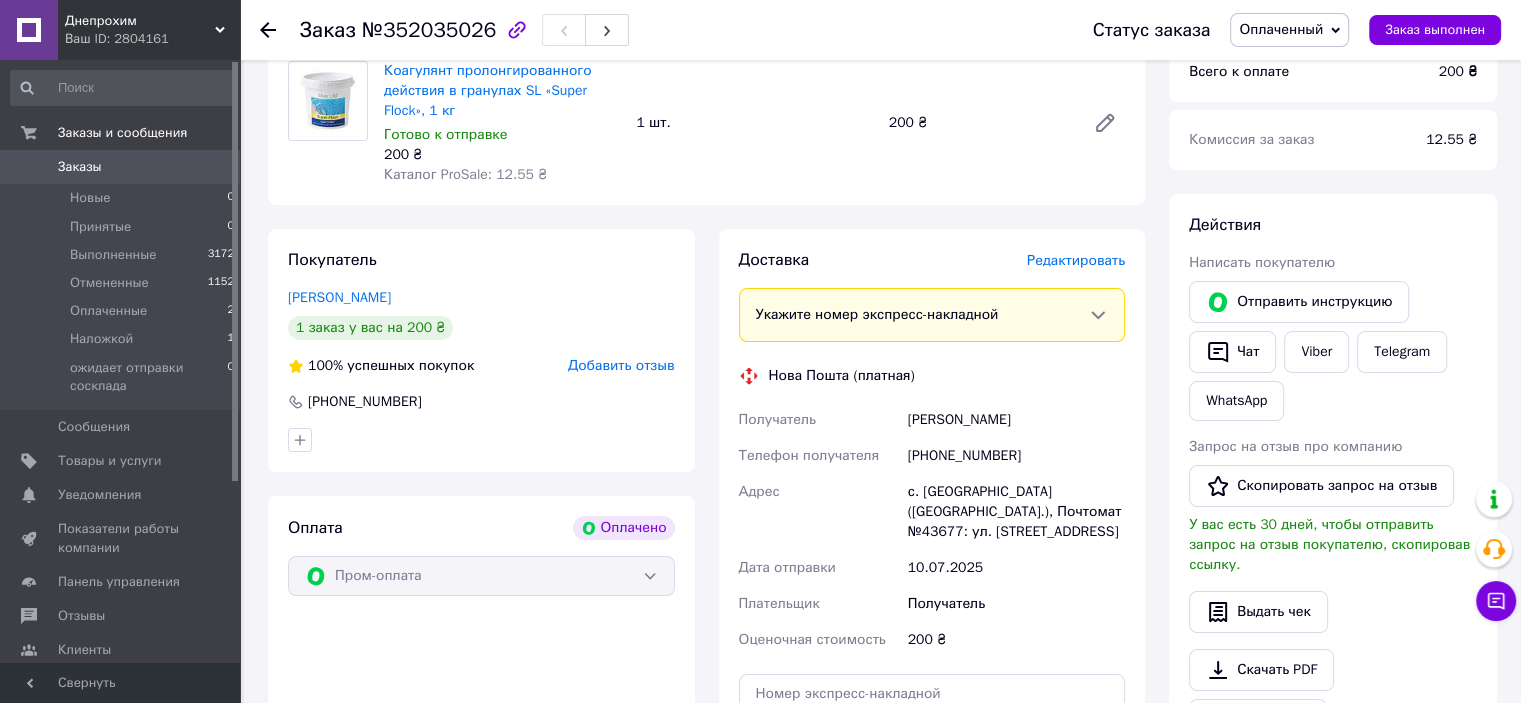 scroll, scrollTop: 0, scrollLeft: 0, axis: both 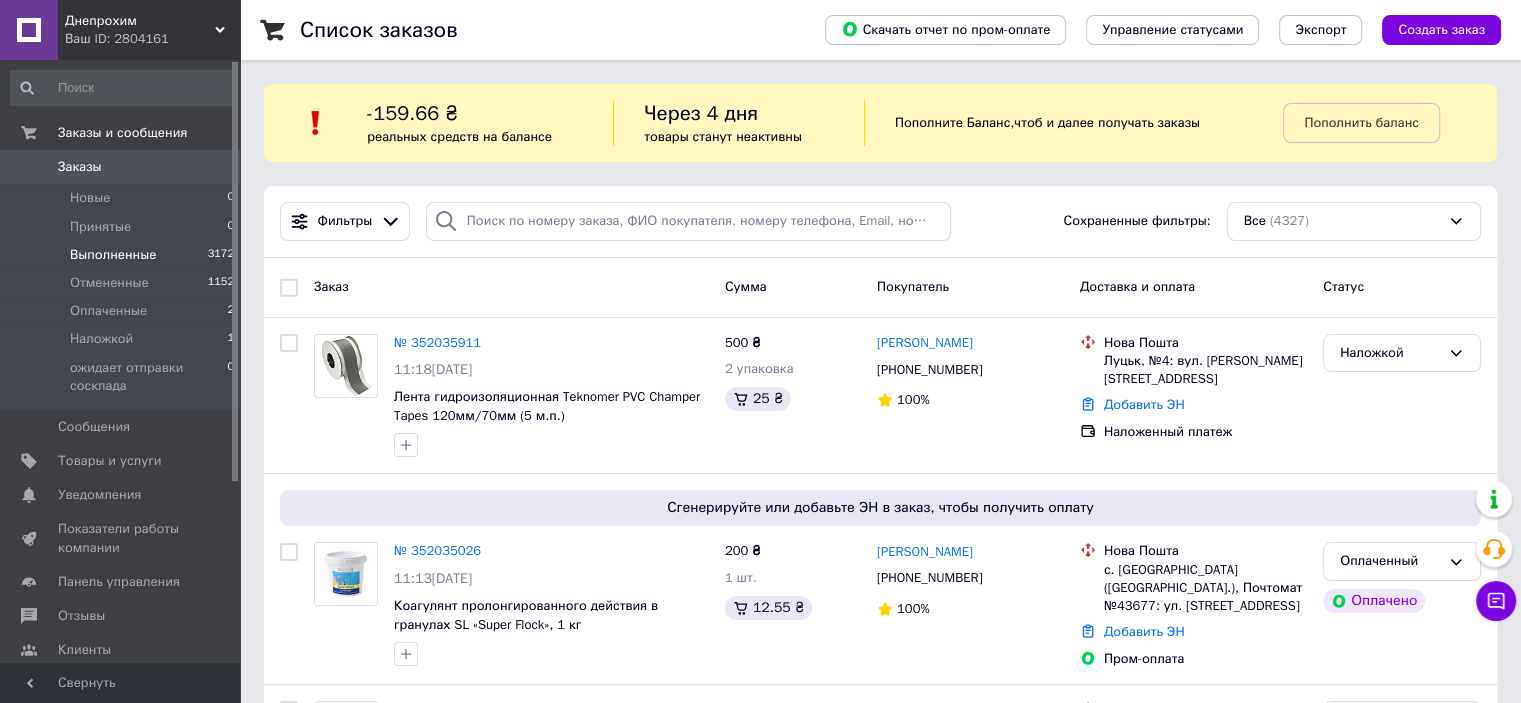 click on "Выполненные" at bounding box center (113, 255) 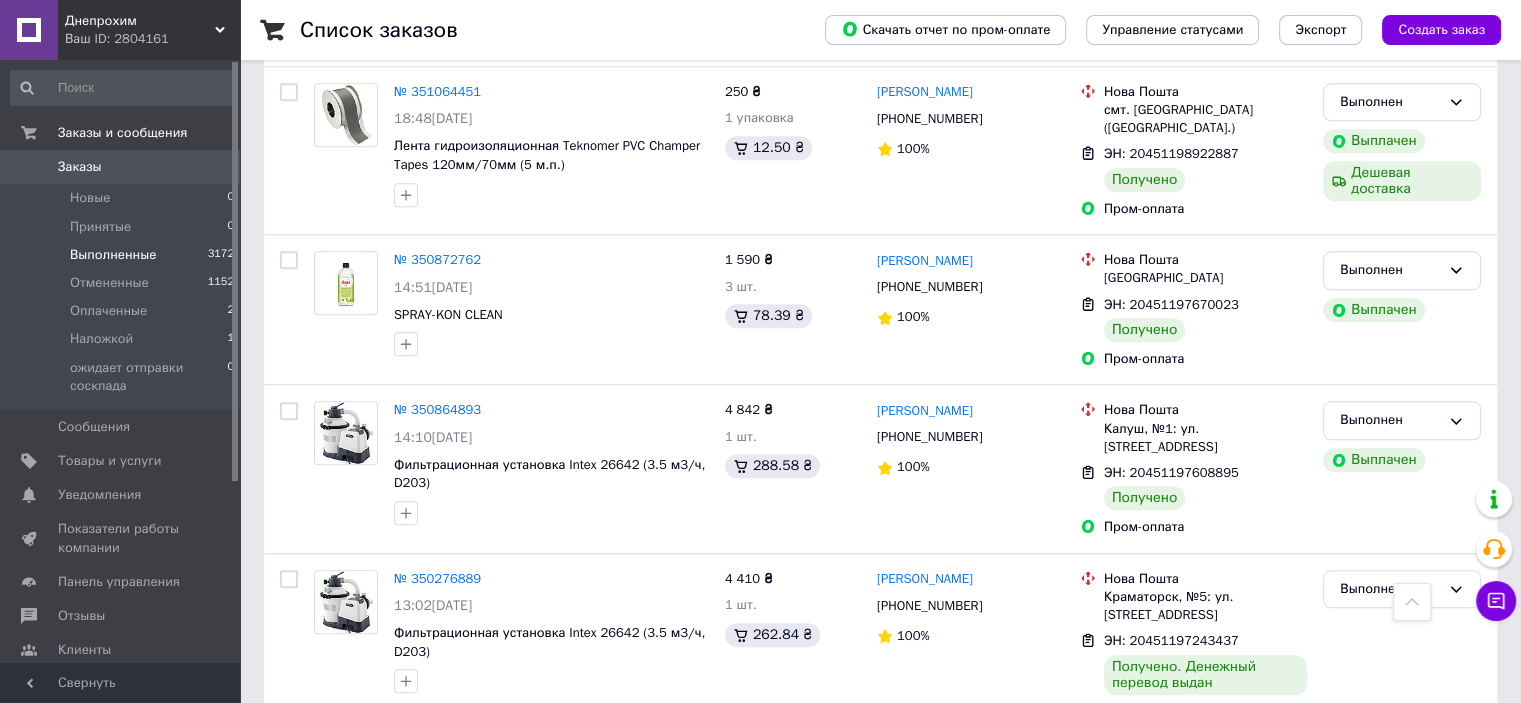 scroll, scrollTop: 0, scrollLeft: 0, axis: both 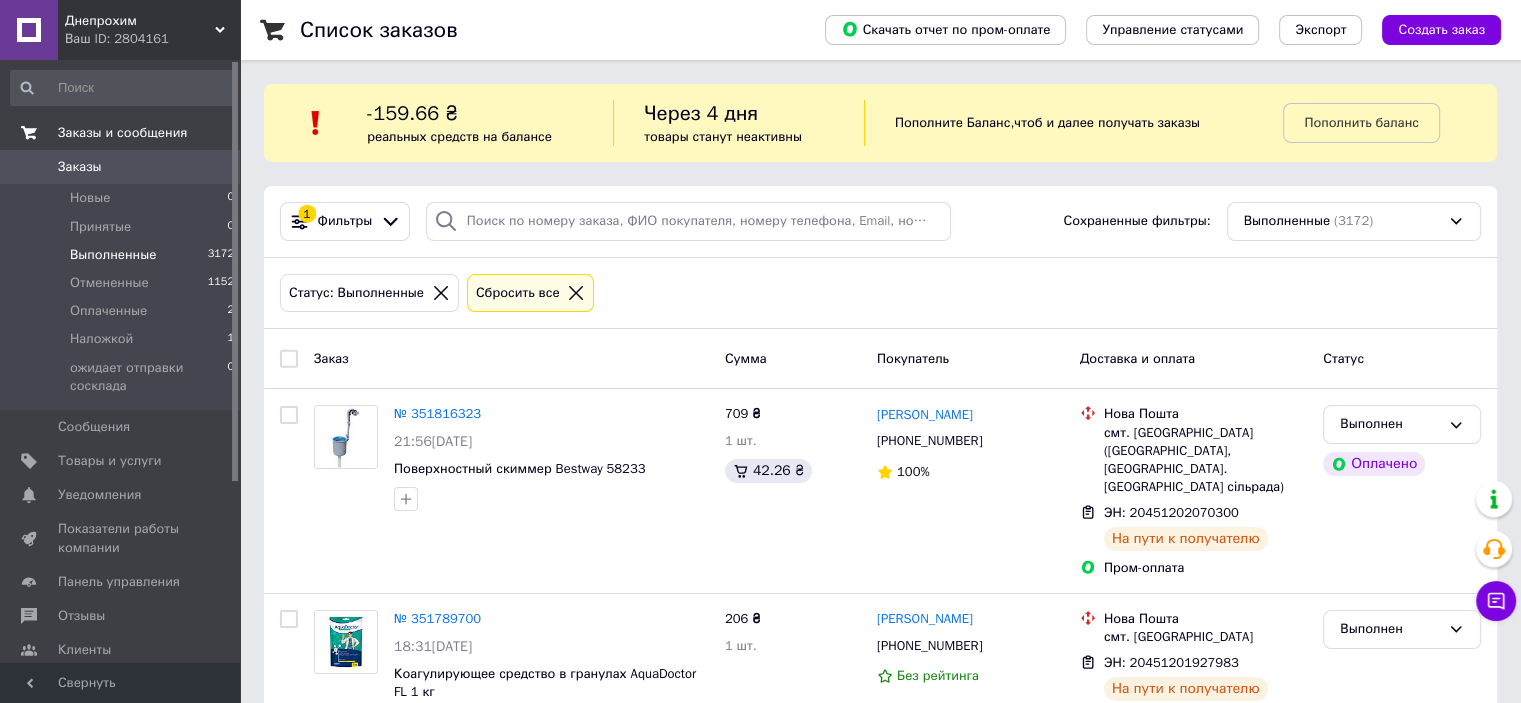 click on "Заказы и сообщения" at bounding box center (122, 133) 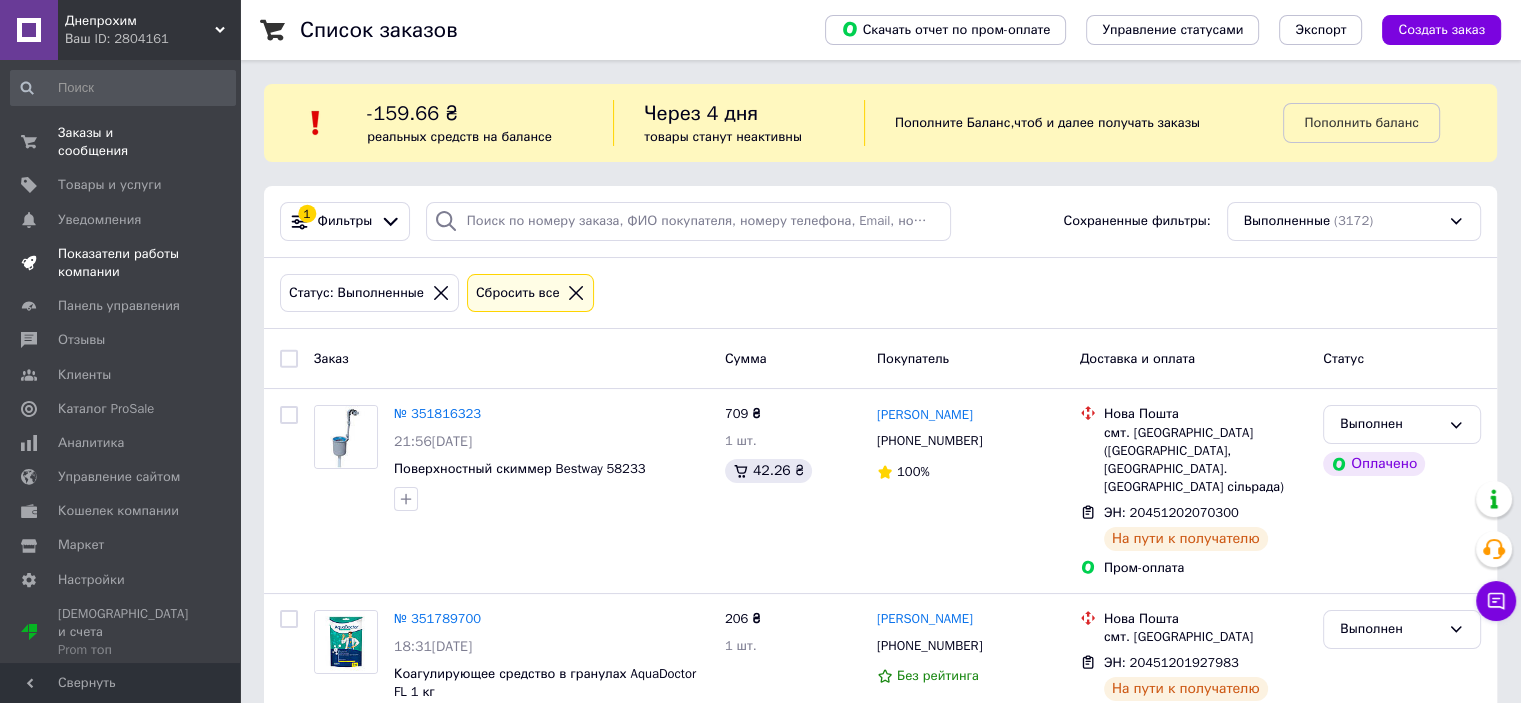 click on "Показатели работы компании" at bounding box center [121, 263] 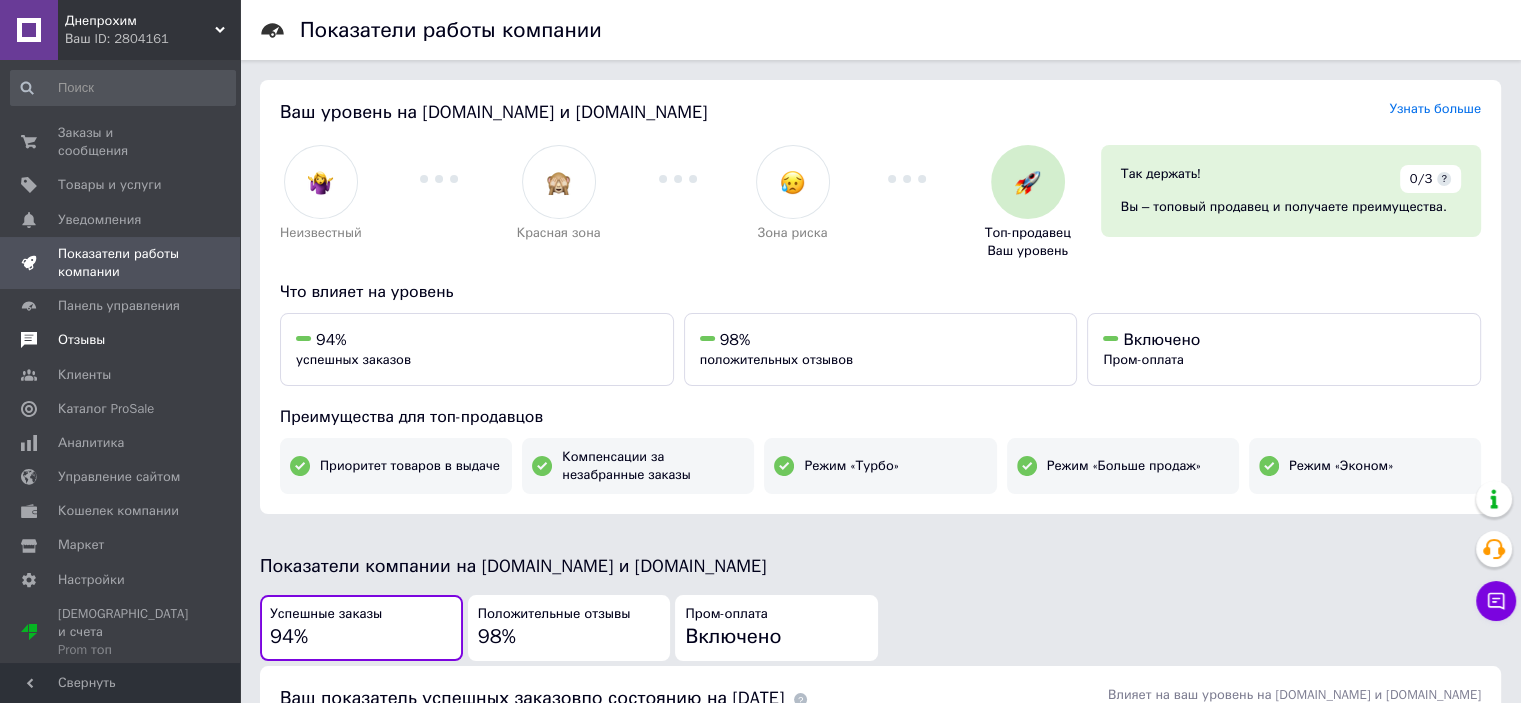 click on "Отзывы" at bounding box center (81, 340) 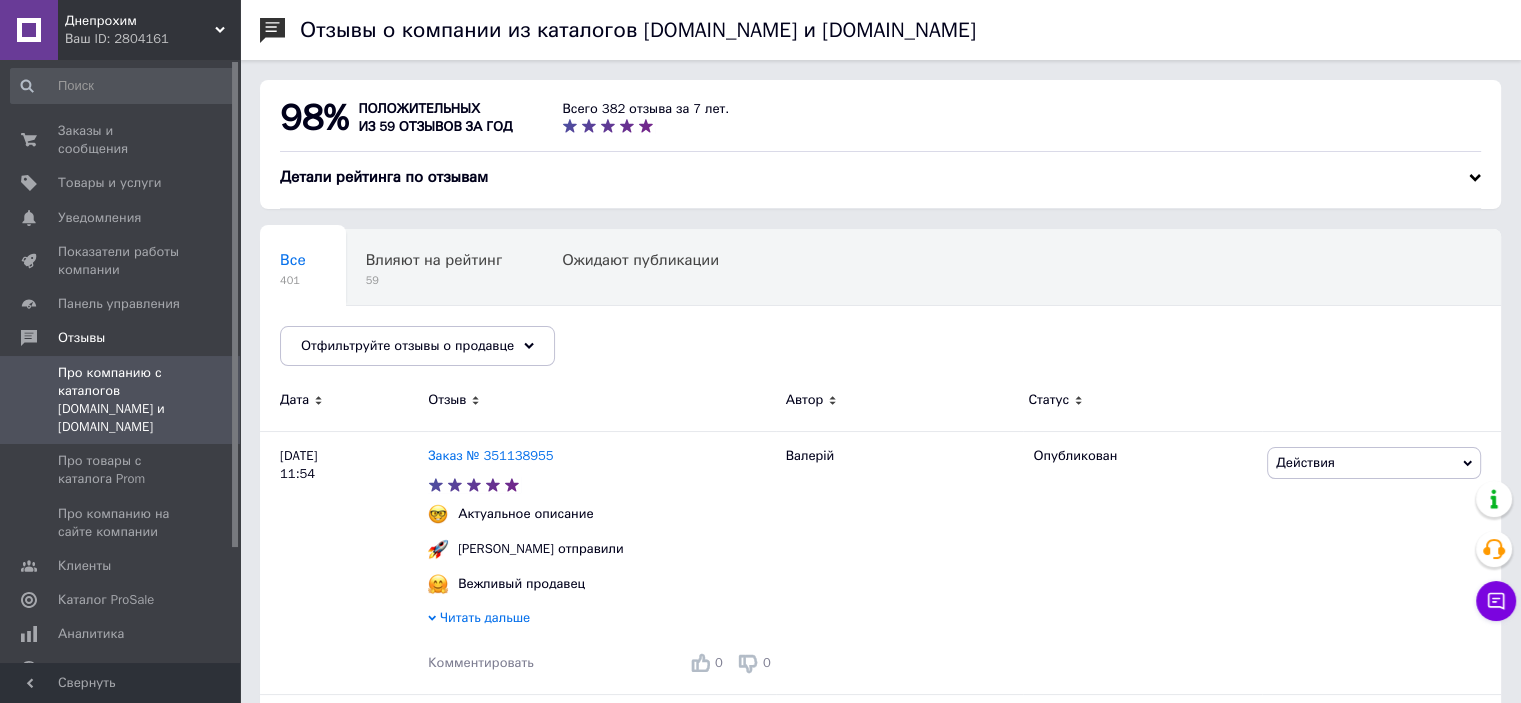 scroll, scrollTop: 0, scrollLeft: 0, axis: both 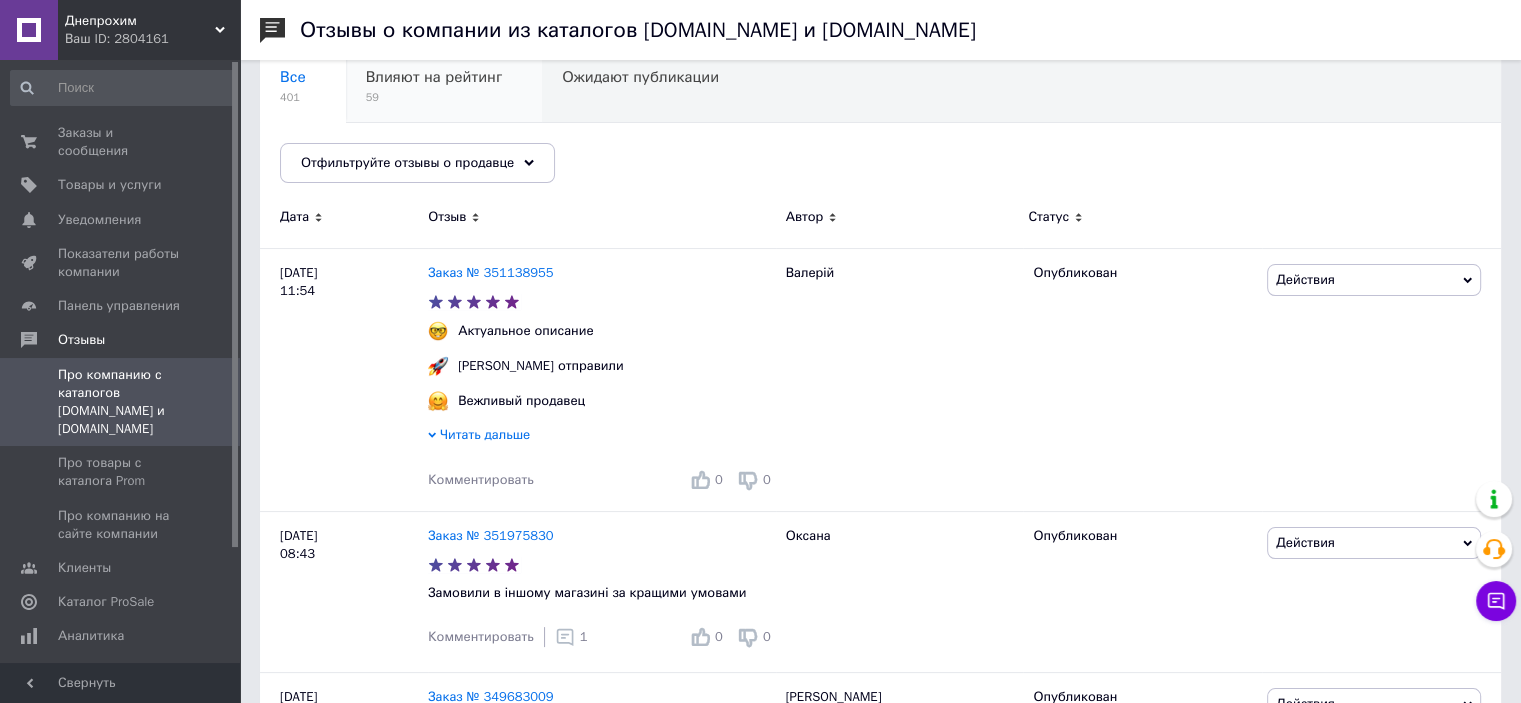 click on "Влияют на рейтинг" at bounding box center [434, 77] 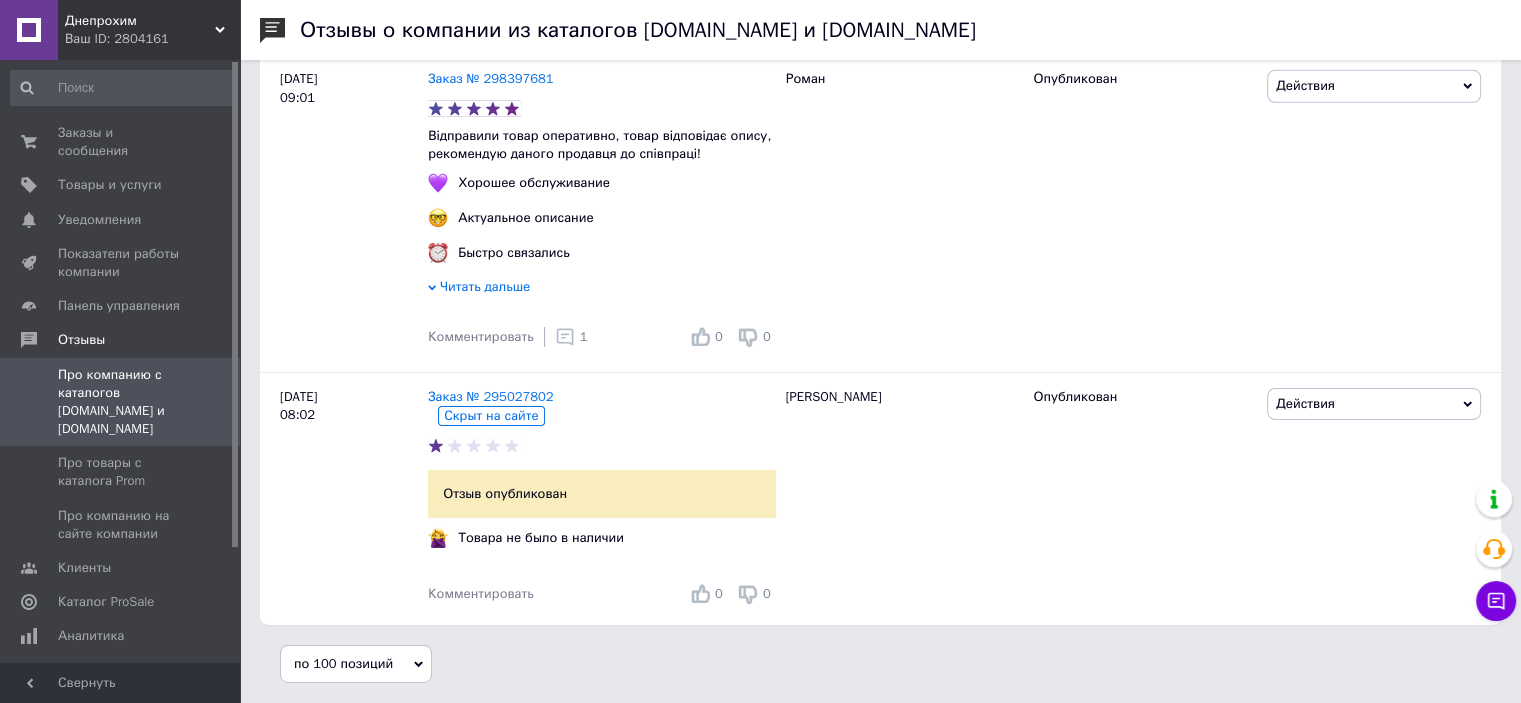 scroll, scrollTop: 14303, scrollLeft: 0, axis: vertical 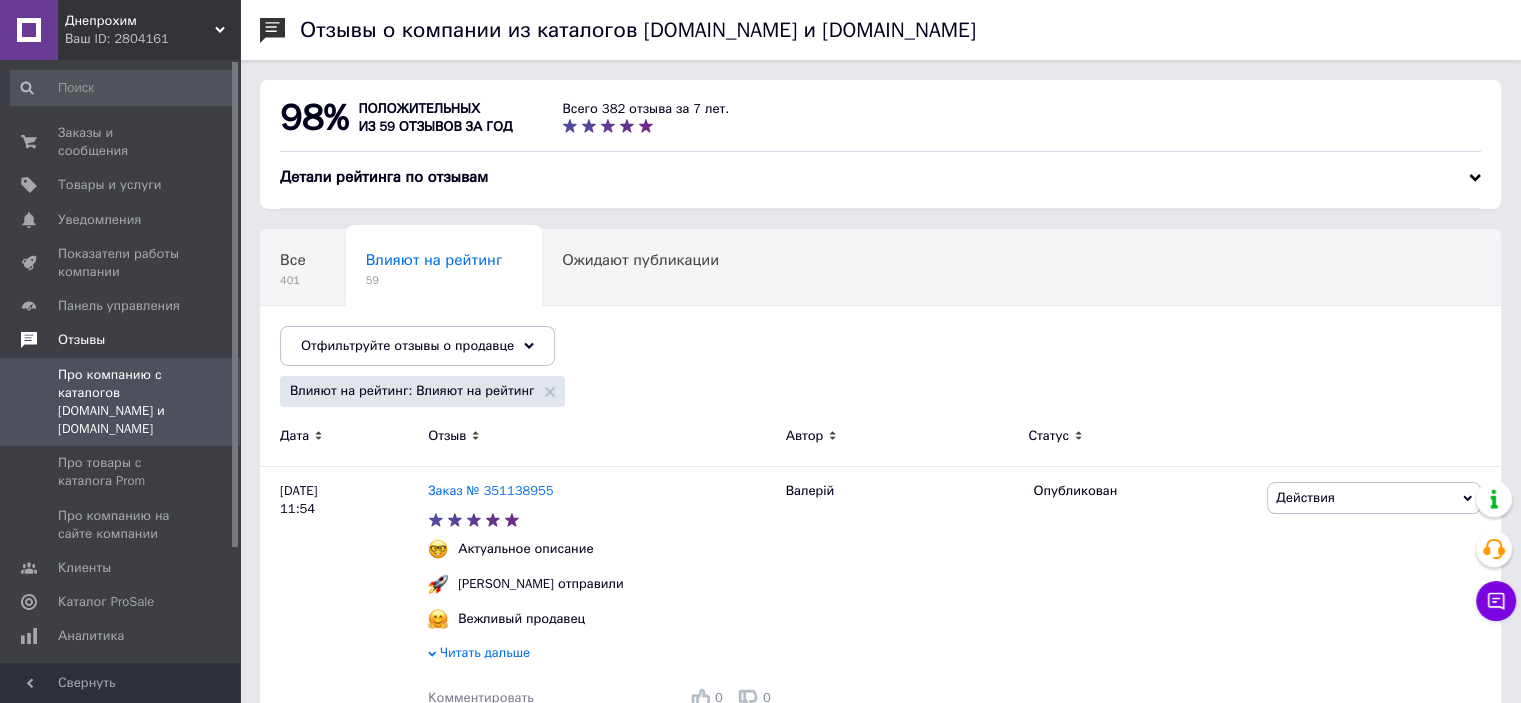 click on "Отзывы" at bounding box center (81, 340) 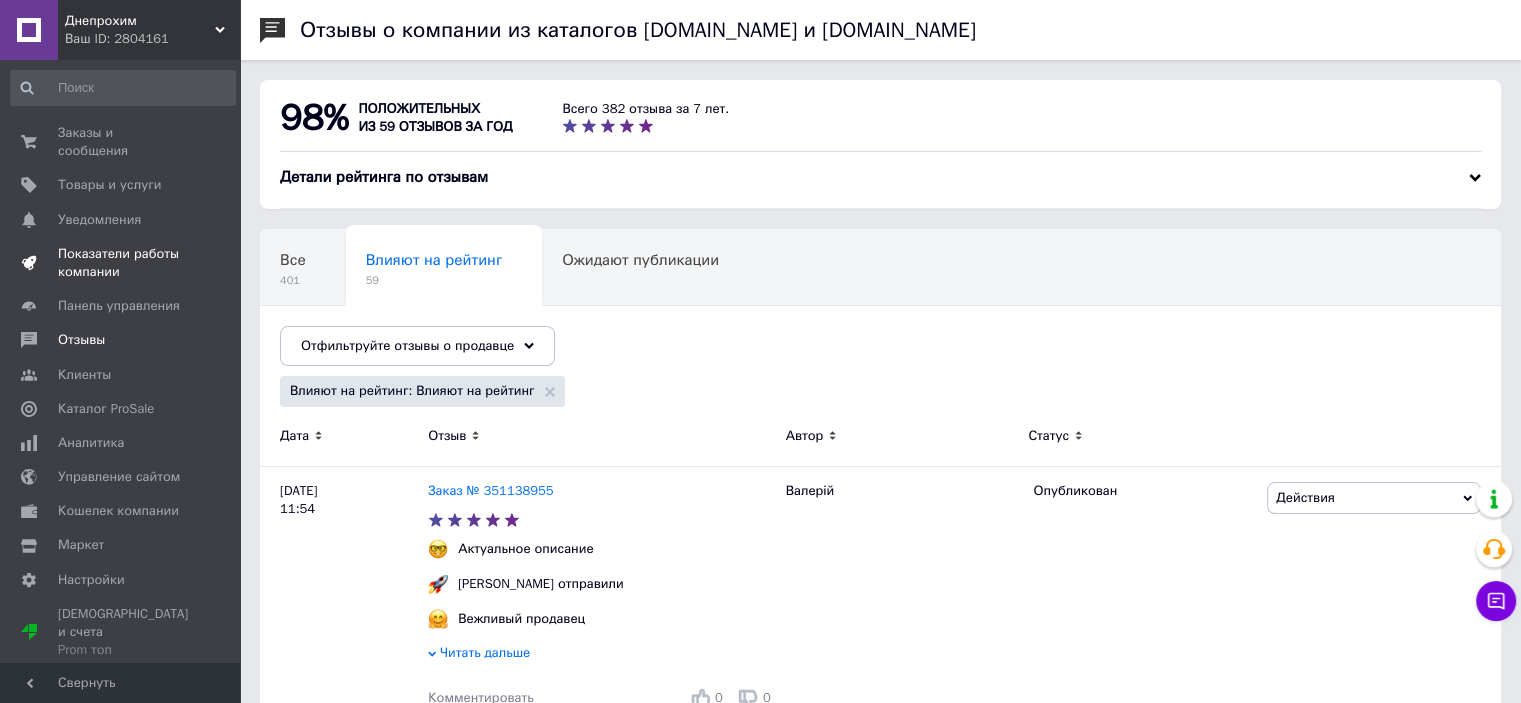 click on "Показатели работы компании" at bounding box center [121, 263] 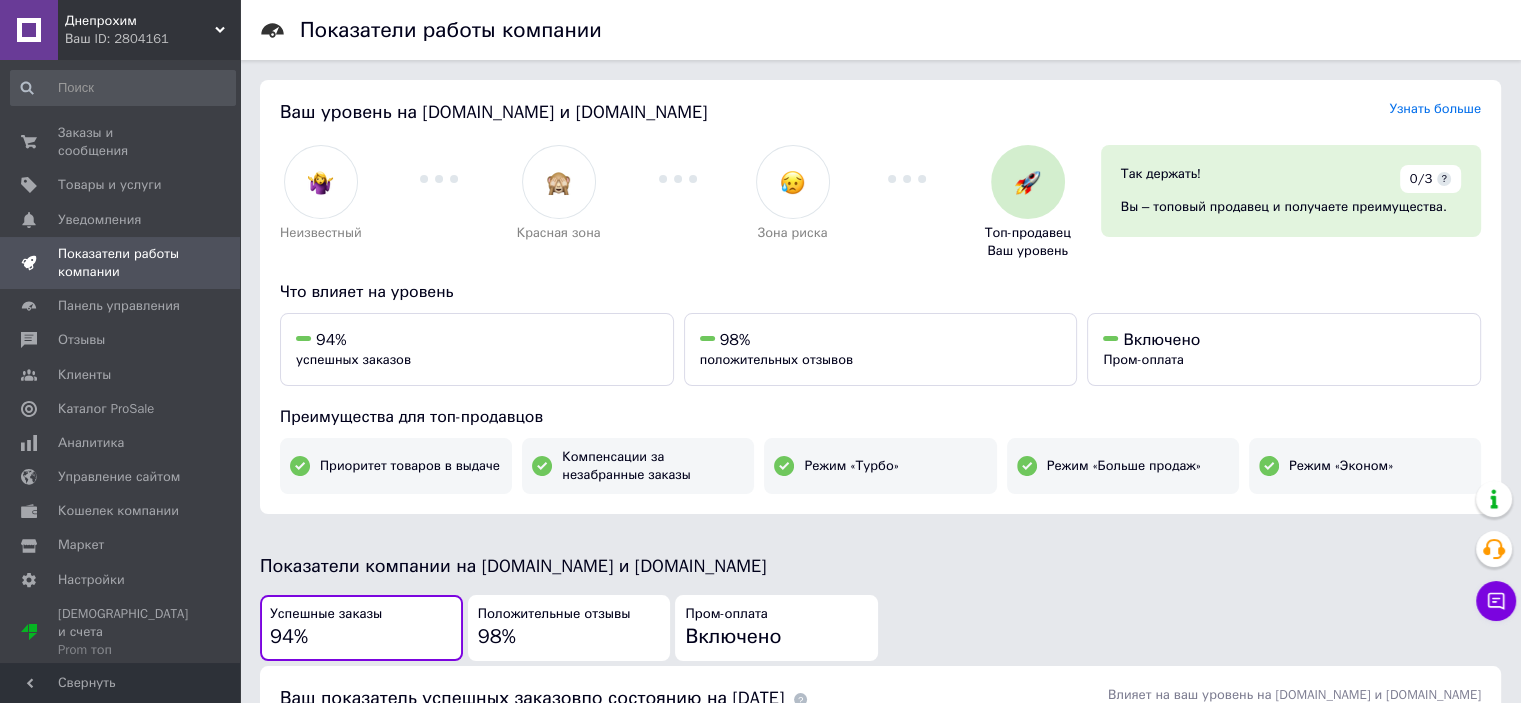 click on "Положительные отзывы 98%" at bounding box center [569, 628] 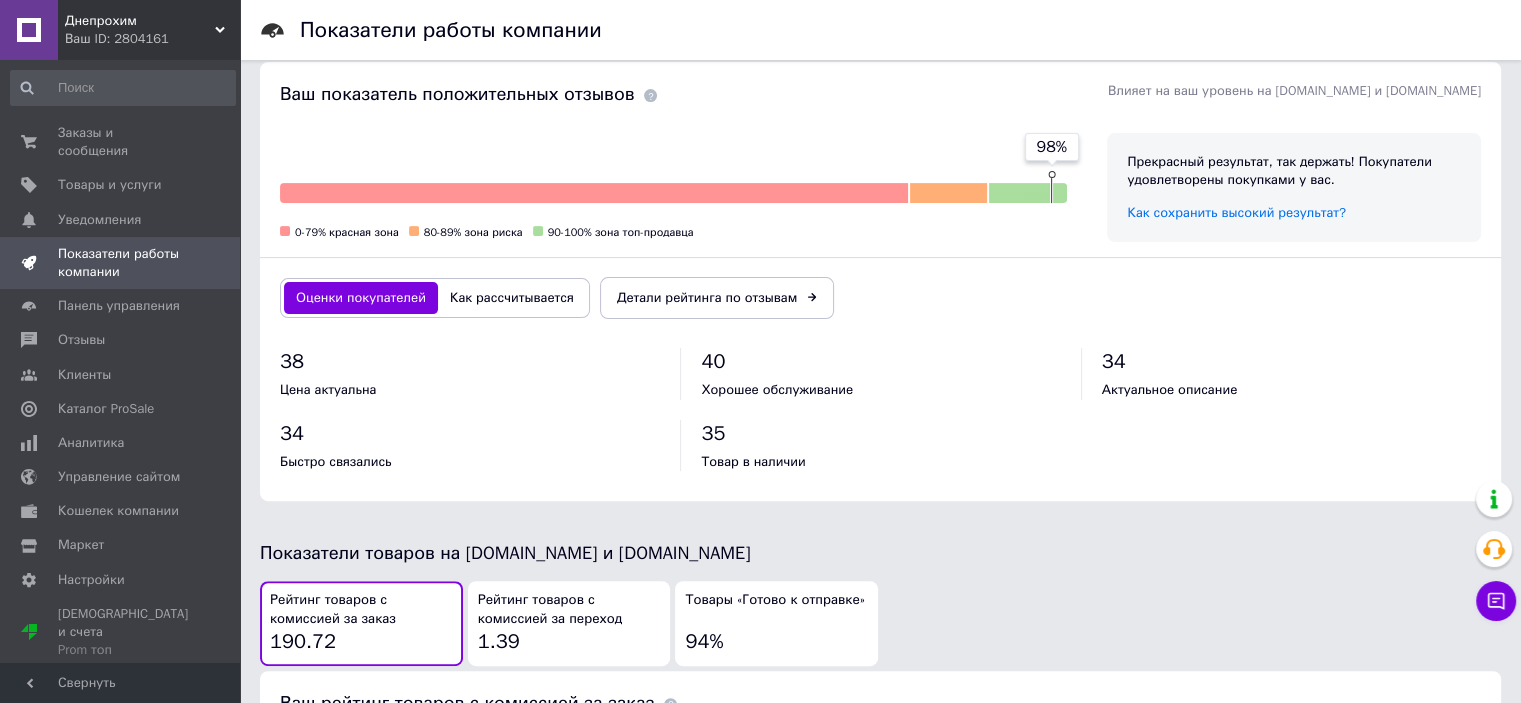 scroll, scrollTop: 615, scrollLeft: 0, axis: vertical 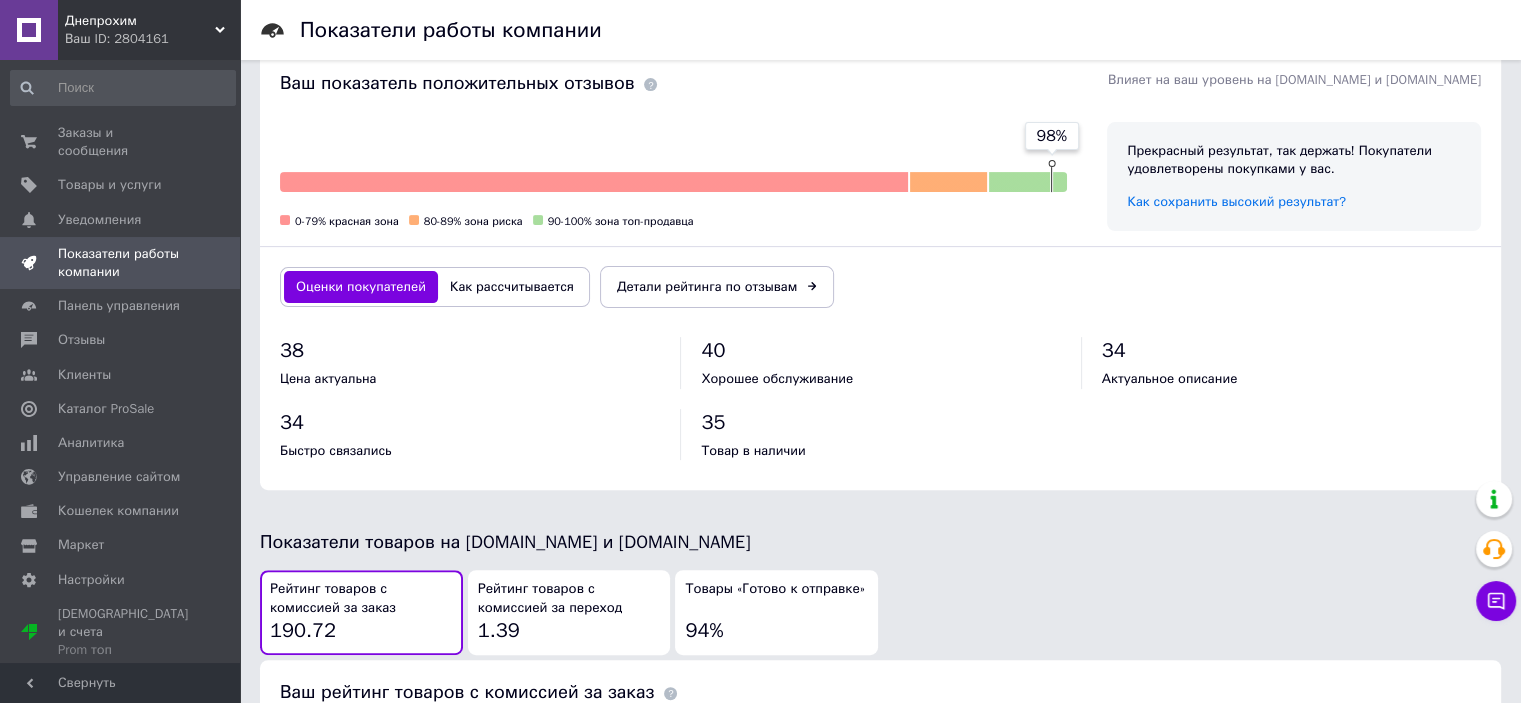 click on "Как рассчитывается" at bounding box center [512, 287] 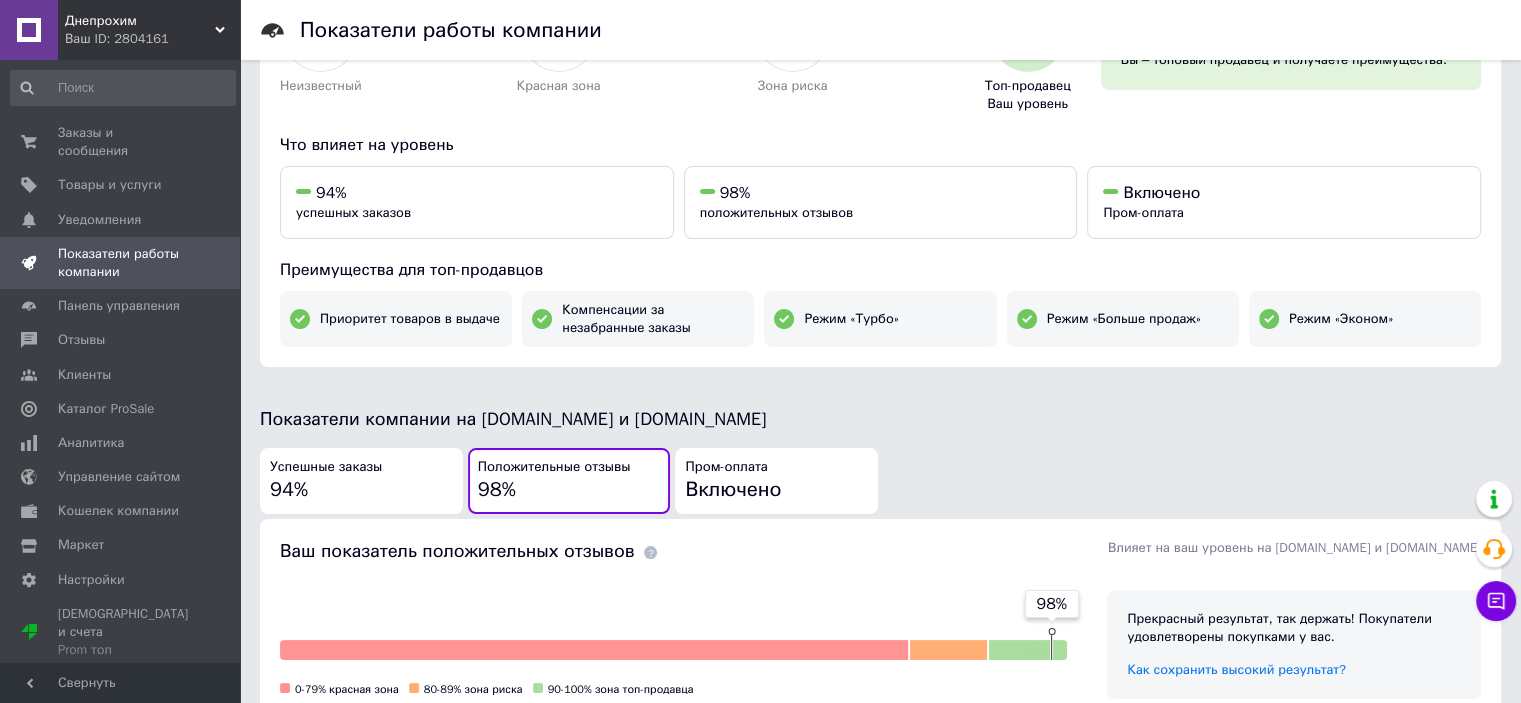 scroll, scrollTop: 0, scrollLeft: 0, axis: both 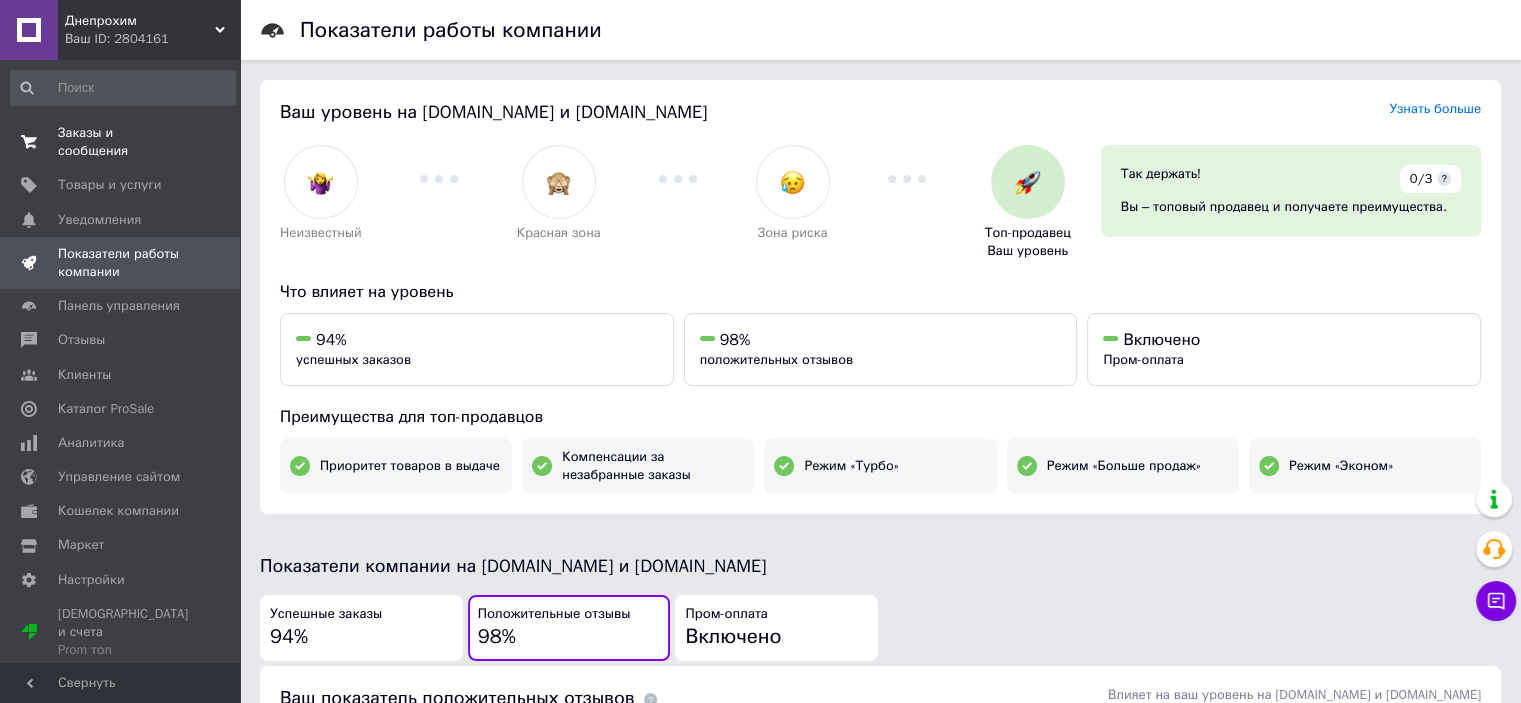 click on "Заказы и сообщения" at bounding box center [121, 142] 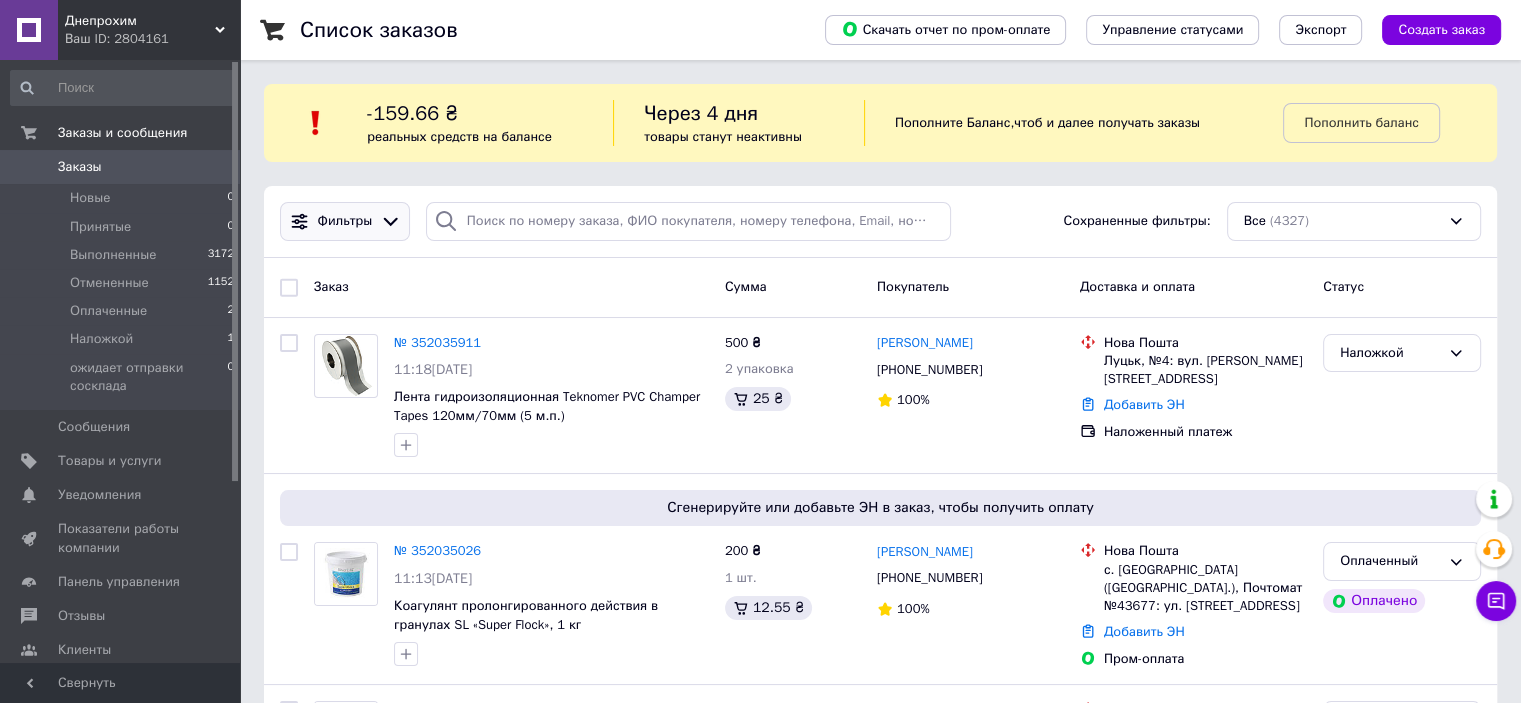 click 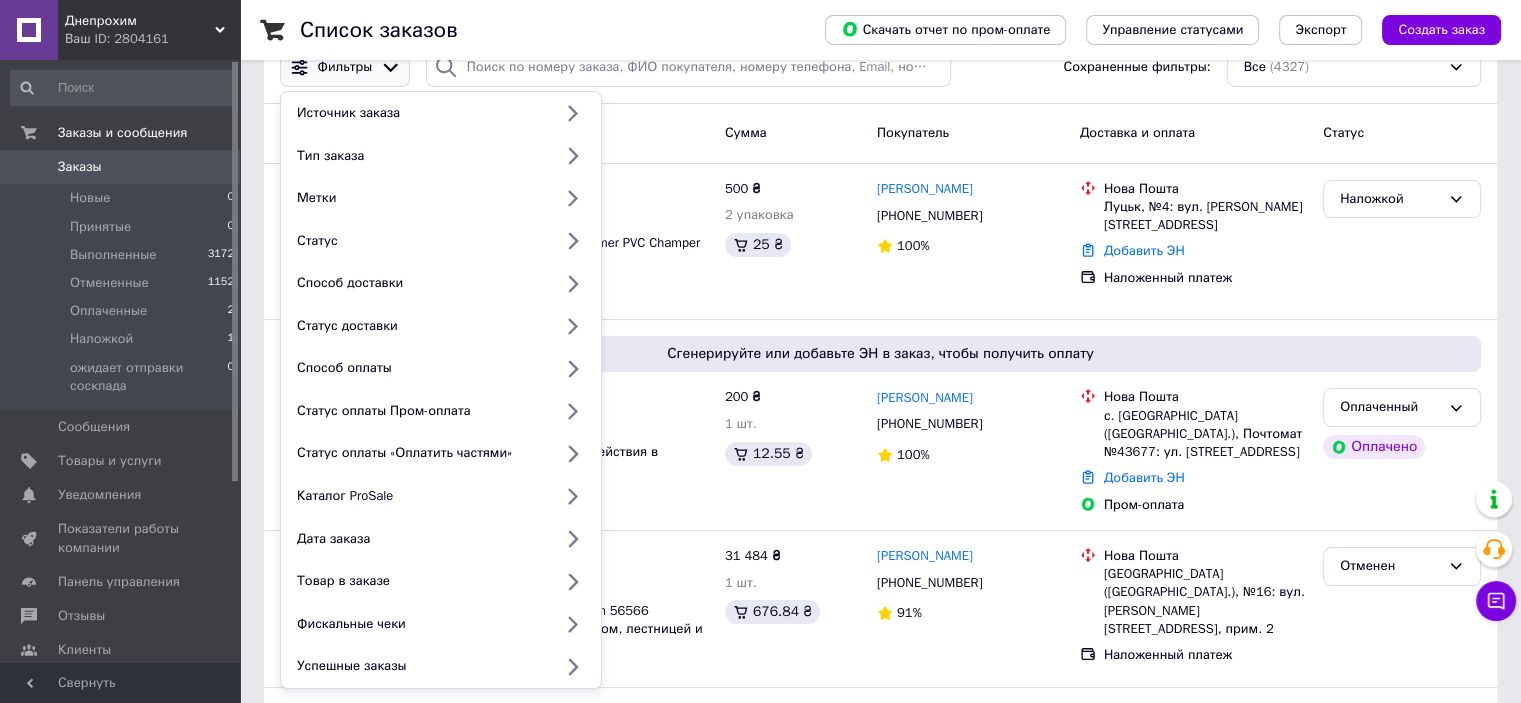 scroll, scrollTop: 200, scrollLeft: 0, axis: vertical 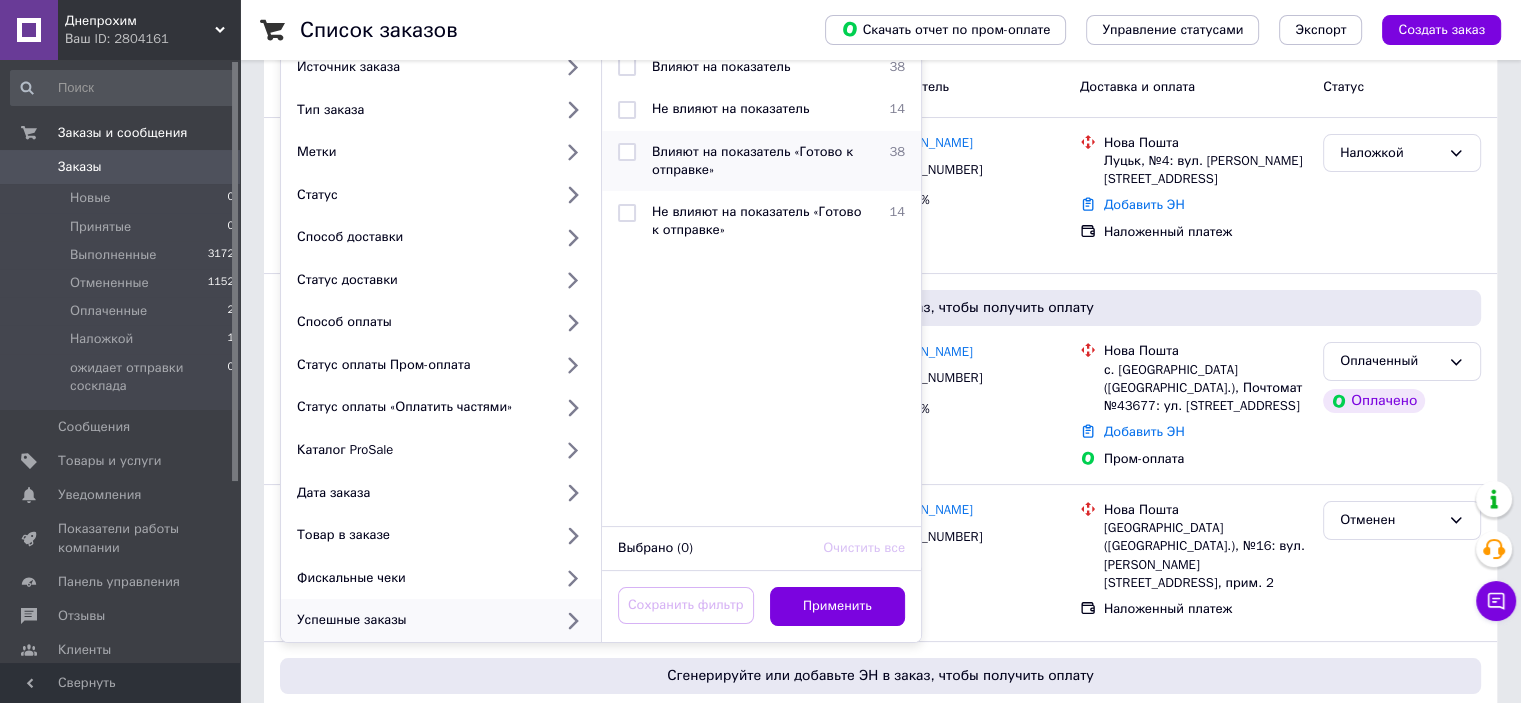 click at bounding box center [627, 152] 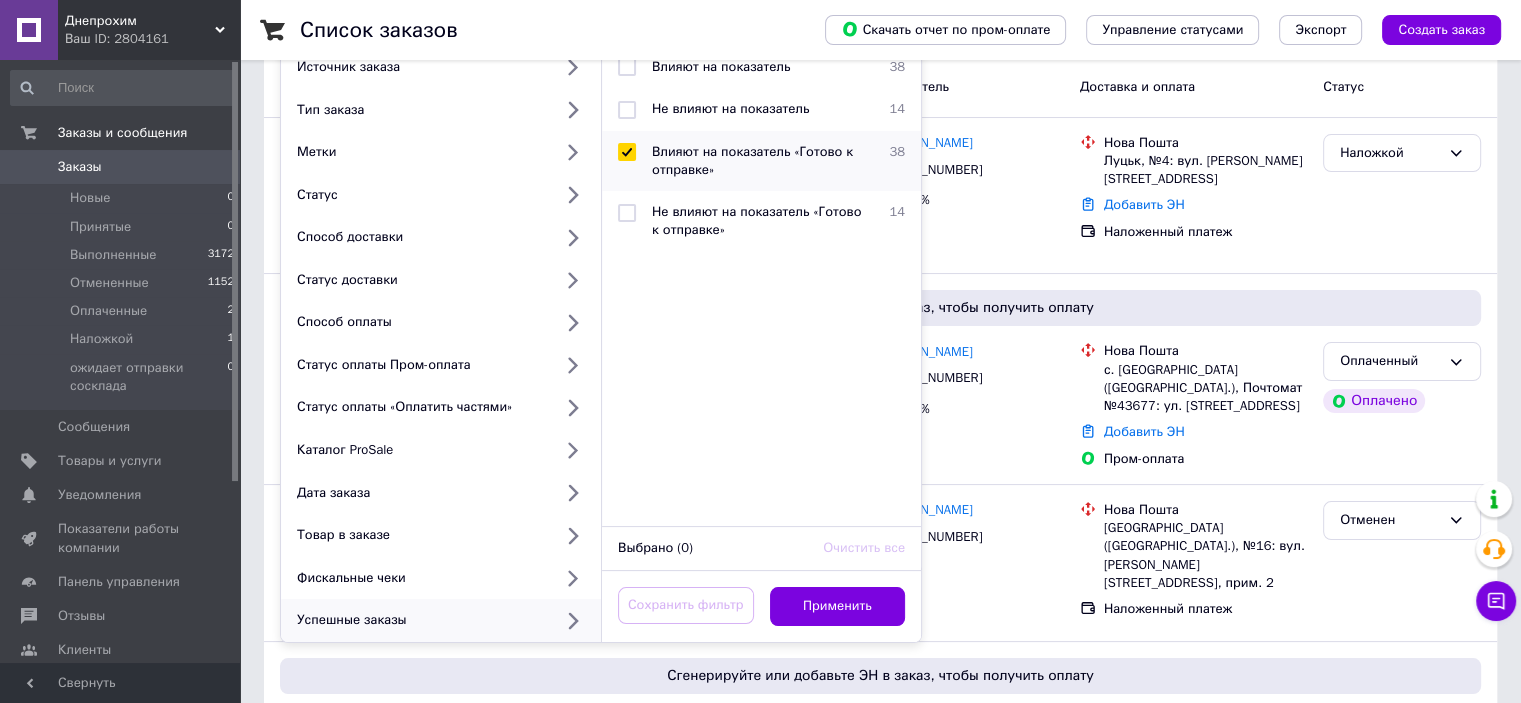 checkbox on "true" 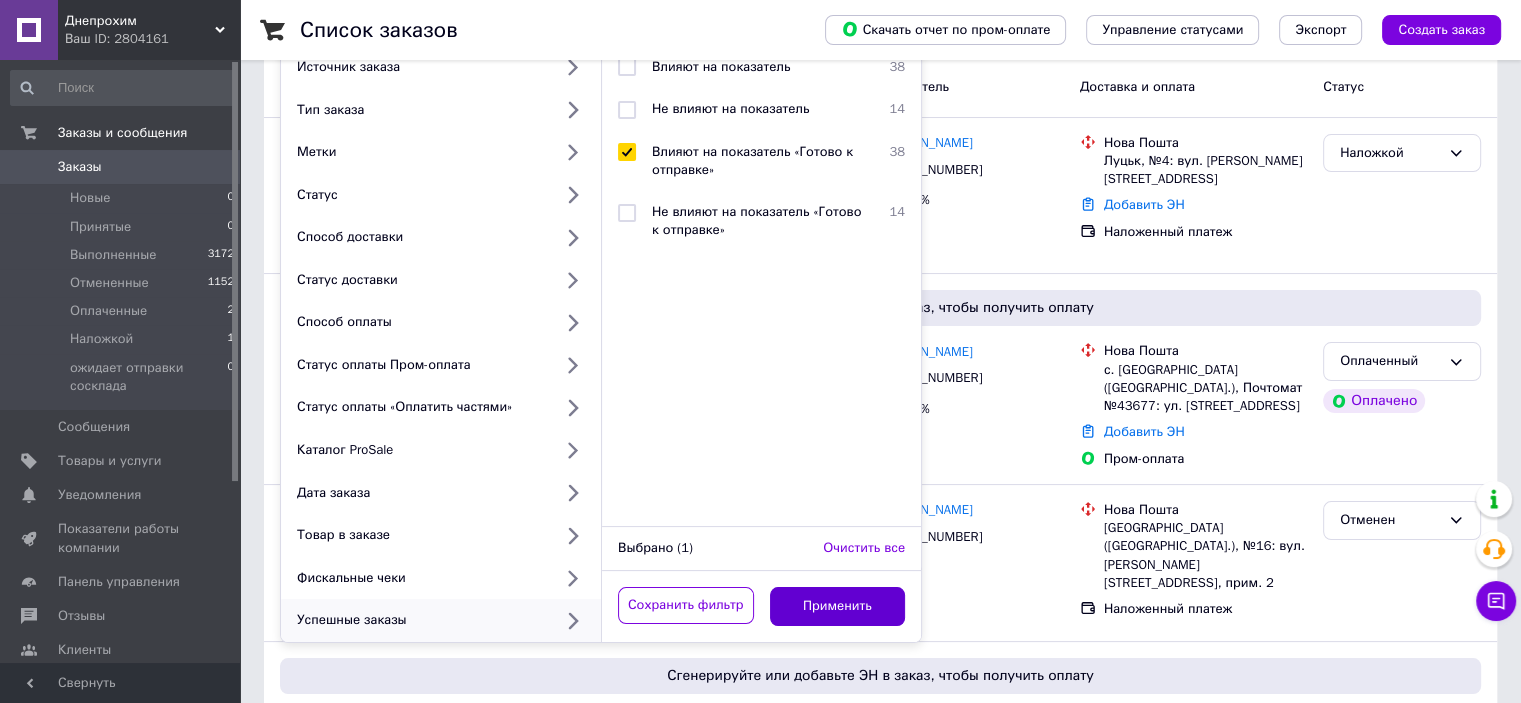 click on "Применить" at bounding box center (838, 606) 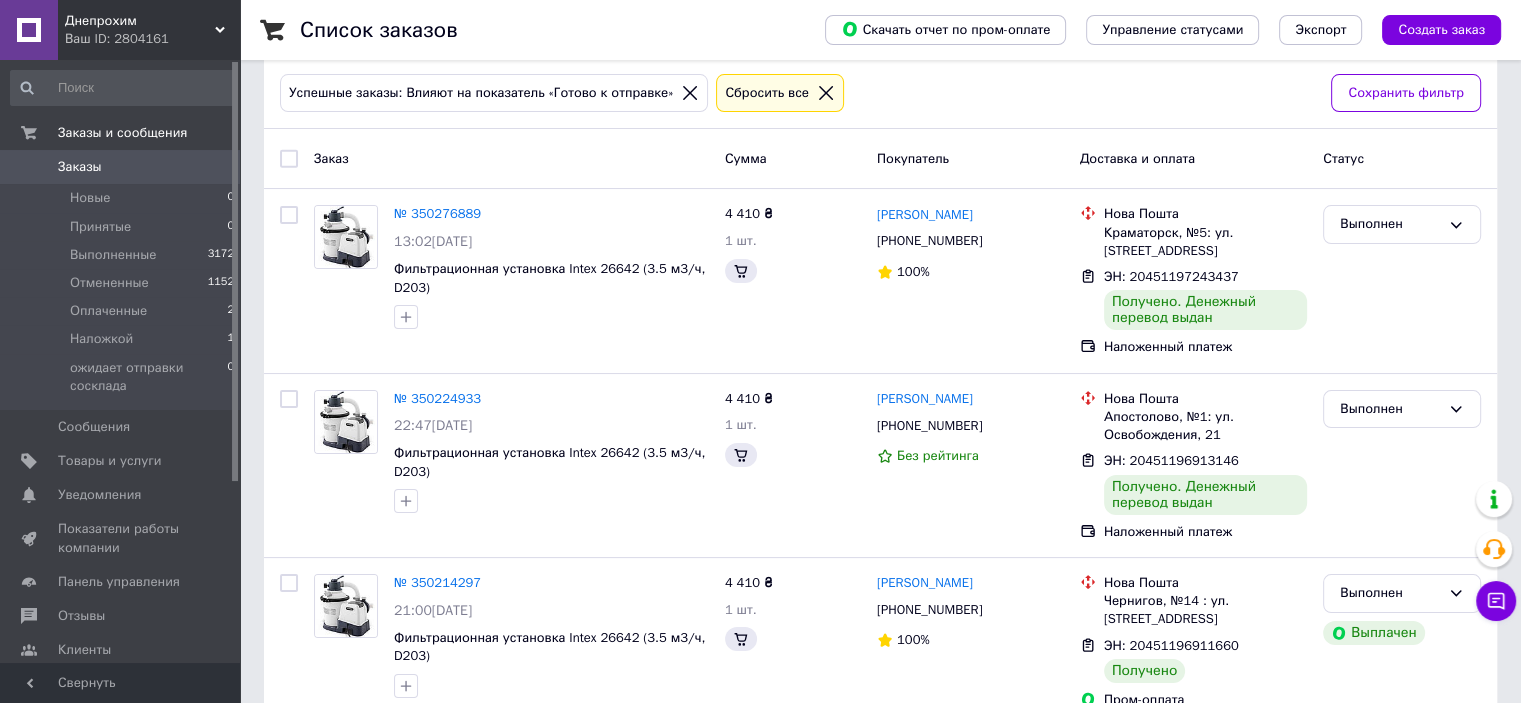 scroll, scrollTop: 0, scrollLeft: 0, axis: both 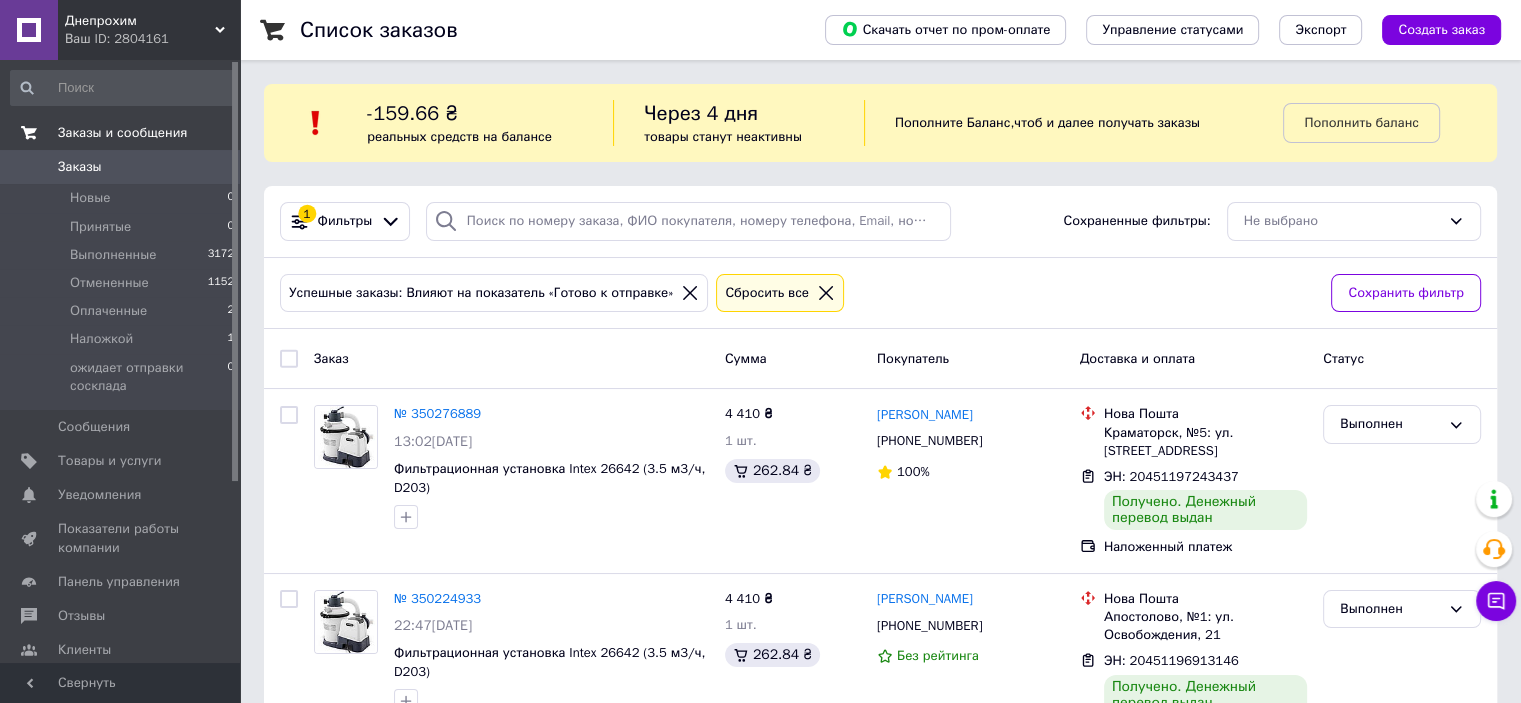 click on "Заказы и сообщения" at bounding box center [122, 133] 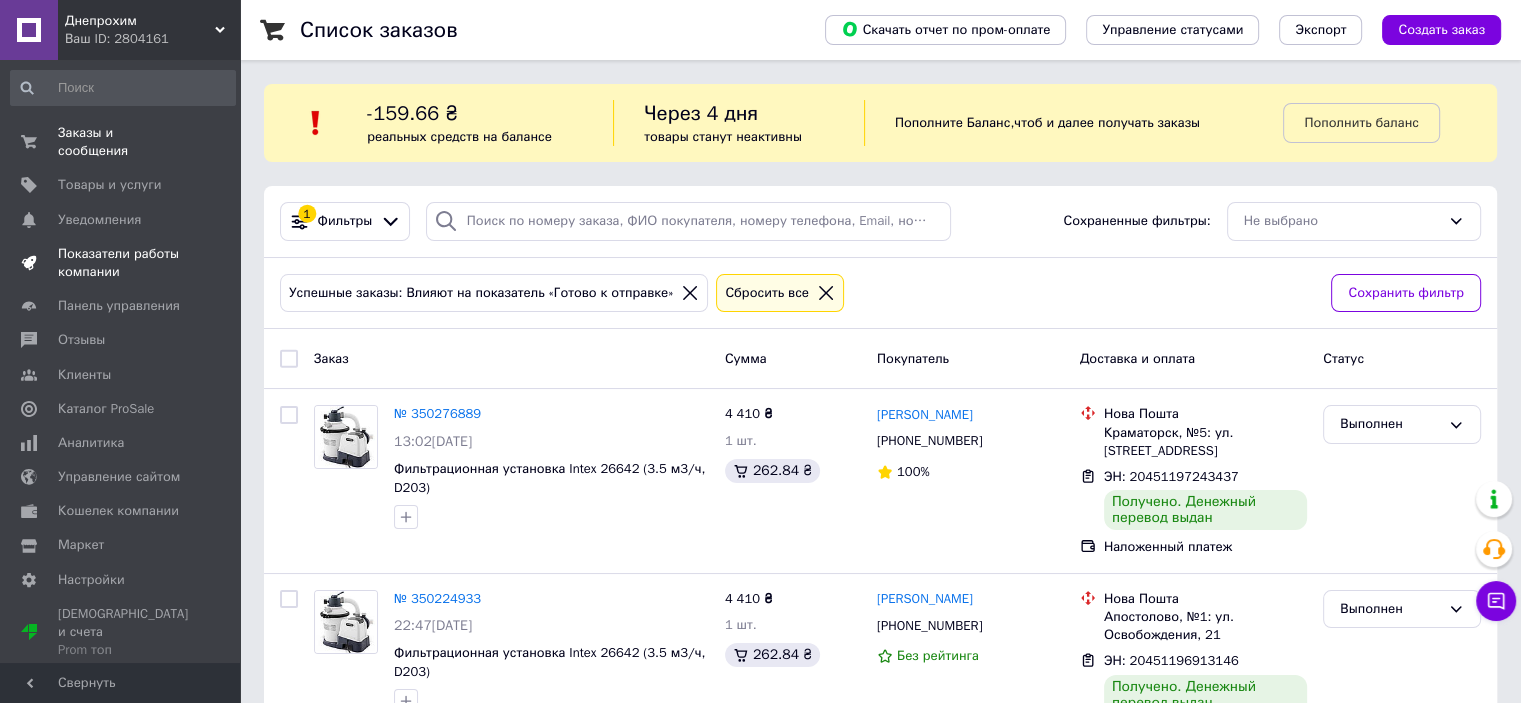 click on "Показатели работы компании" at bounding box center [121, 263] 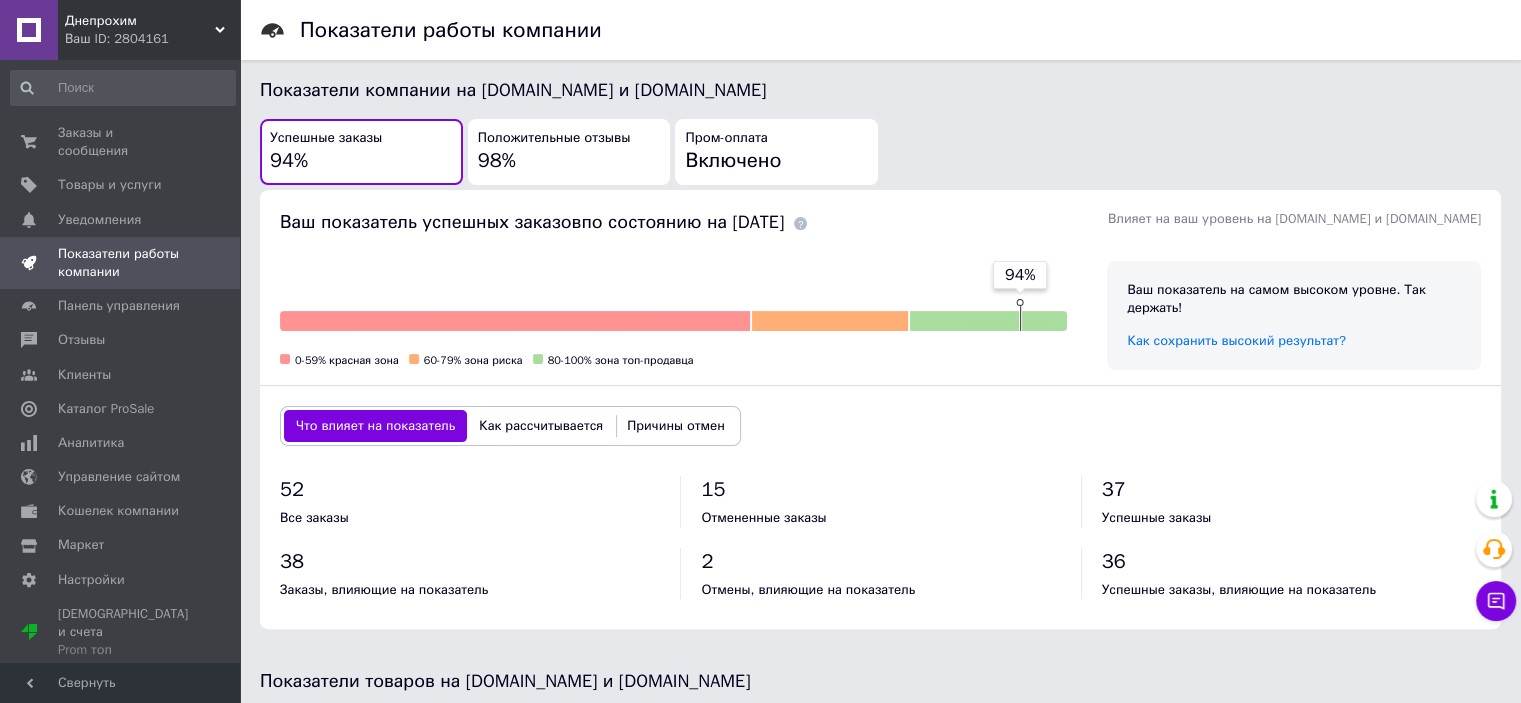 scroll, scrollTop: 496, scrollLeft: 0, axis: vertical 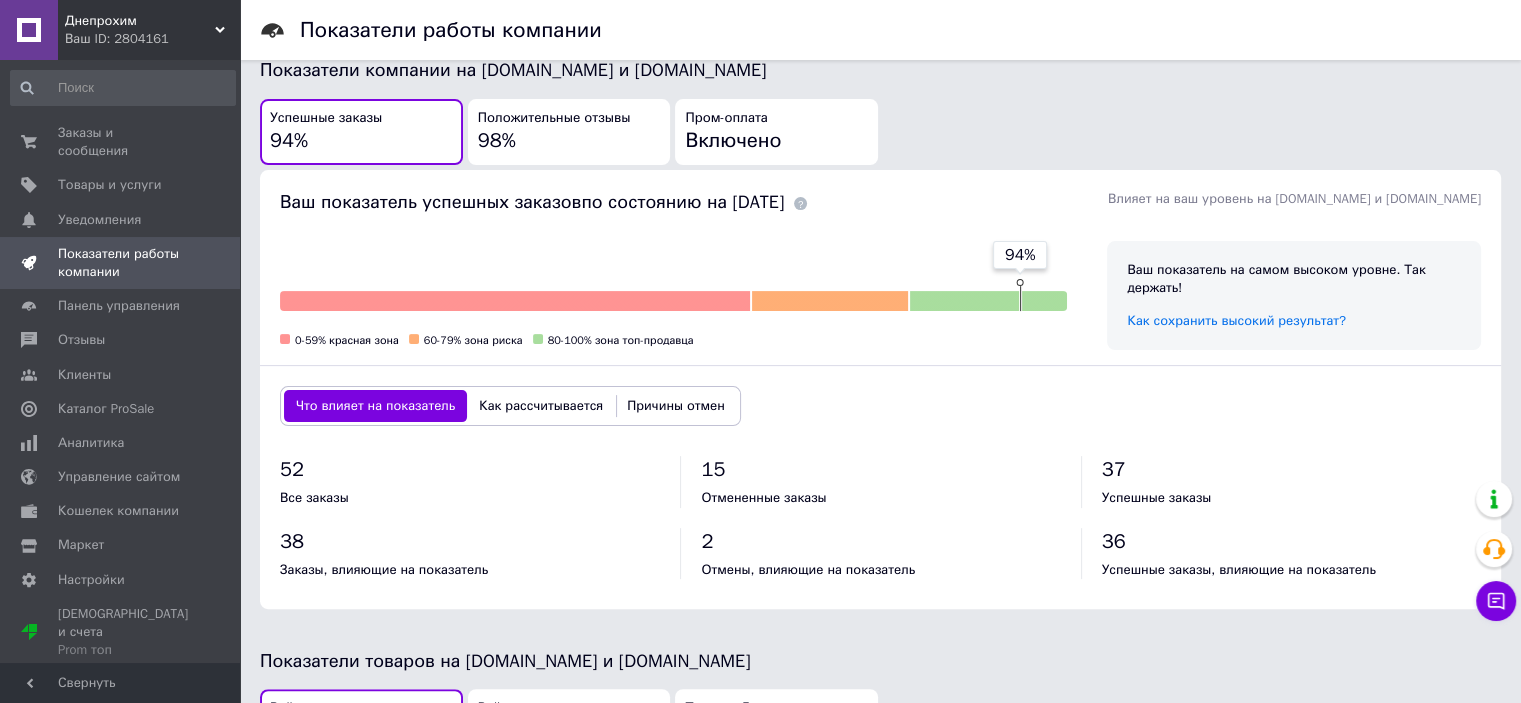 click on "Как рассчитывается" at bounding box center (541, 406) 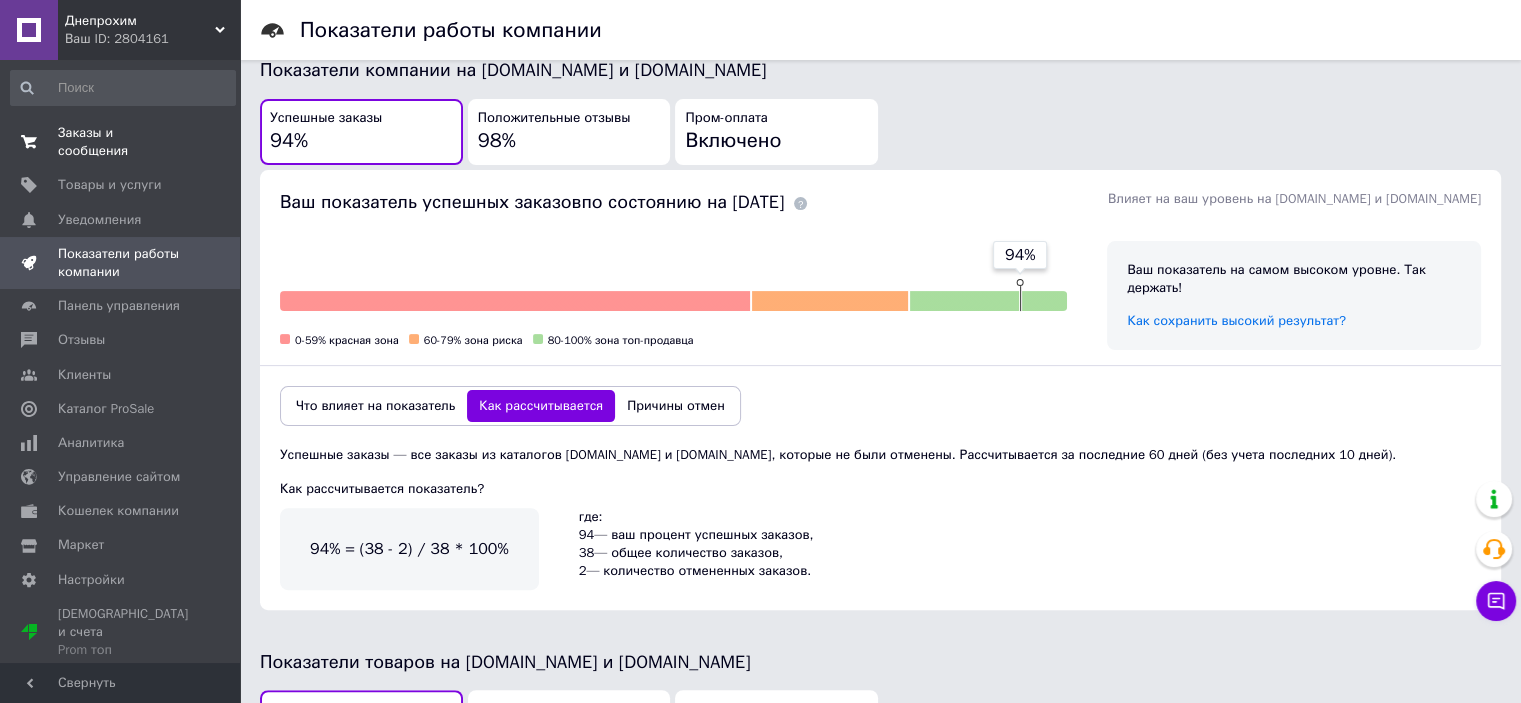 click on "Заказы и сообщения" at bounding box center [121, 142] 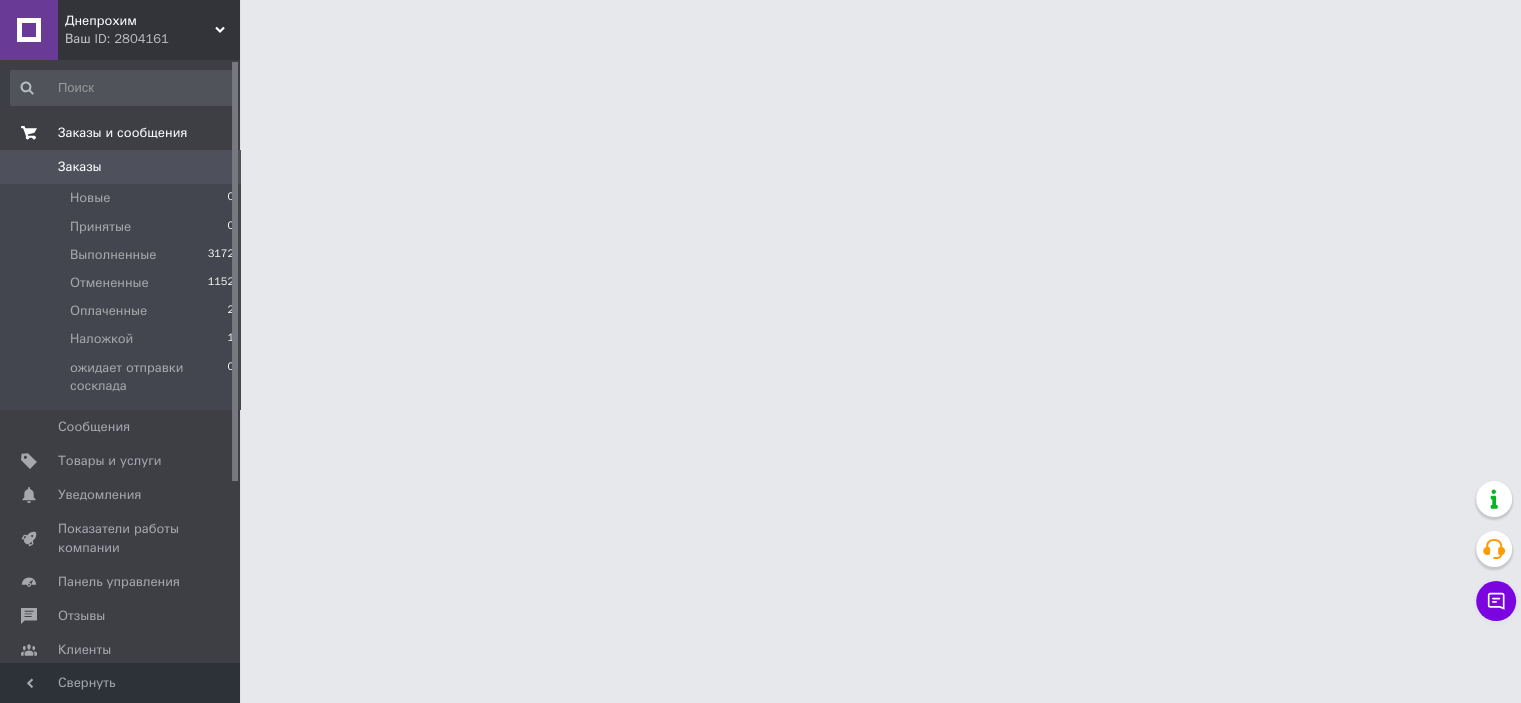 scroll, scrollTop: 0, scrollLeft: 0, axis: both 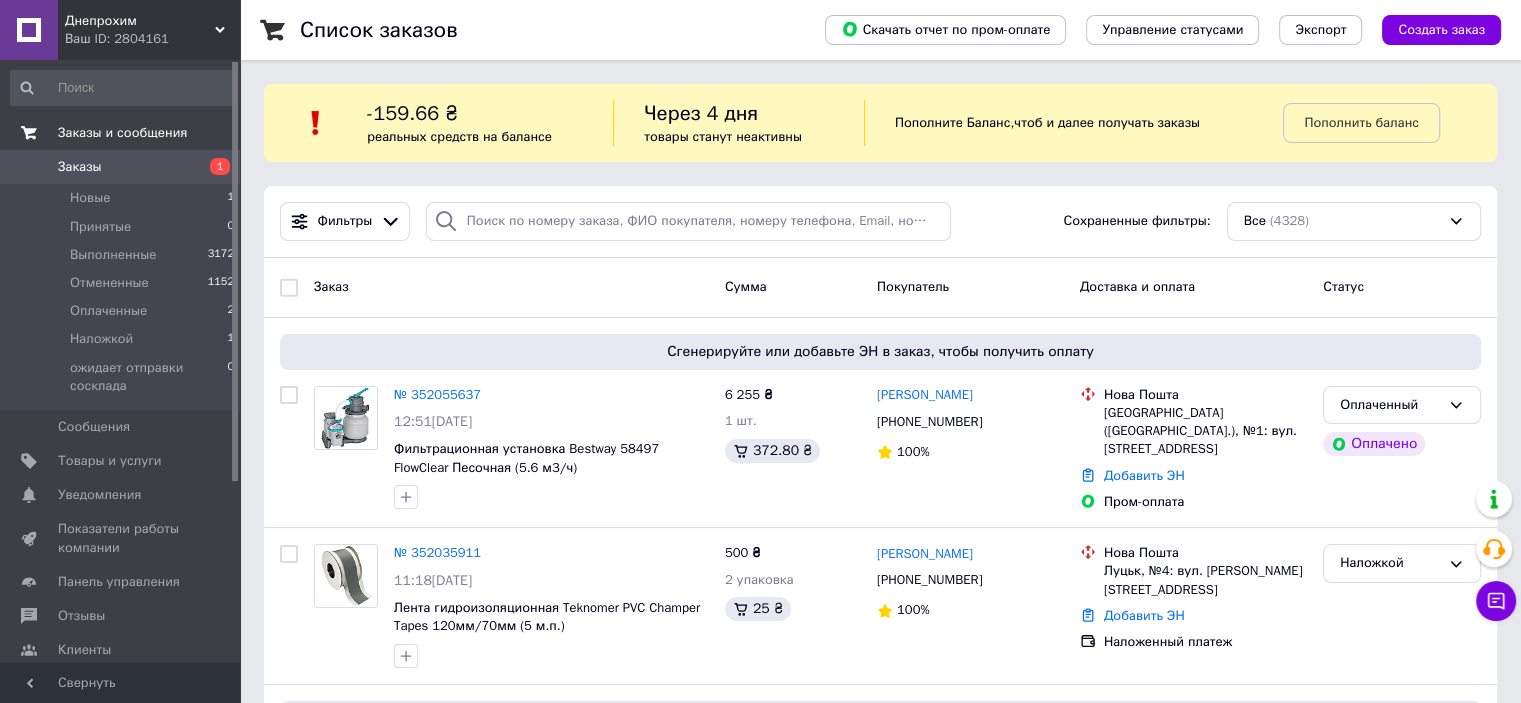 click on "Заказы и сообщения" at bounding box center (122, 133) 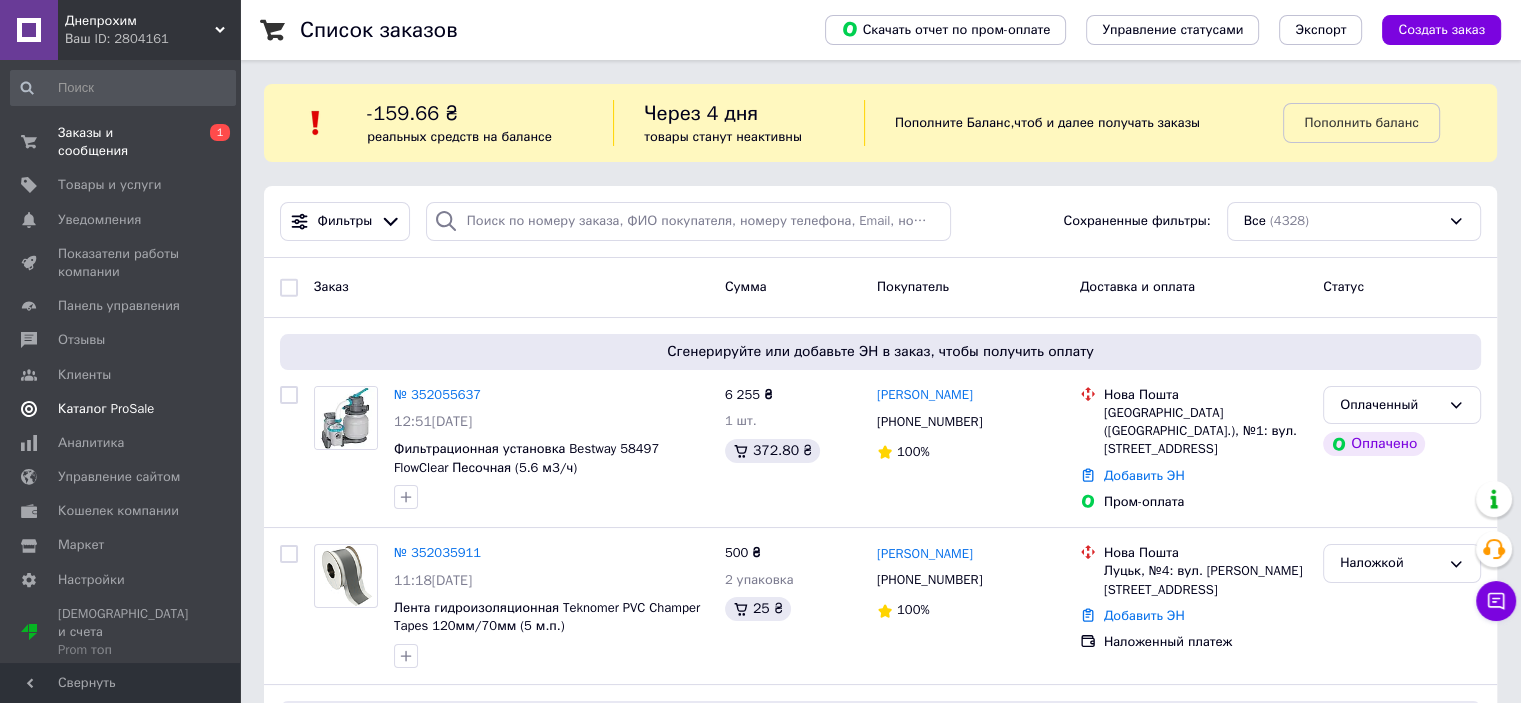 click on "Каталог ProSale" at bounding box center [106, 409] 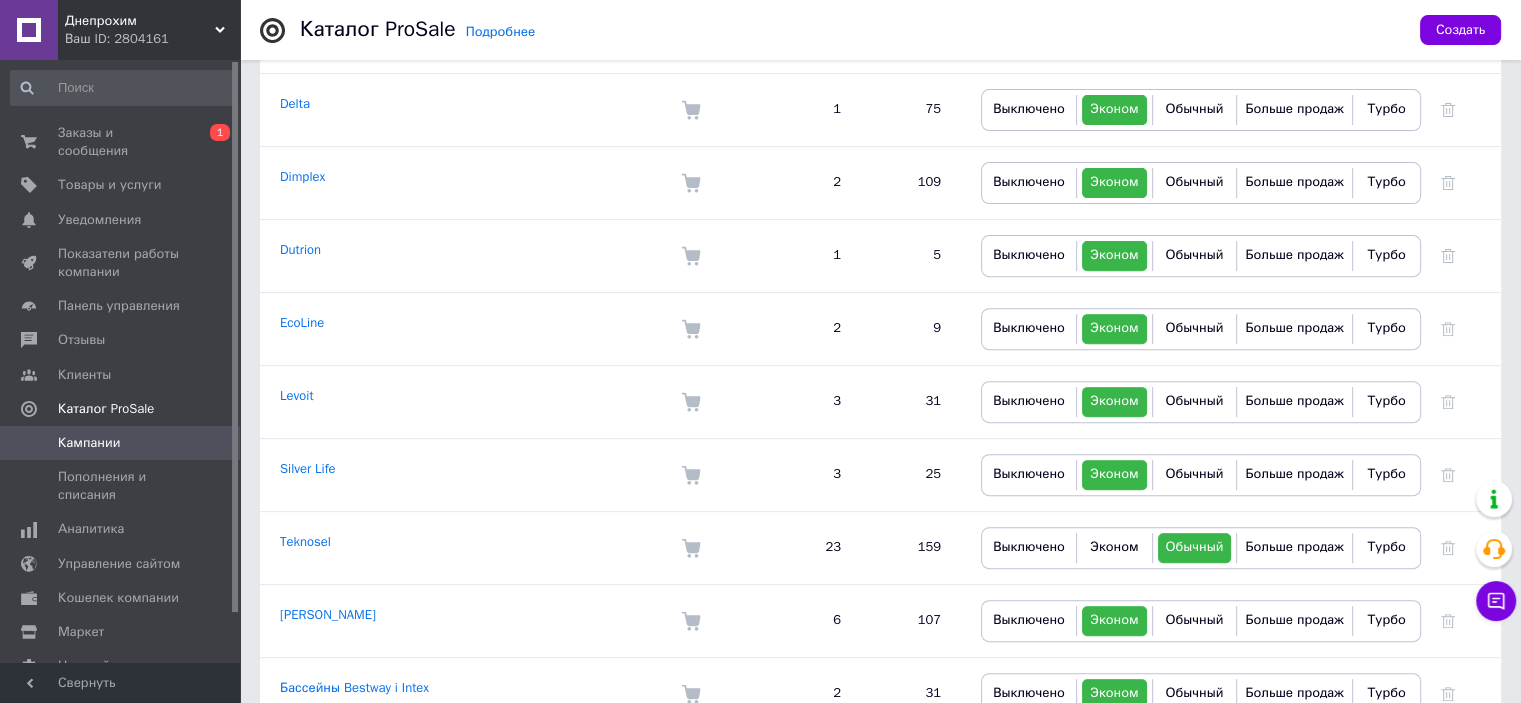 scroll, scrollTop: 720, scrollLeft: 0, axis: vertical 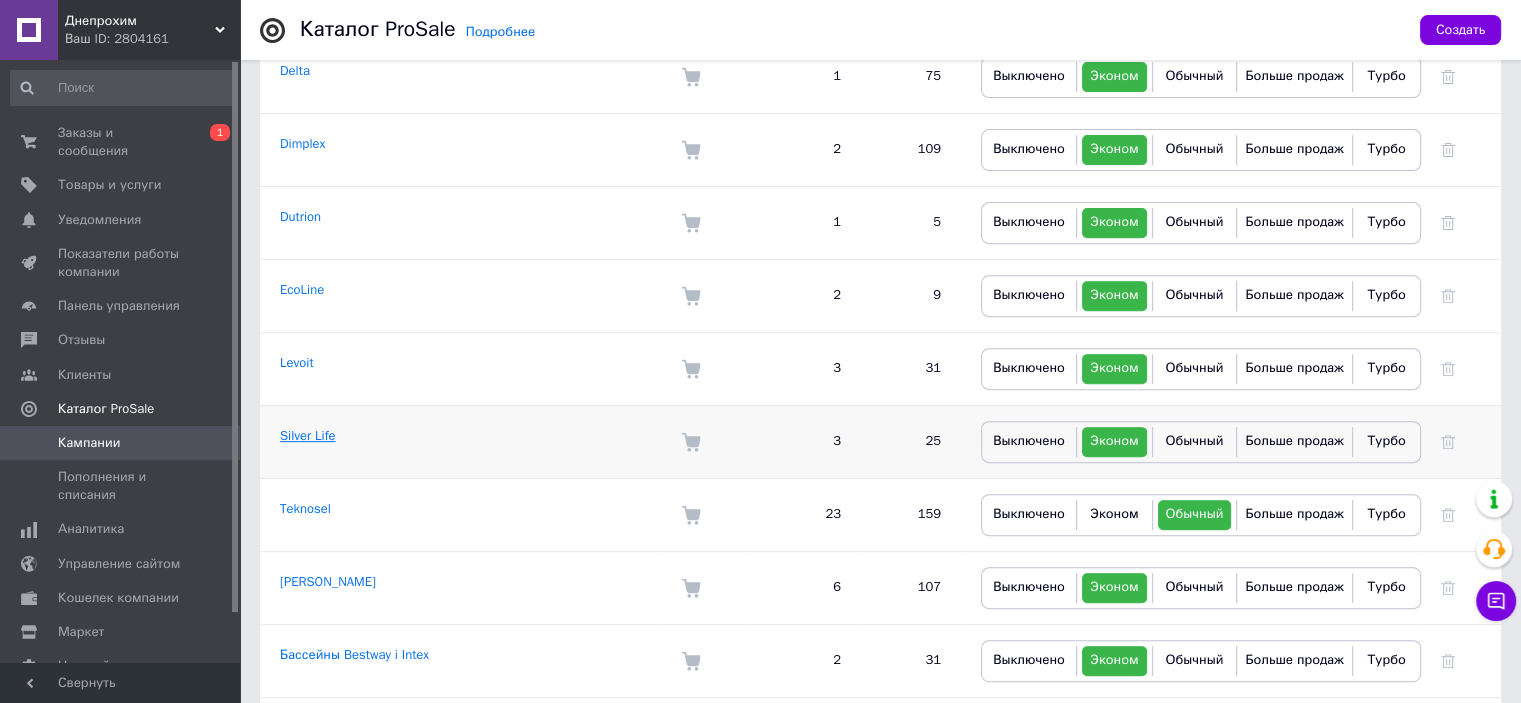 click on "Silver Life" at bounding box center (308, 435) 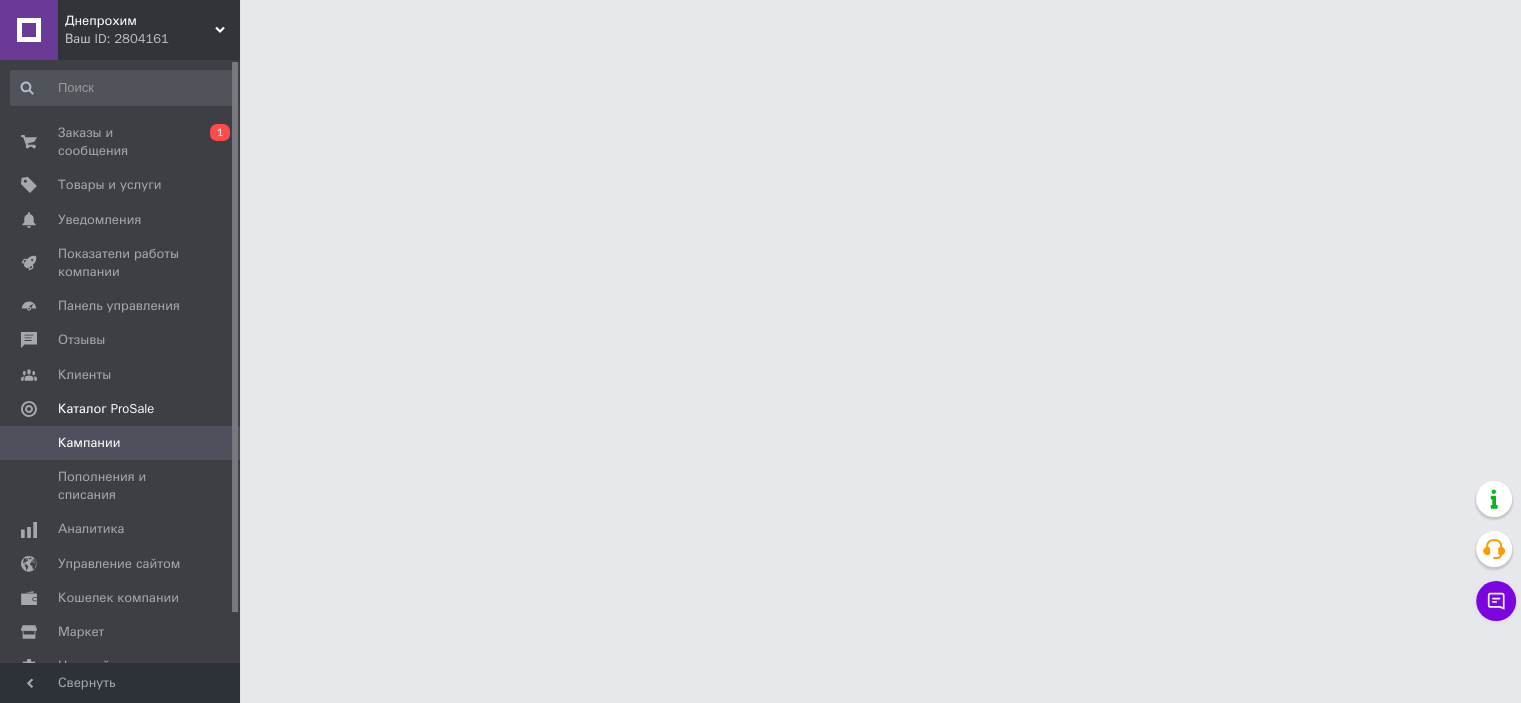 scroll, scrollTop: 0, scrollLeft: 0, axis: both 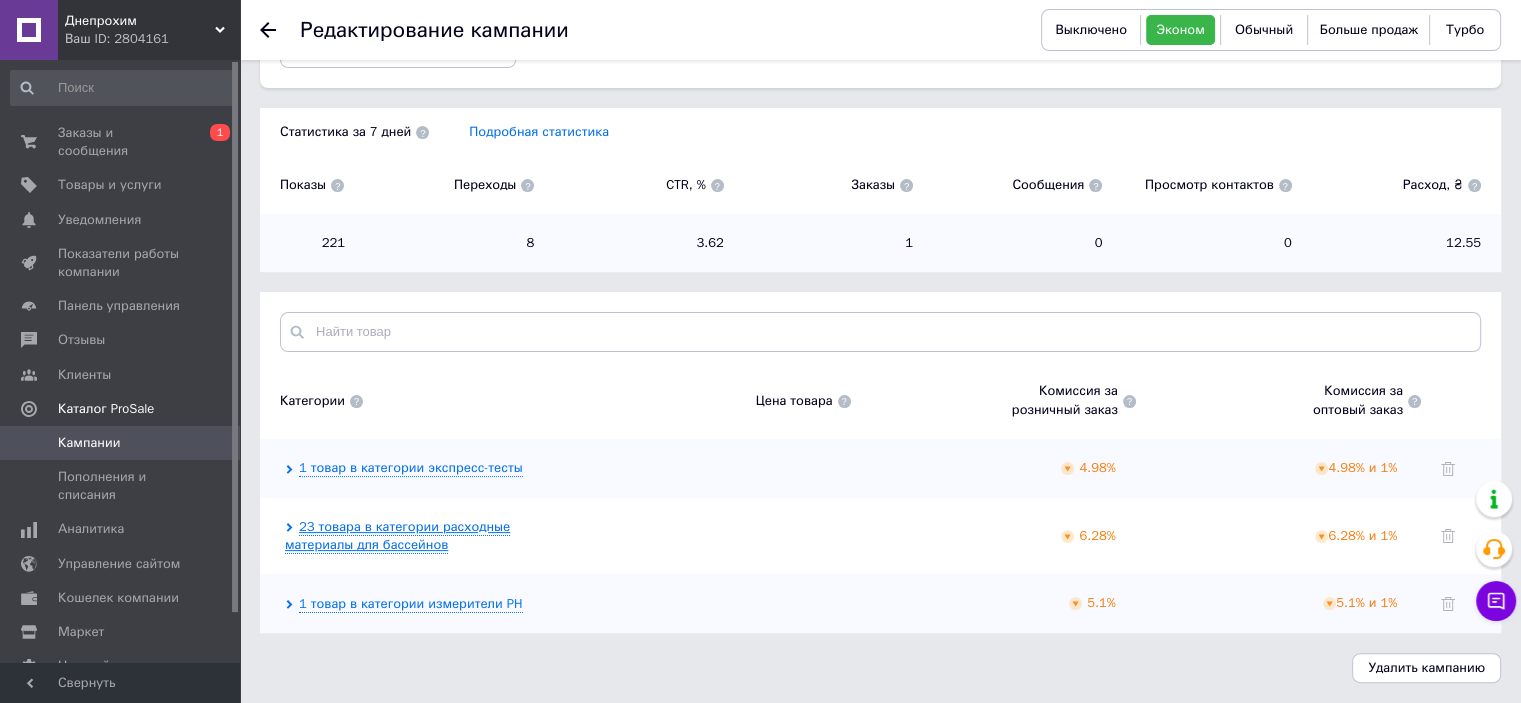 click on "23 товара в категории расходные материалы для бассейнов" at bounding box center [397, 536] 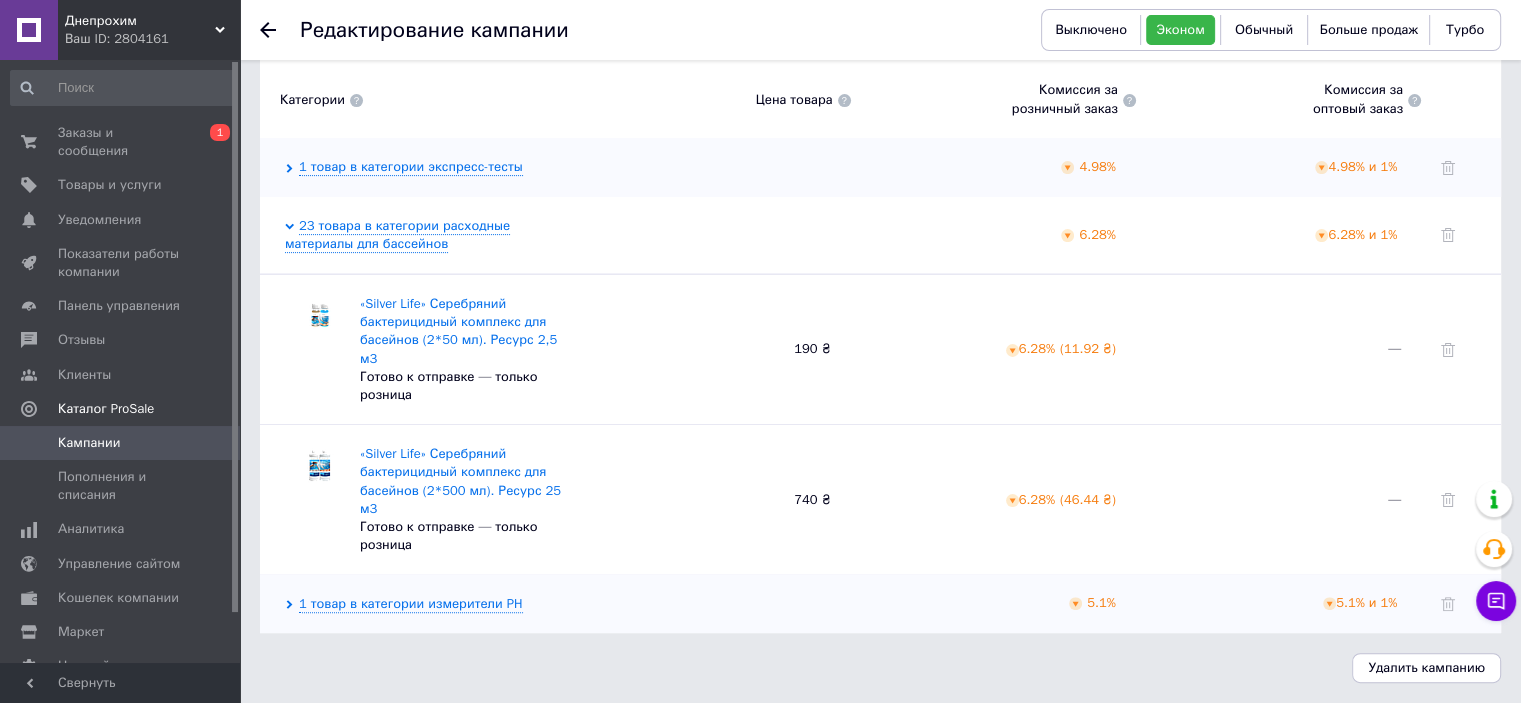 scroll, scrollTop: 628, scrollLeft: 0, axis: vertical 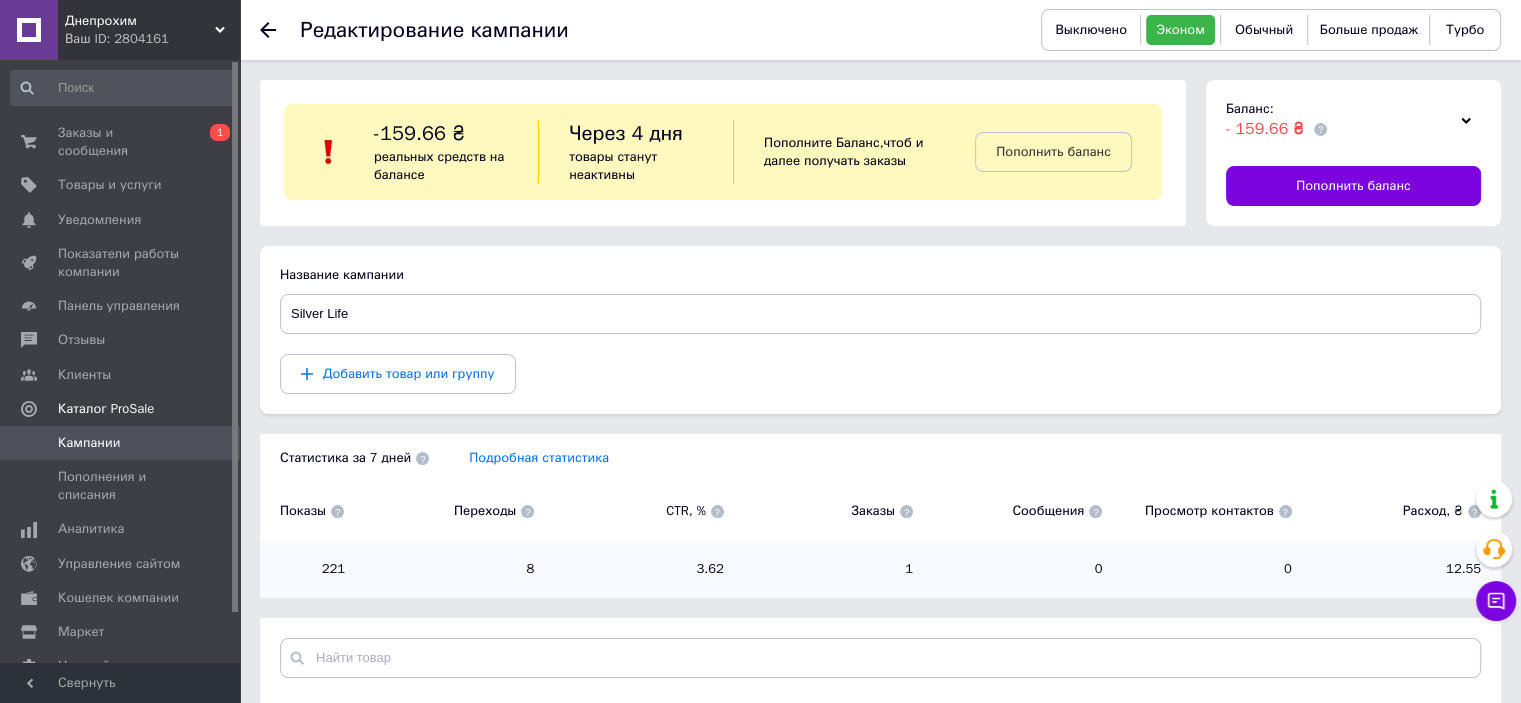 click on "Кампании" at bounding box center [89, 443] 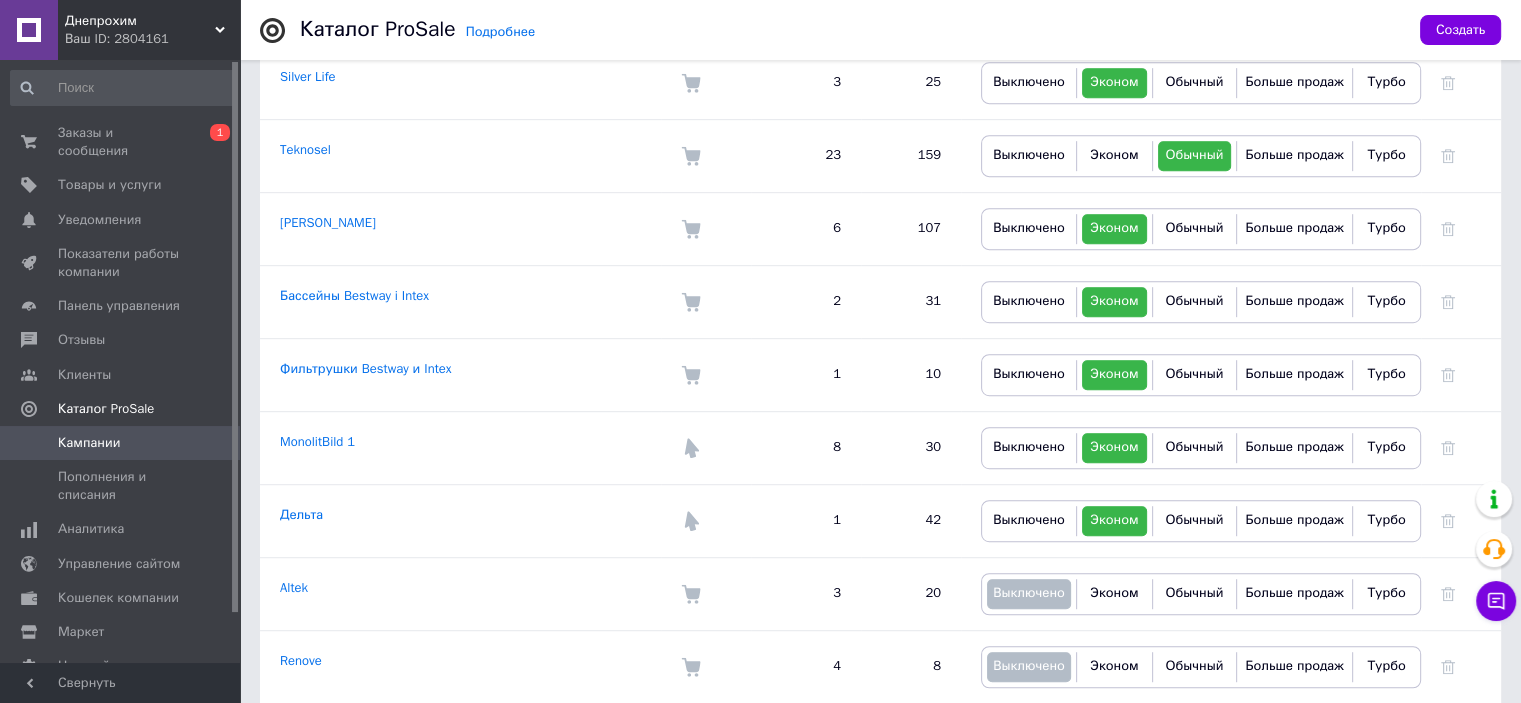scroll, scrollTop: 1084, scrollLeft: 0, axis: vertical 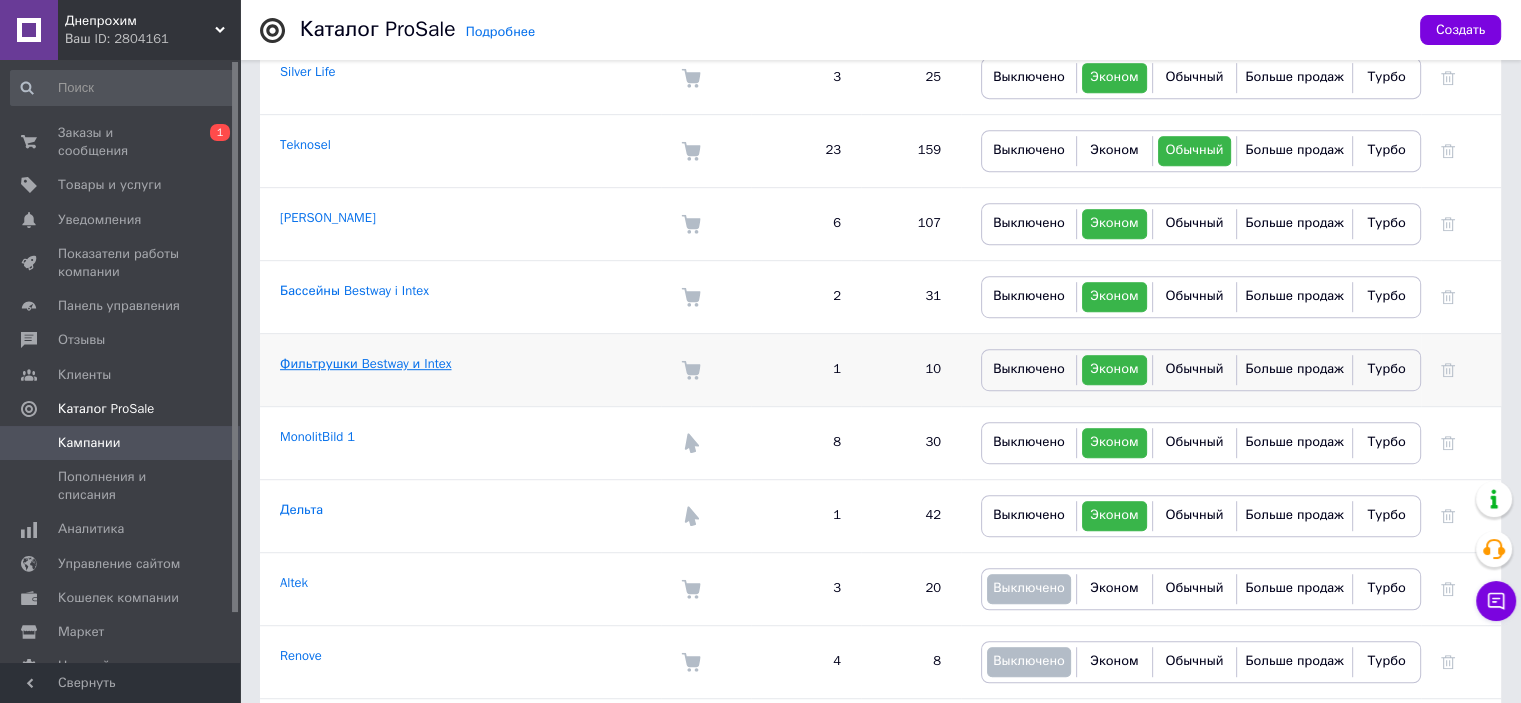 click on "Фильтрушки Bestway и Intex" at bounding box center (365, 363) 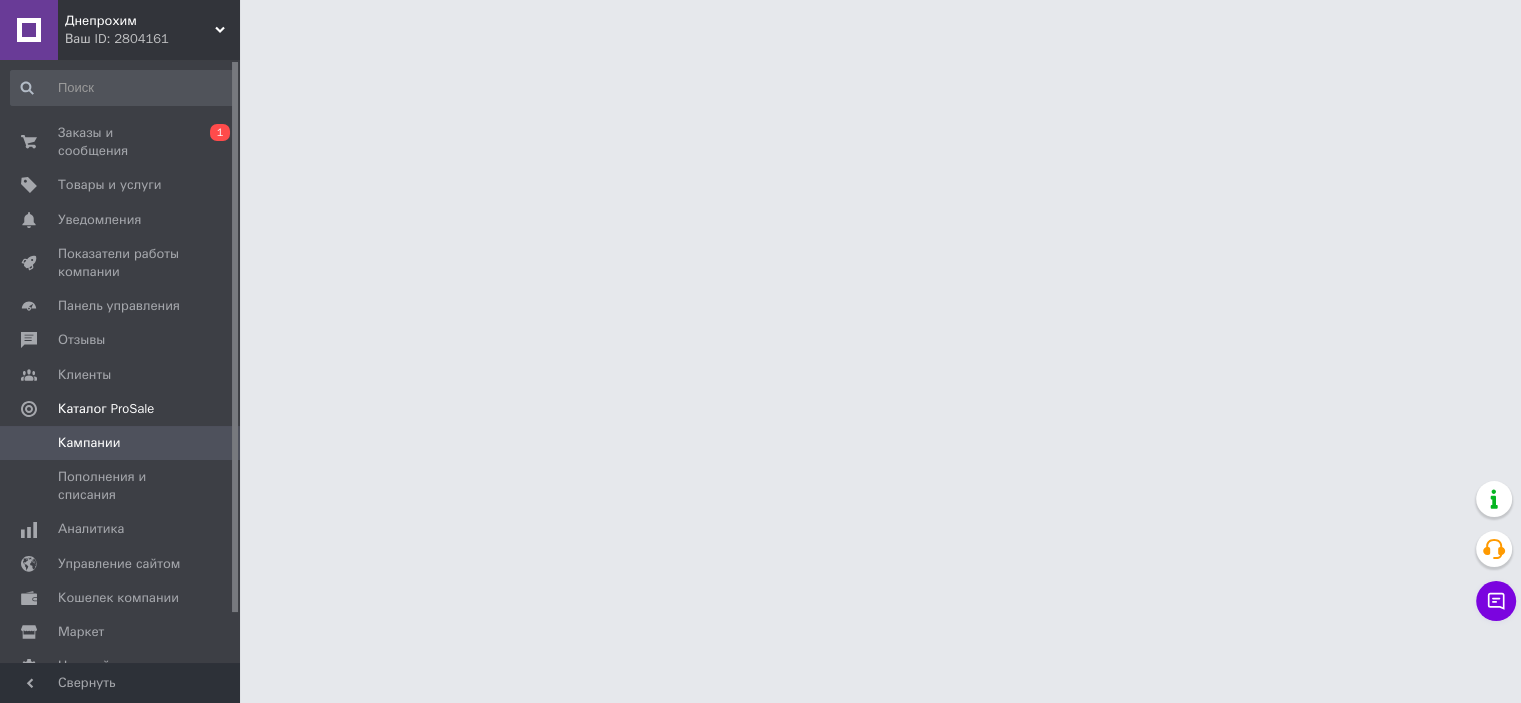 scroll, scrollTop: 0, scrollLeft: 0, axis: both 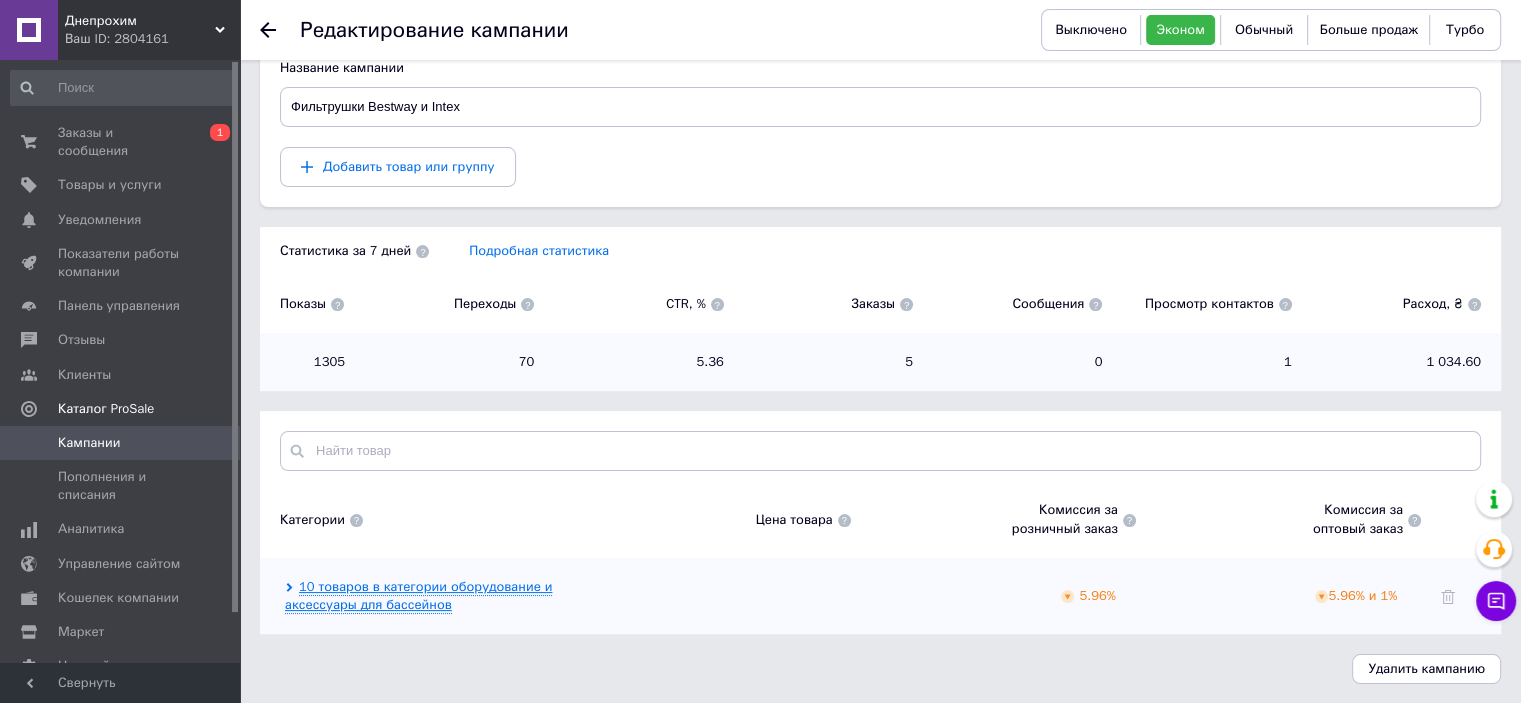 click on "10 товаров в категории оборудование и аксессуары для бассейнов" at bounding box center [418, 596] 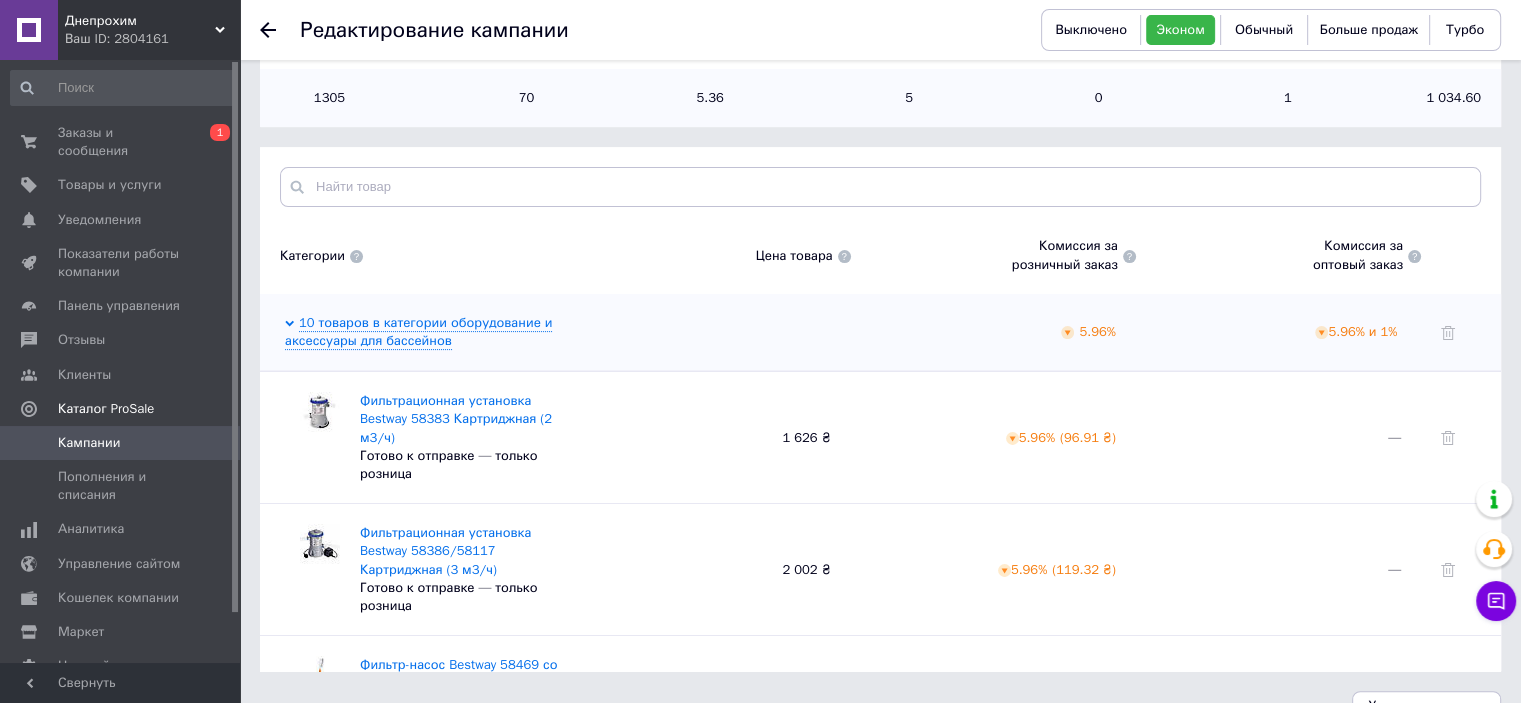 scroll, scrollTop: 508, scrollLeft: 0, axis: vertical 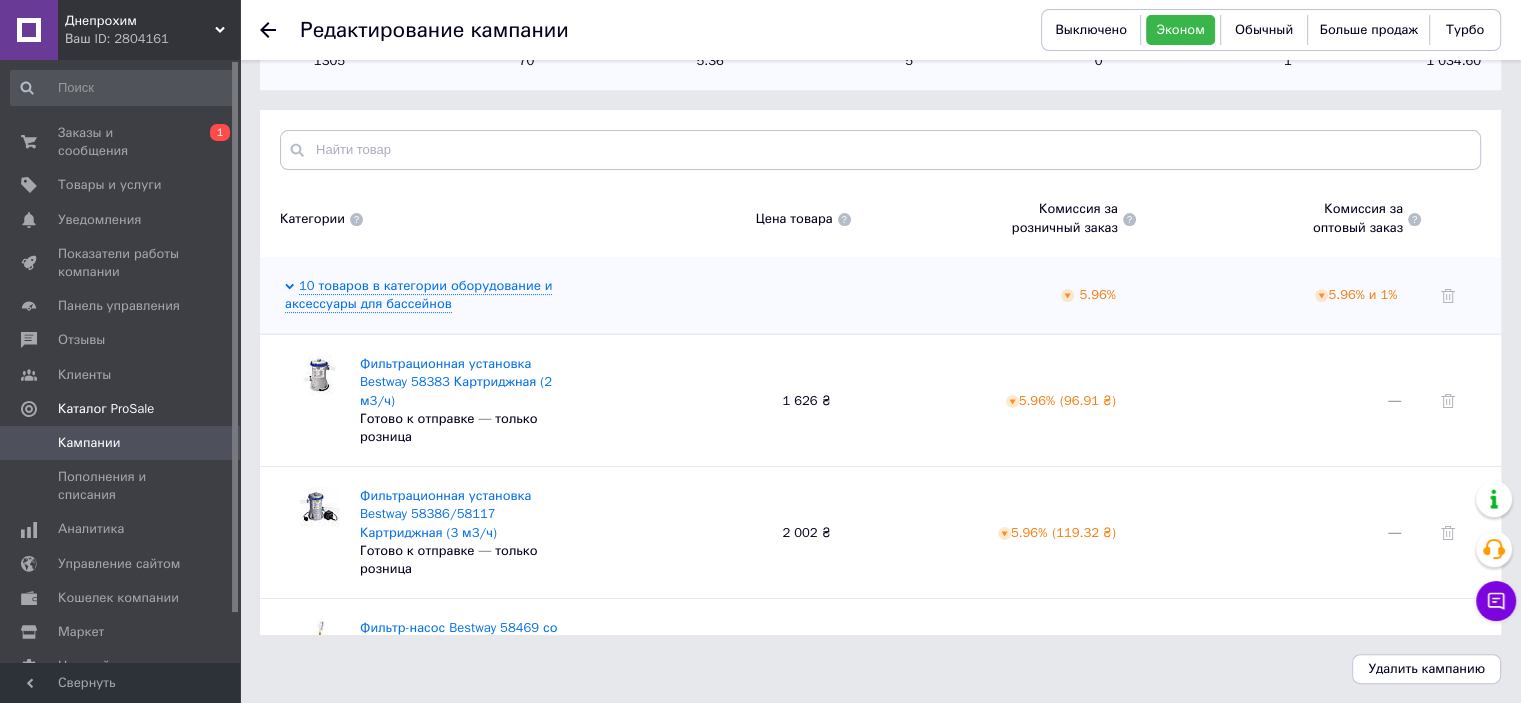 click on "Фильтрационная установка Bestway 58383 Картриджная (2 м3/ч) Готово к отправке — только розница 1 626 ₴ 5.96% ( 96.91 ₴ ) —" at bounding box center [880, 400] 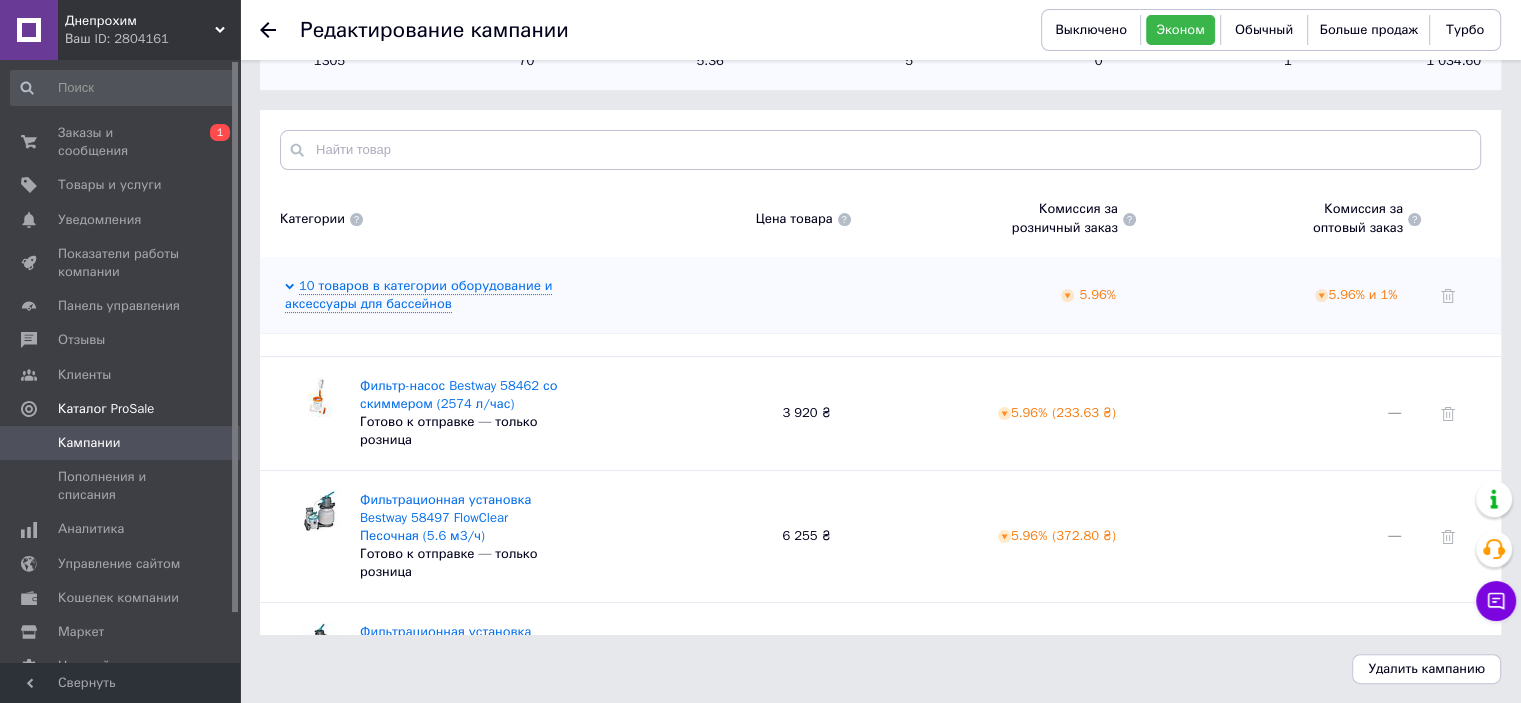 scroll, scrollTop: 360, scrollLeft: 0, axis: vertical 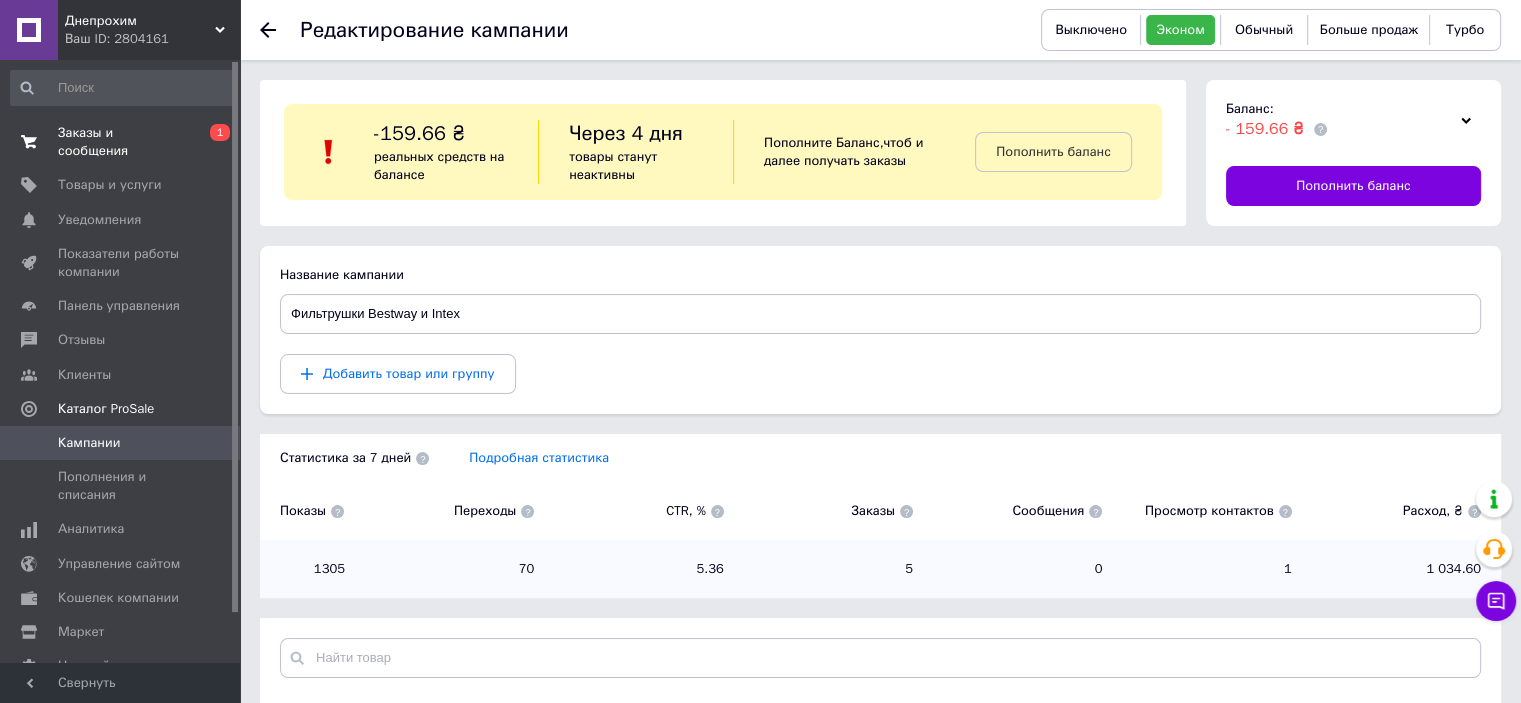 click on "Заказы и сообщения" at bounding box center [121, 142] 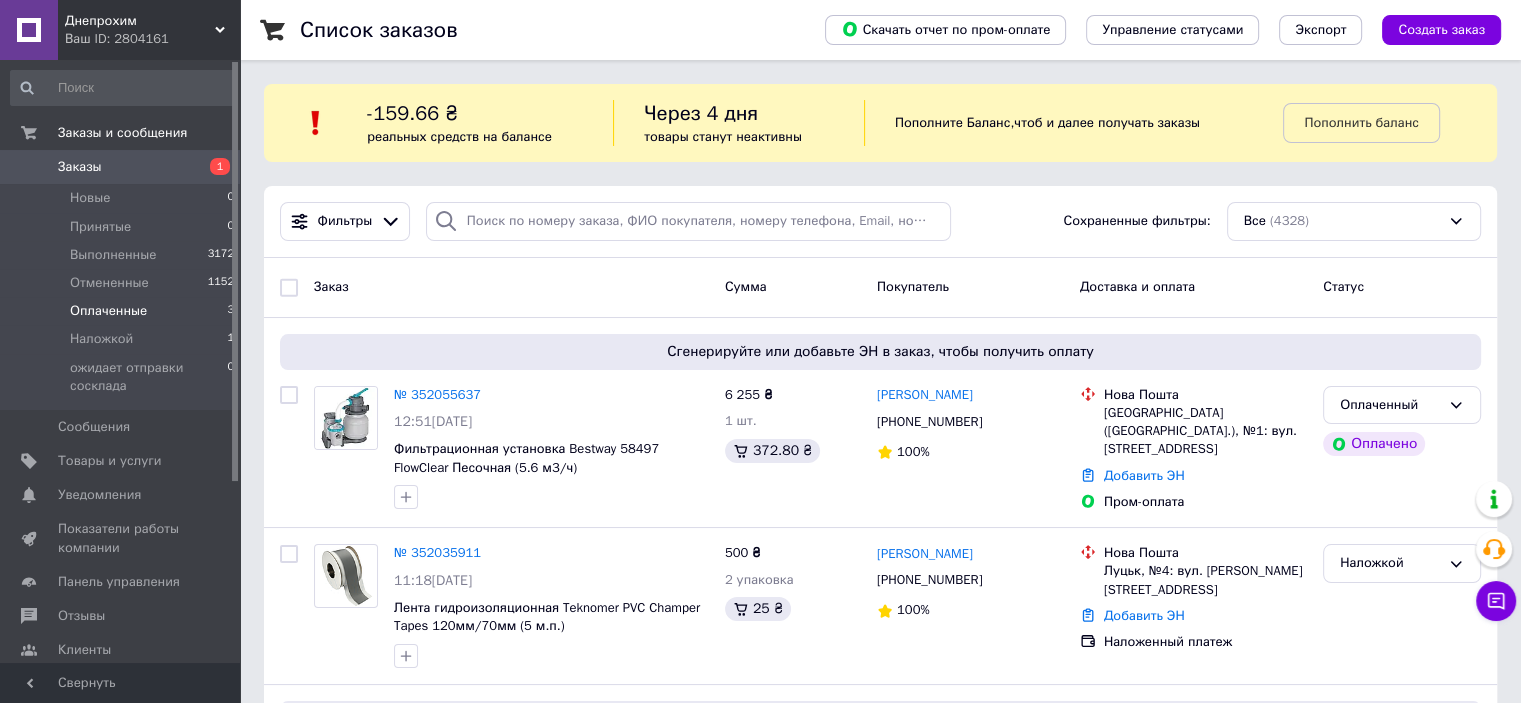 click on "Оплаченные" at bounding box center [108, 311] 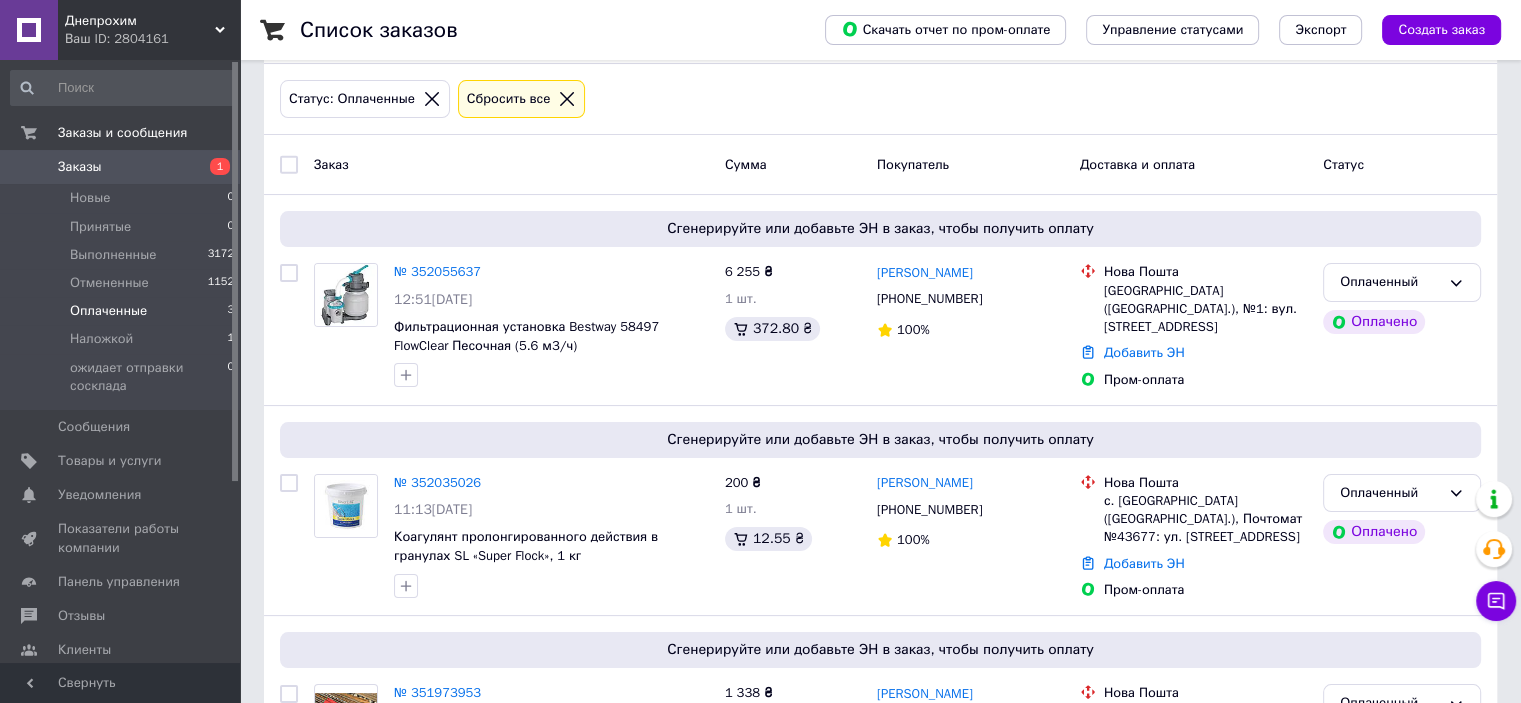 scroll, scrollTop: 195, scrollLeft: 0, axis: vertical 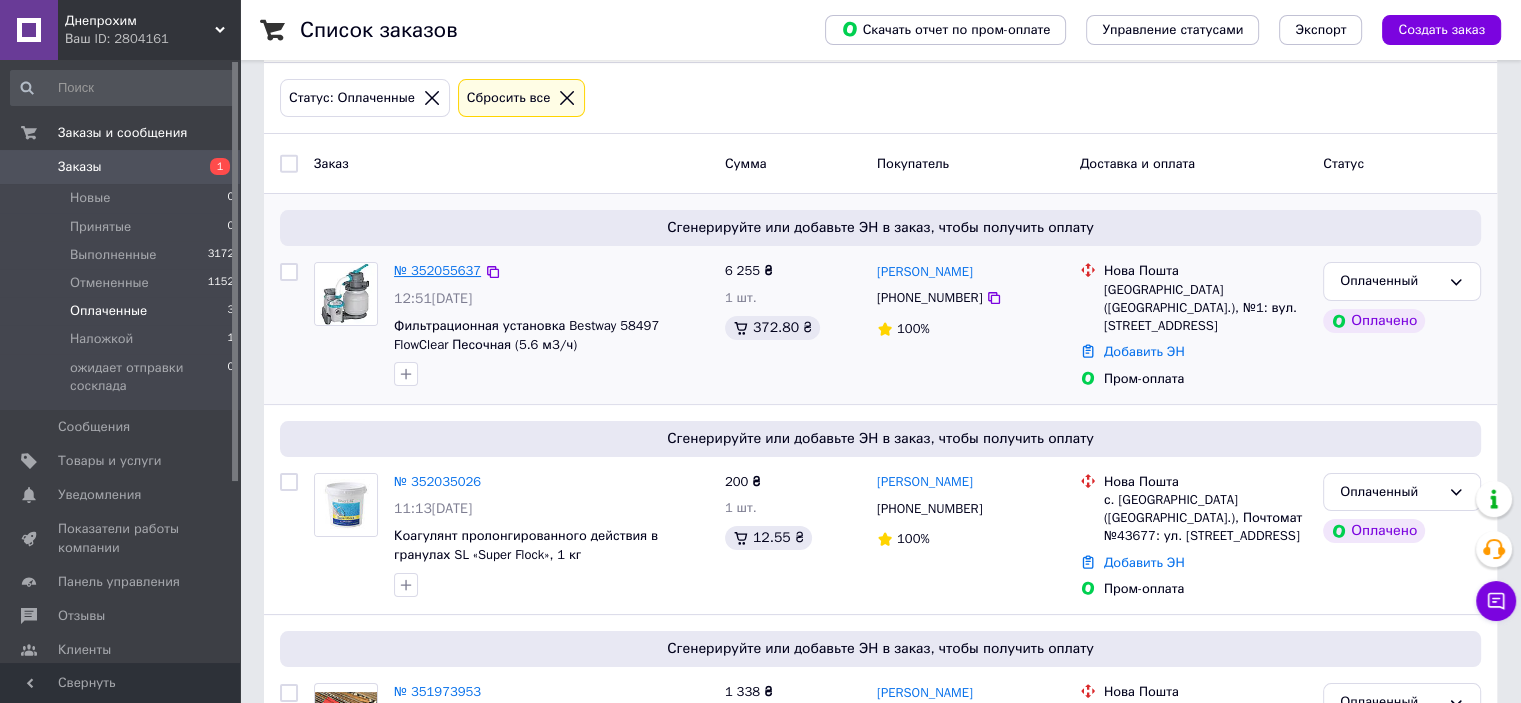 click on "№ 352055637" at bounding box center (437, 270) 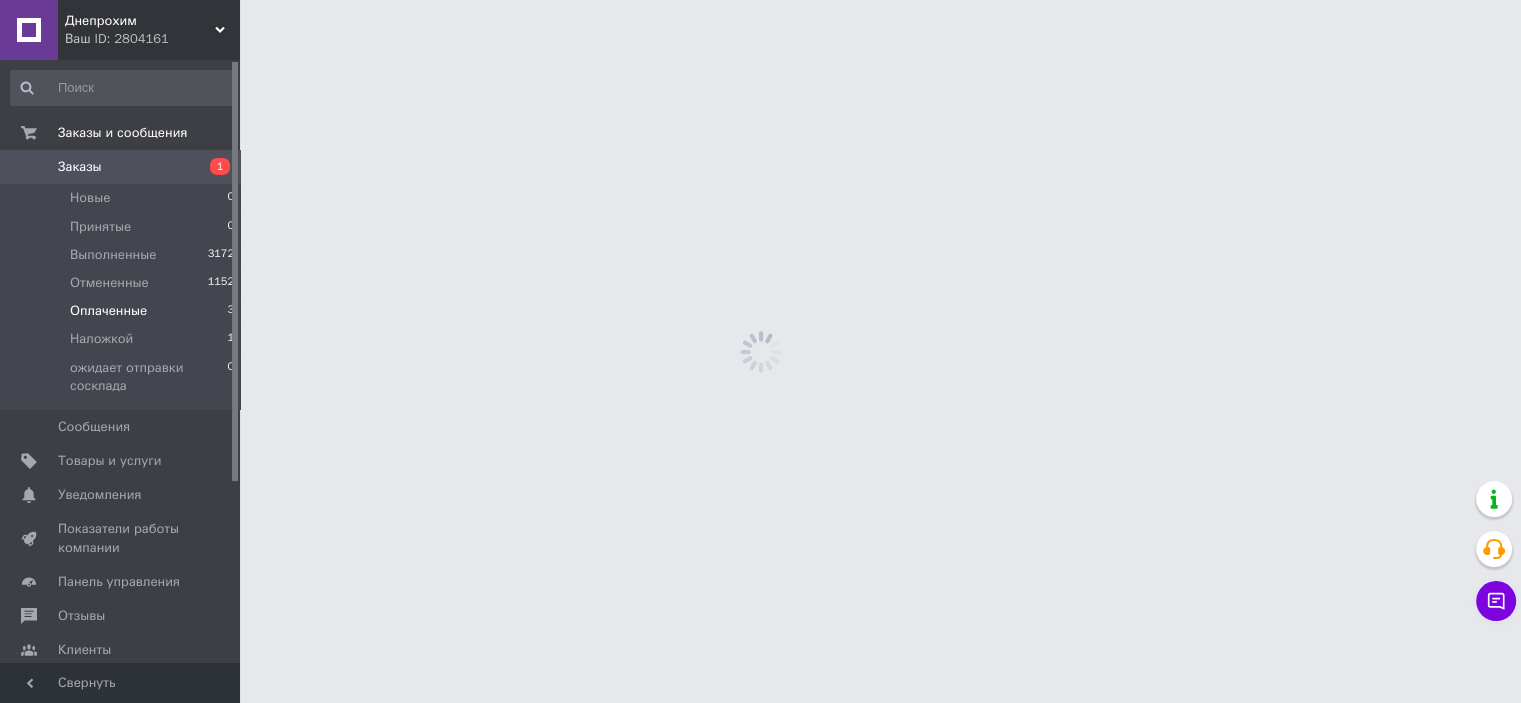 scroll, scrollTop: 0, scrollLeft: 0, axis: both 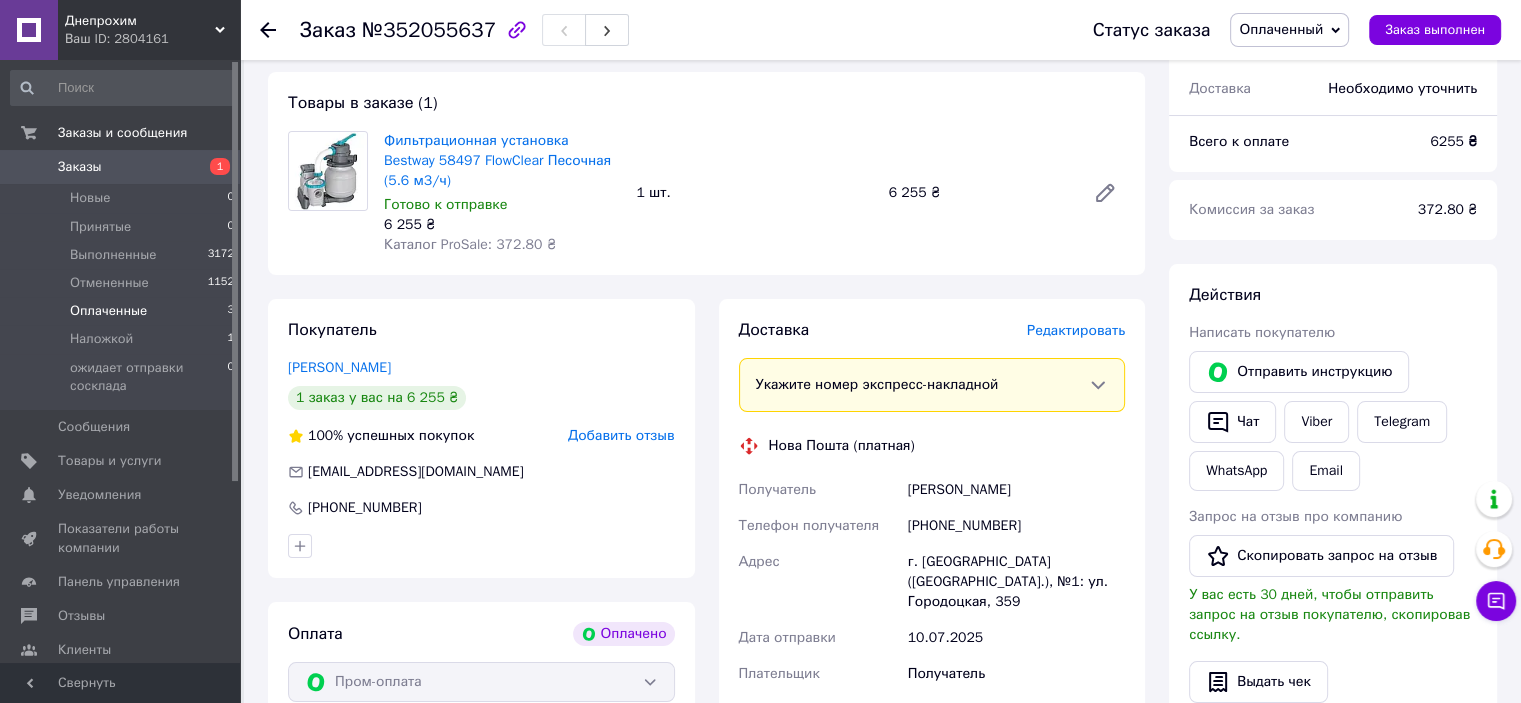 click on "Оплаченные" at bounding box center [108, 311] 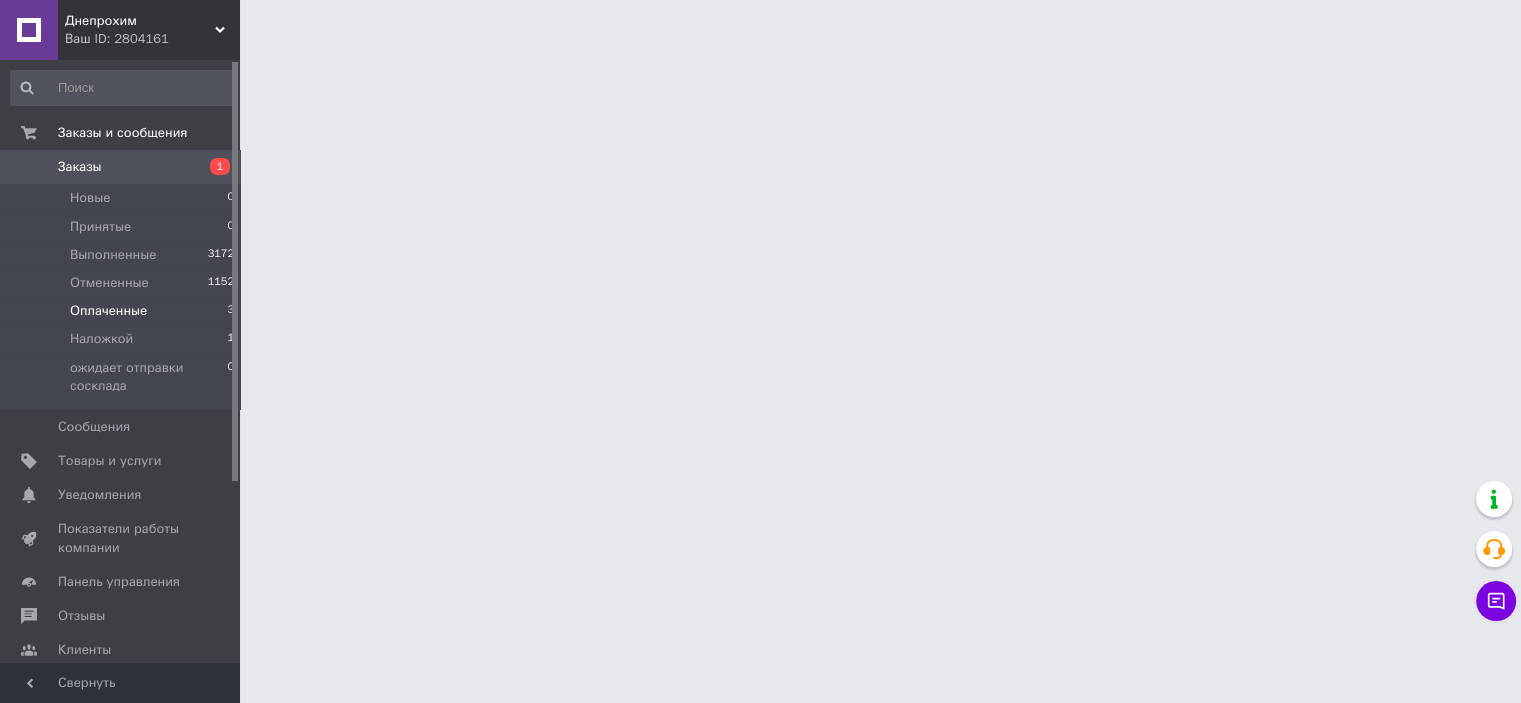scroll, scrollTop: 0, scrollLeft: 0, axis: both 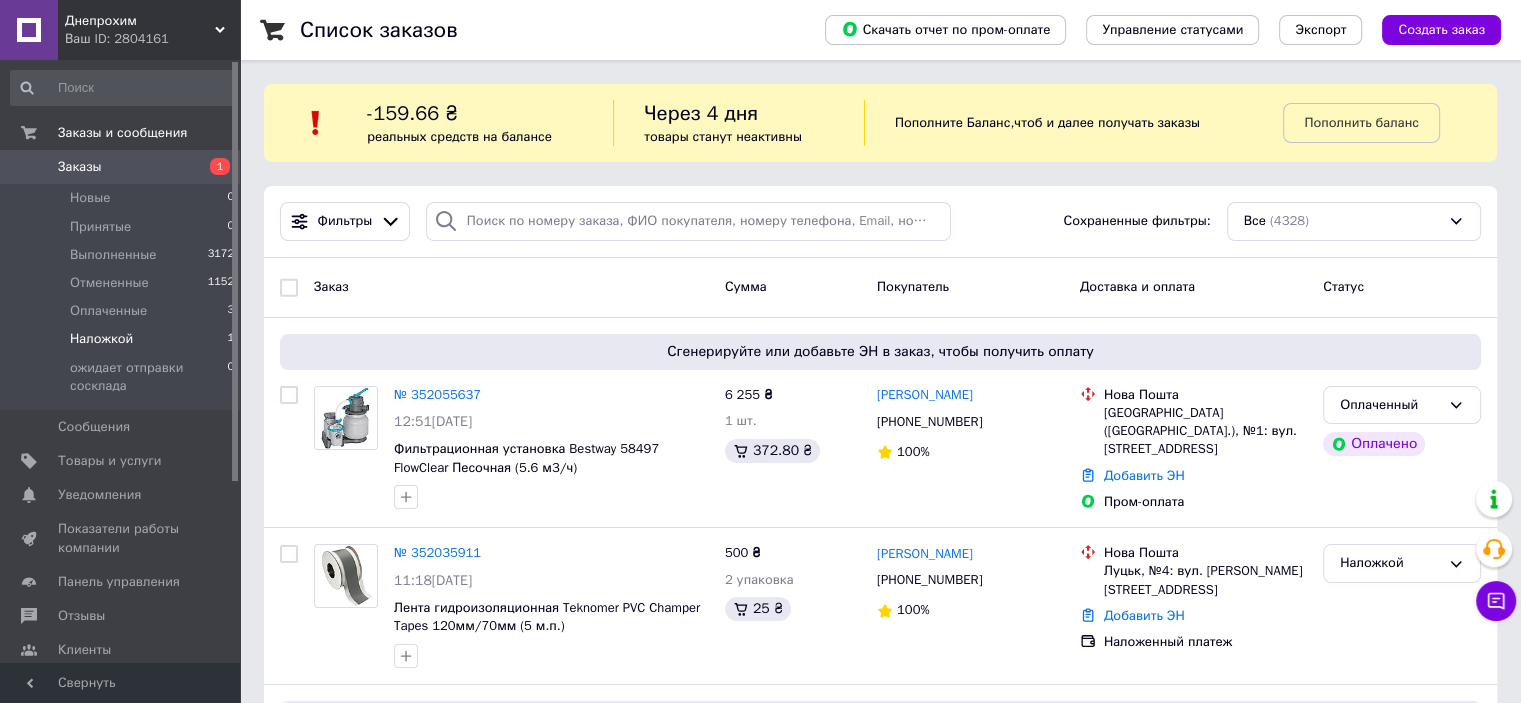 click on "Наложкой" at bounding box center [101, 339] 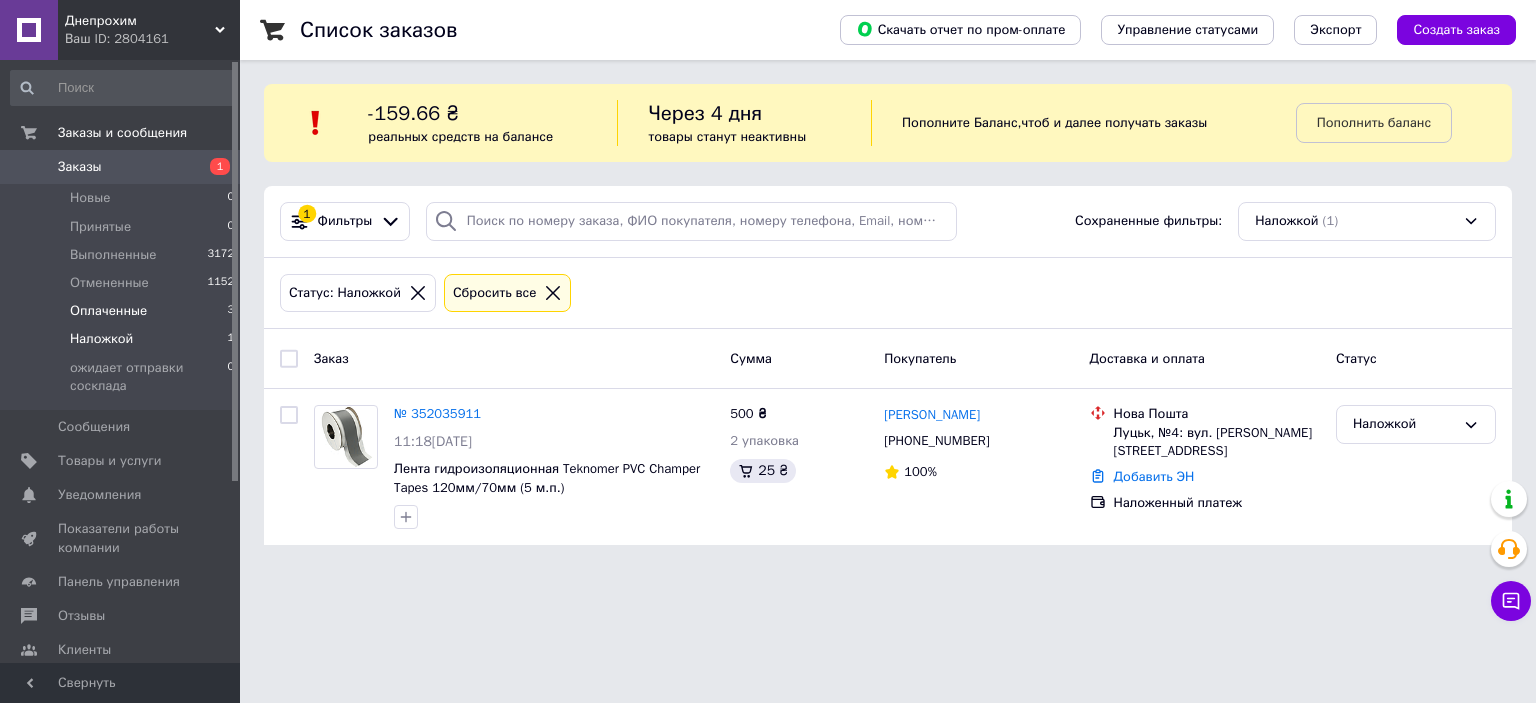 click on "Оплаченные" at bounding box center [108, 311] 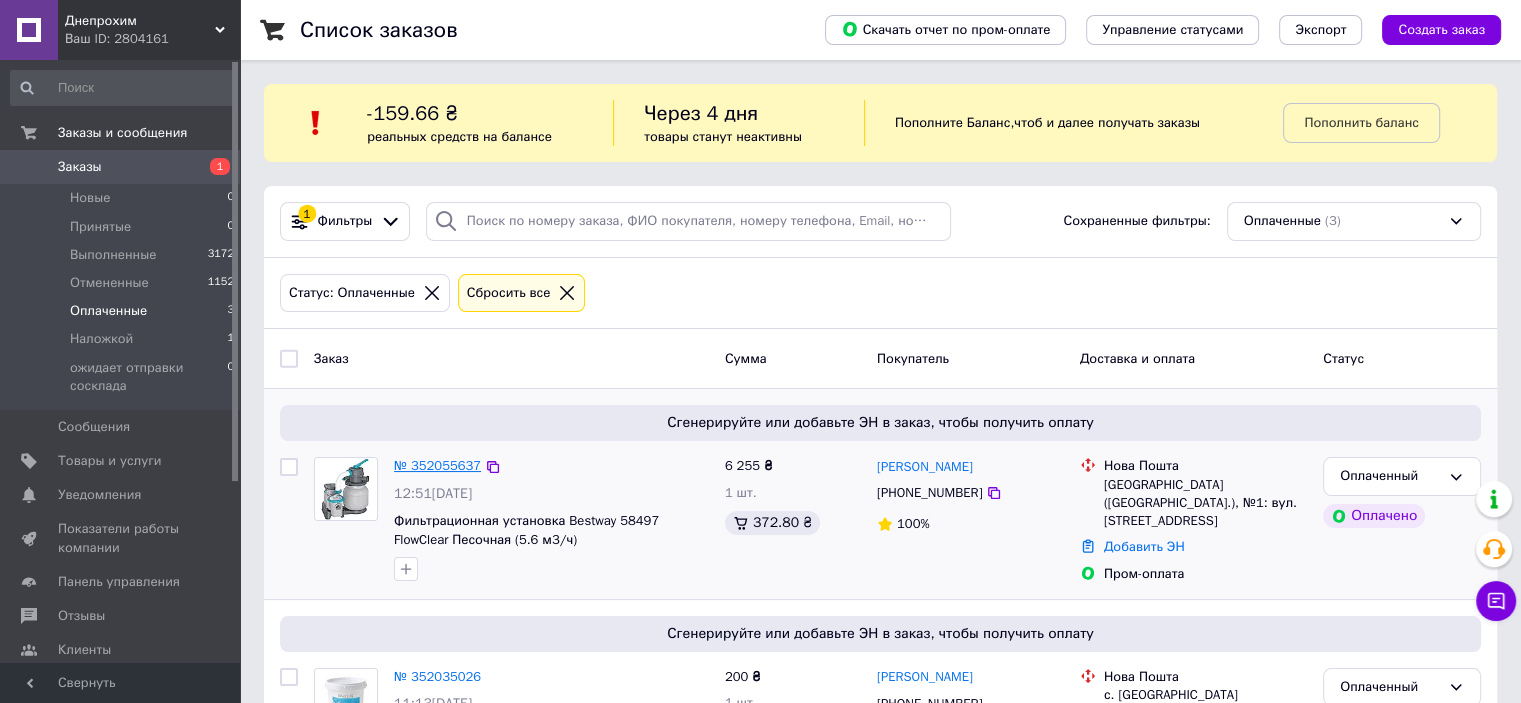 click on "№ 352055637" at bounding box center (437, 465) 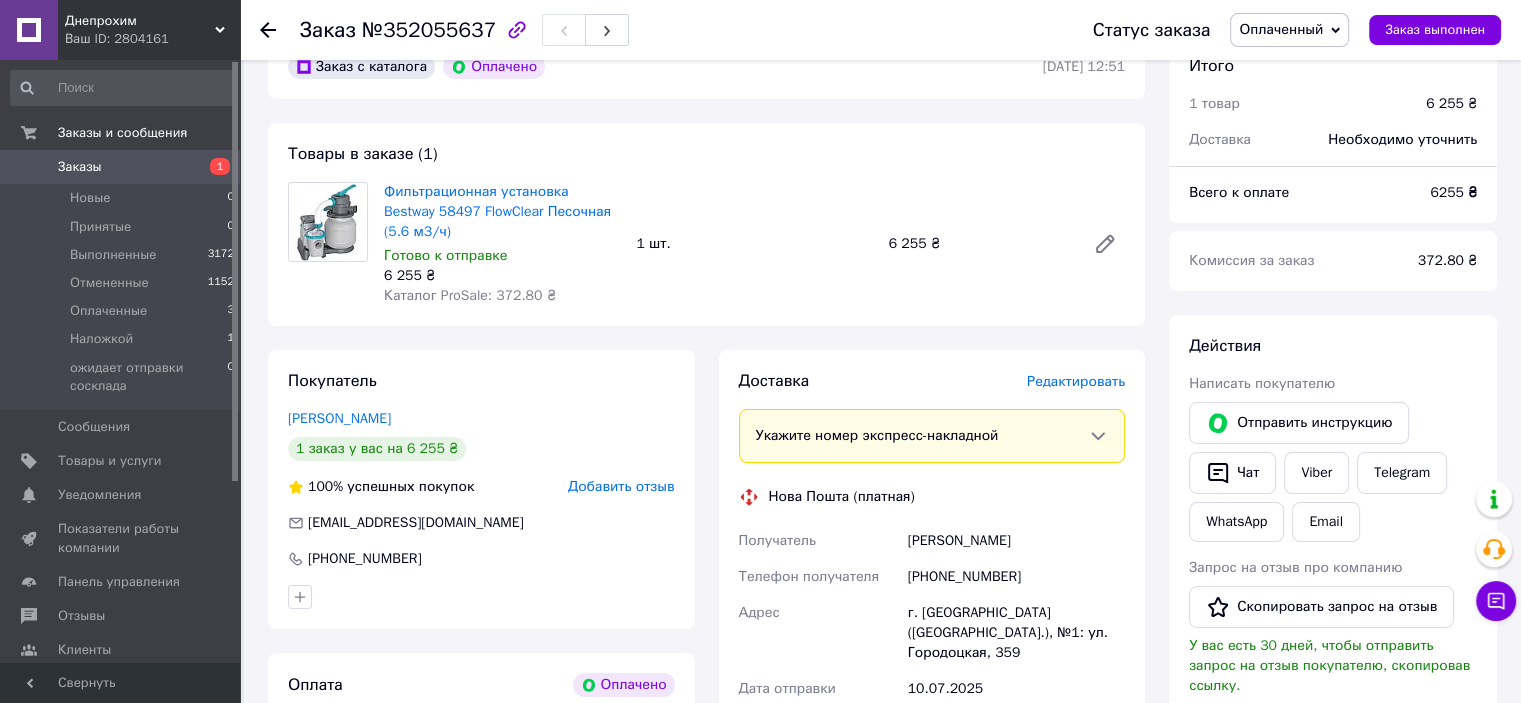 scroll, scrollTop: 132, scrollLeft: 0, axis: vertical 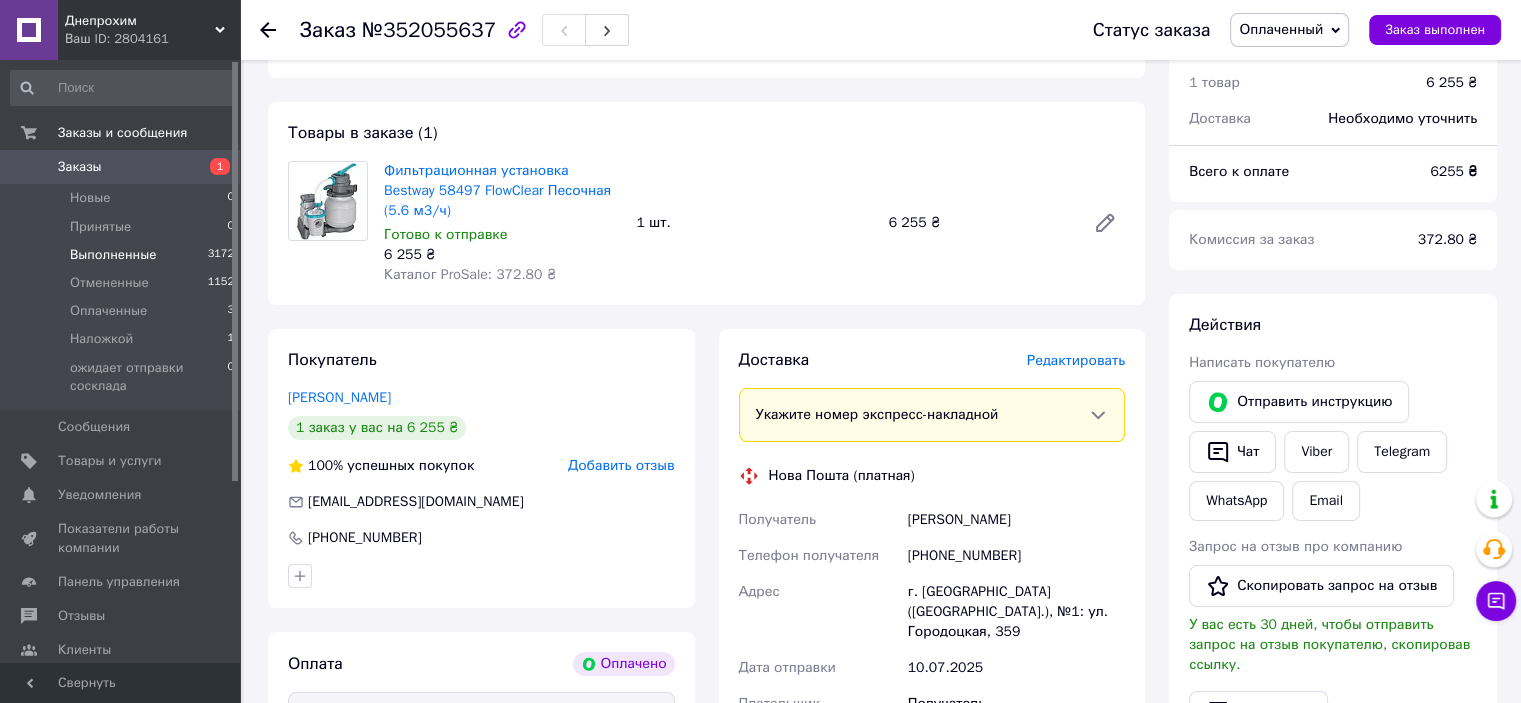 click on "Выполненные" at bounding box center (113, 255) 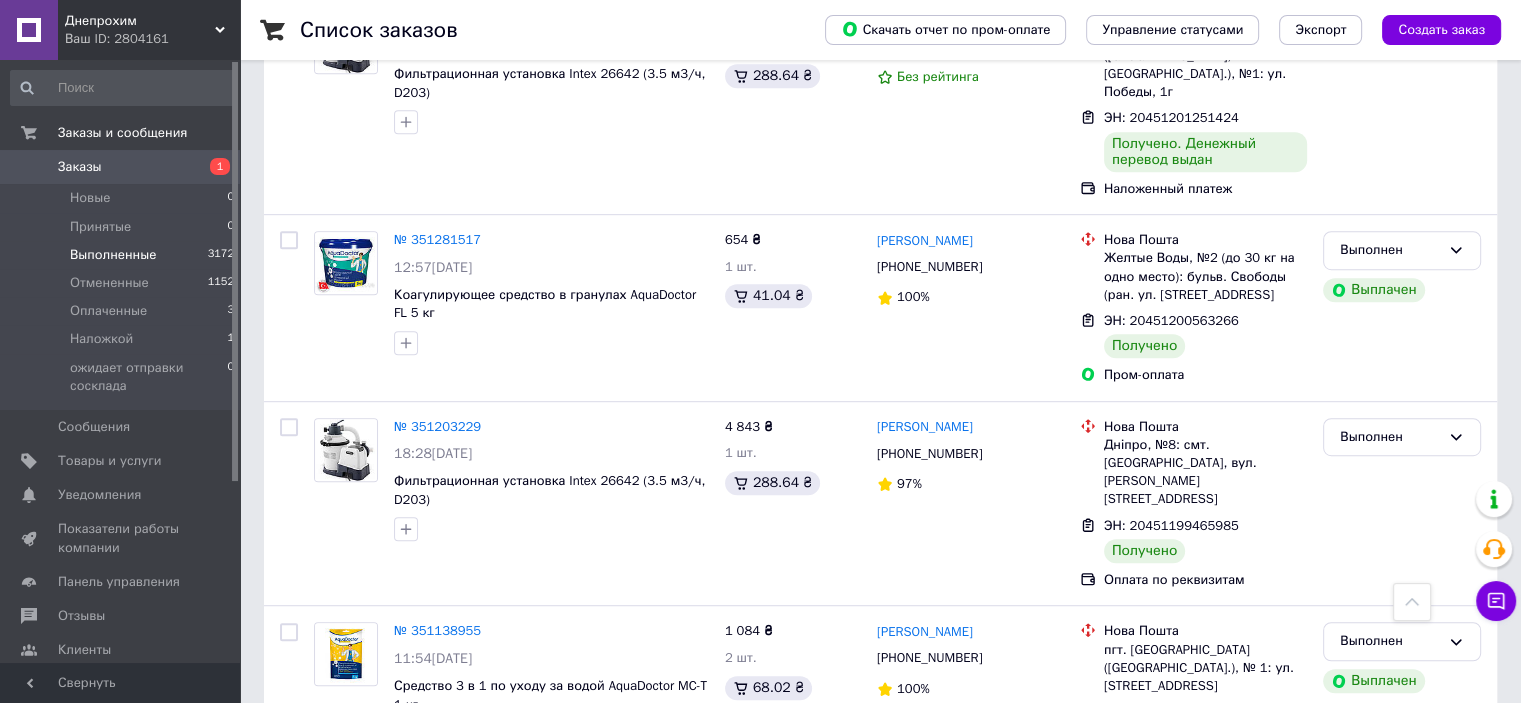 scroll, scrollTop: 0, scrollLeft: 0, axis: both 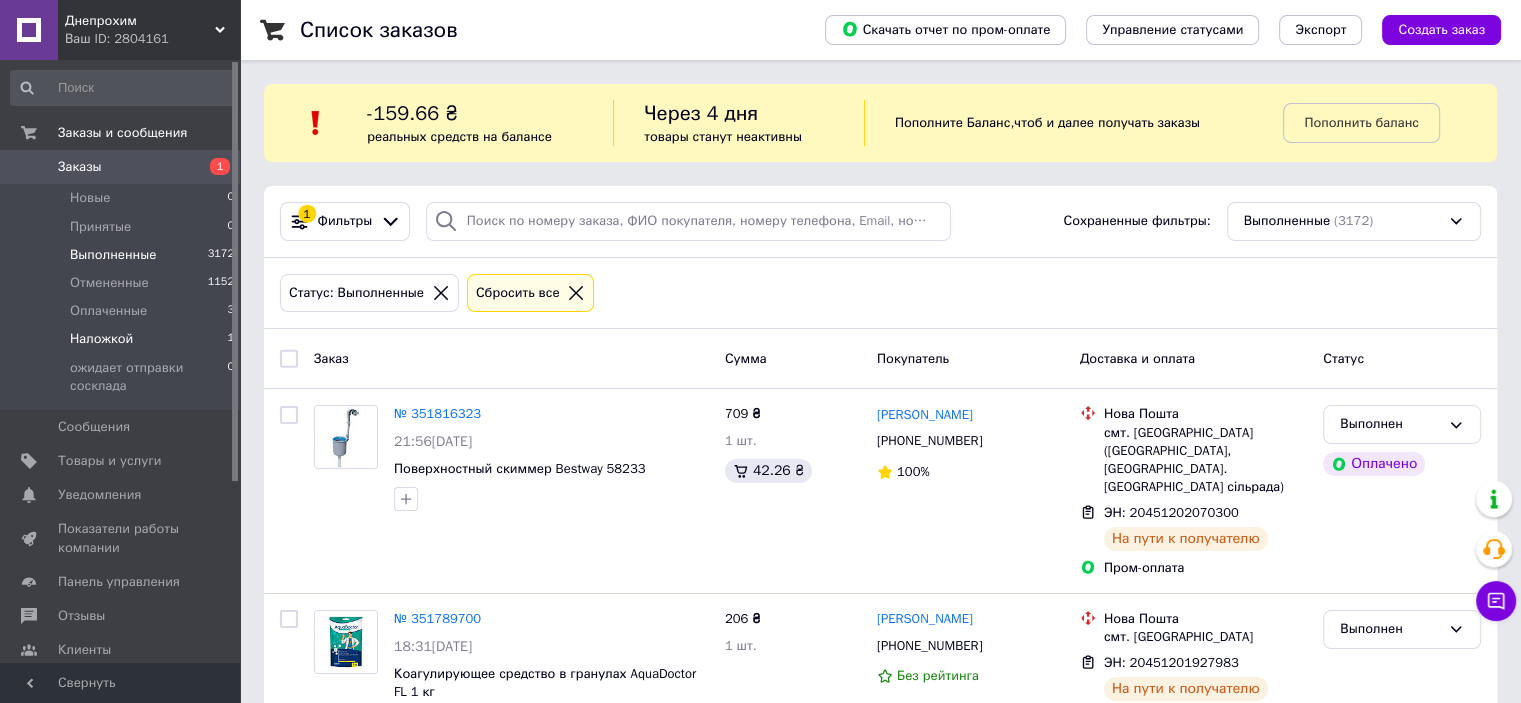 click on "Наложкой" at bounding box center [101, 339] 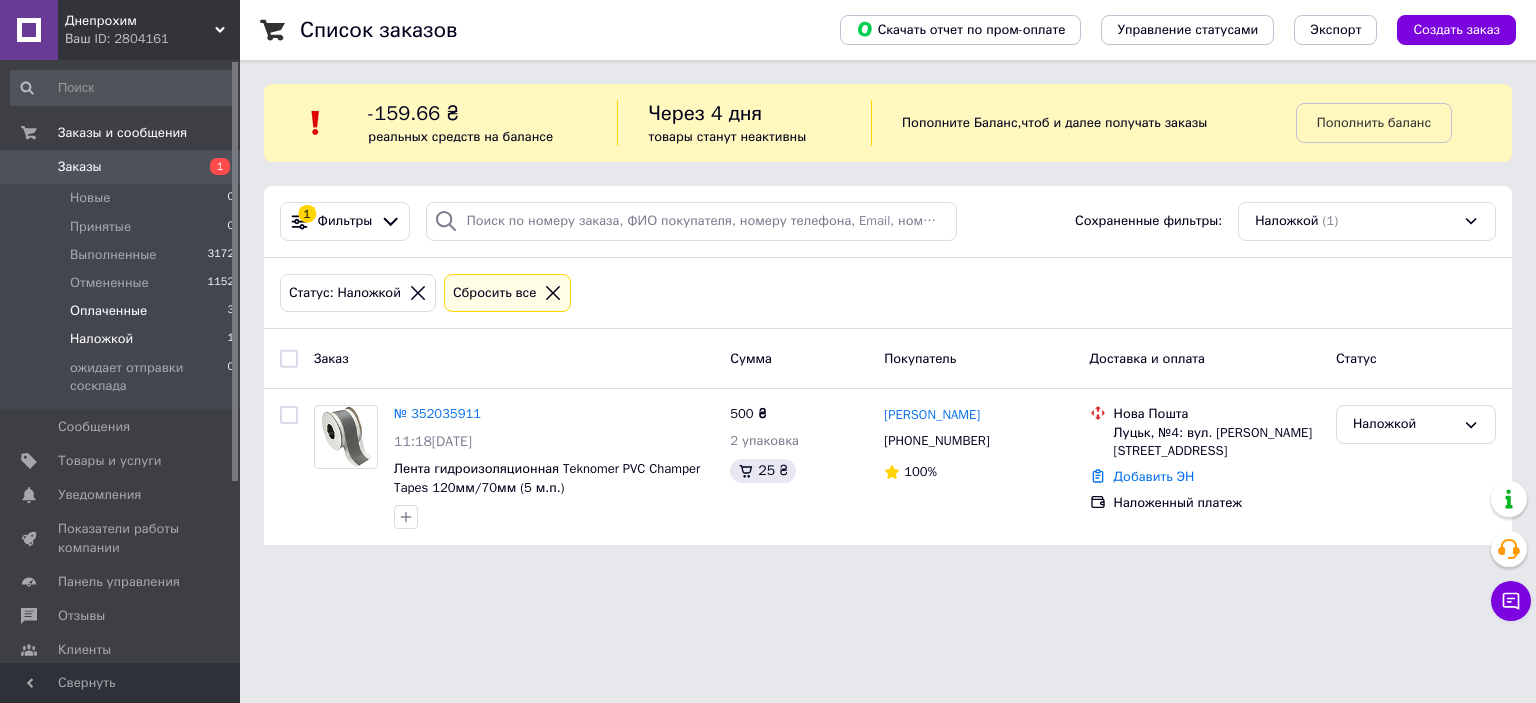 click on "Оплаченные" at bounding box center [108, 311] 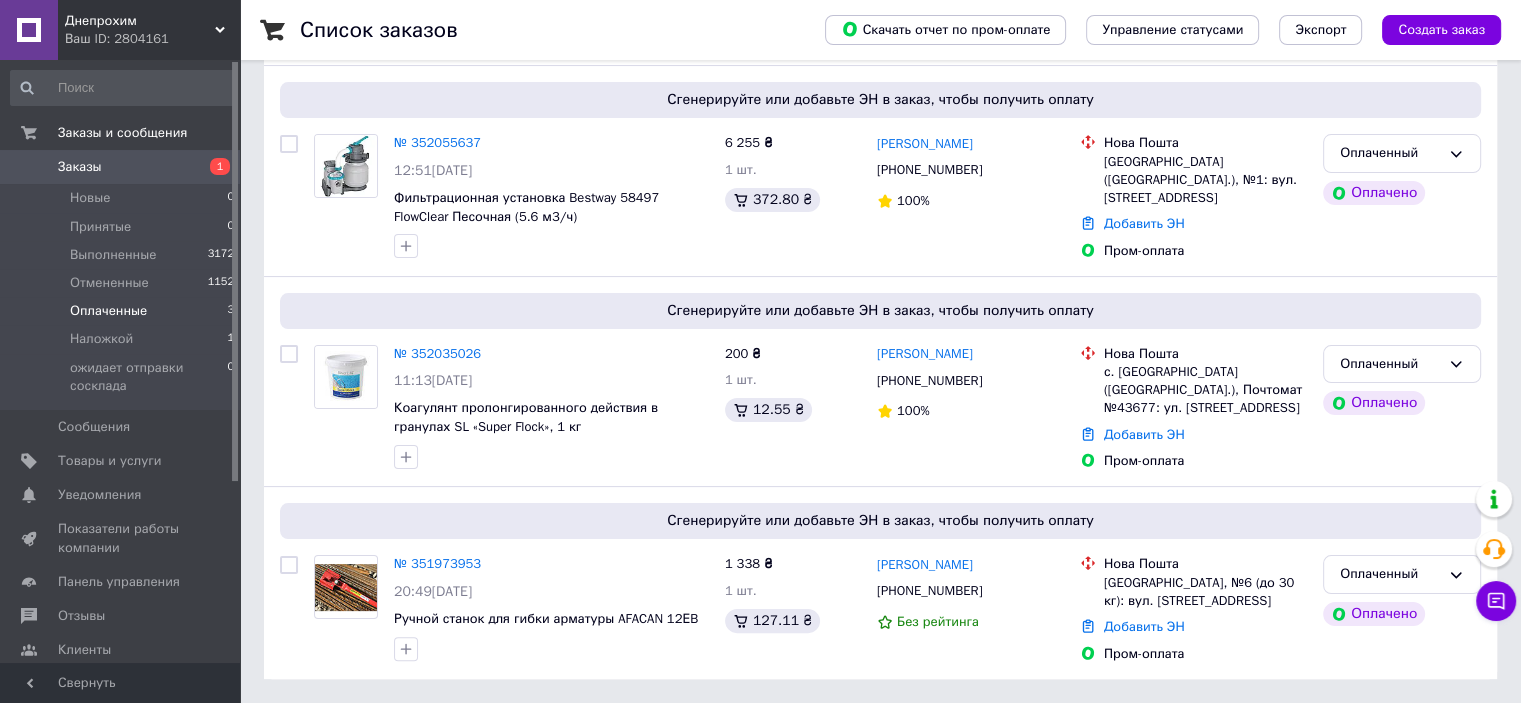 scroll, scrollTop: 337, scrollLeft: 0, axis: vertical 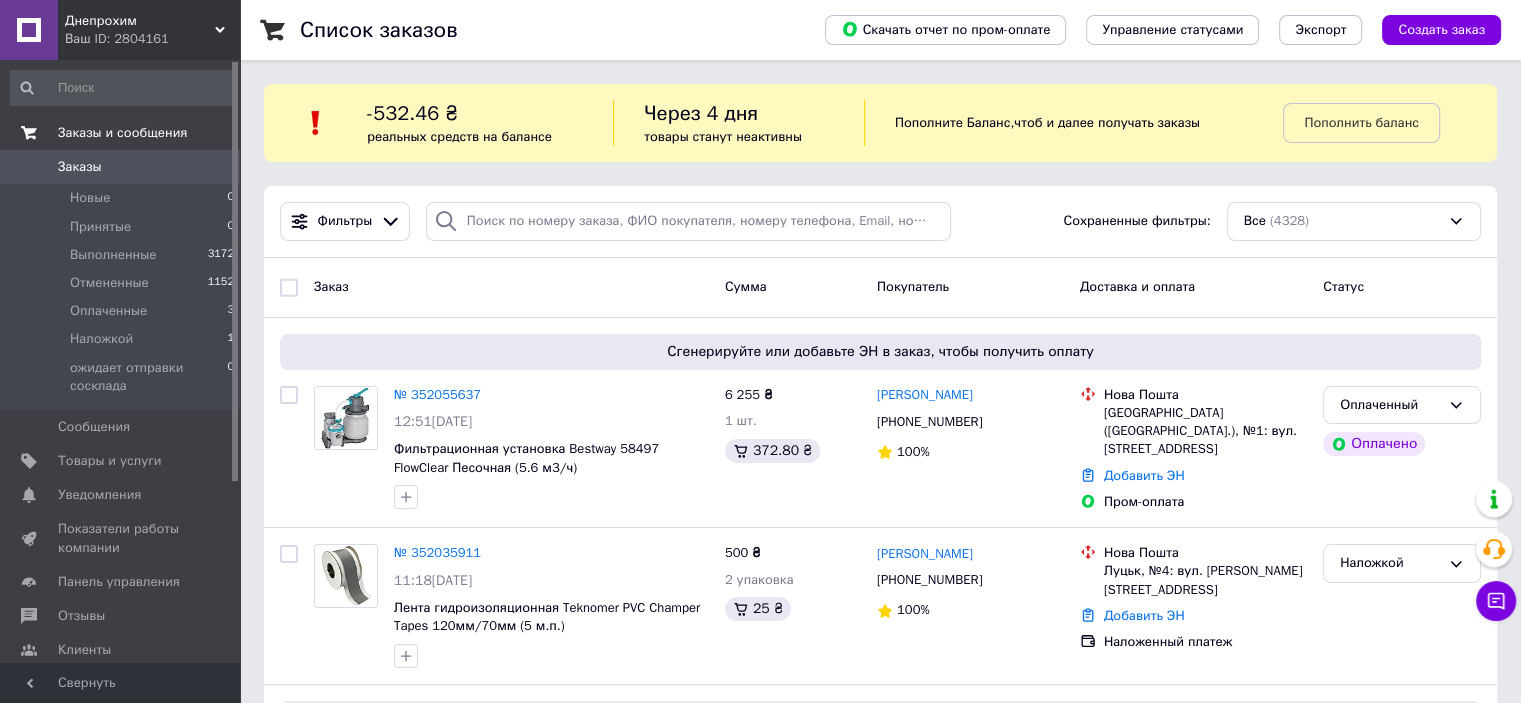 click on "Заказы и сообщения" at bounding box center (122, 133) 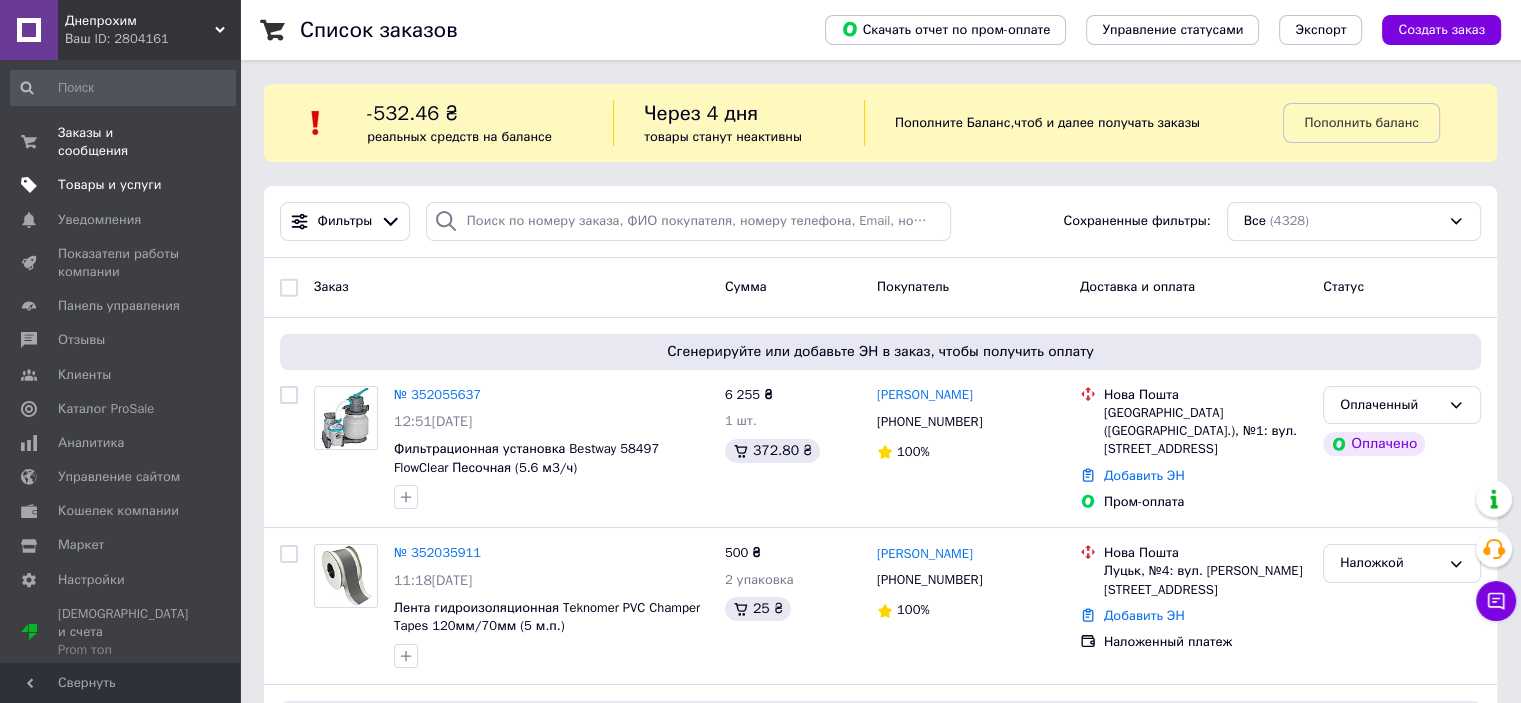 click on "Товары и услуги" at bounding box center (110, 185) 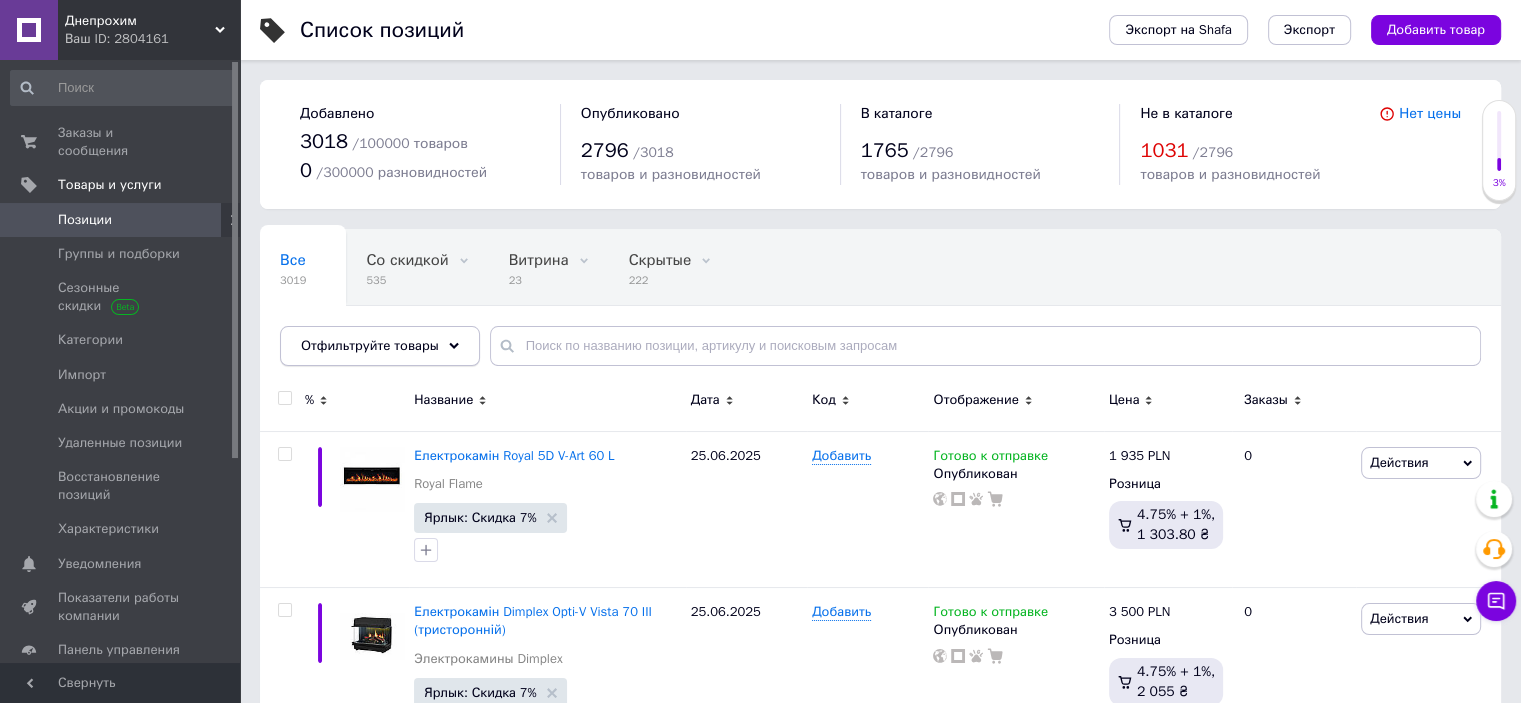 click 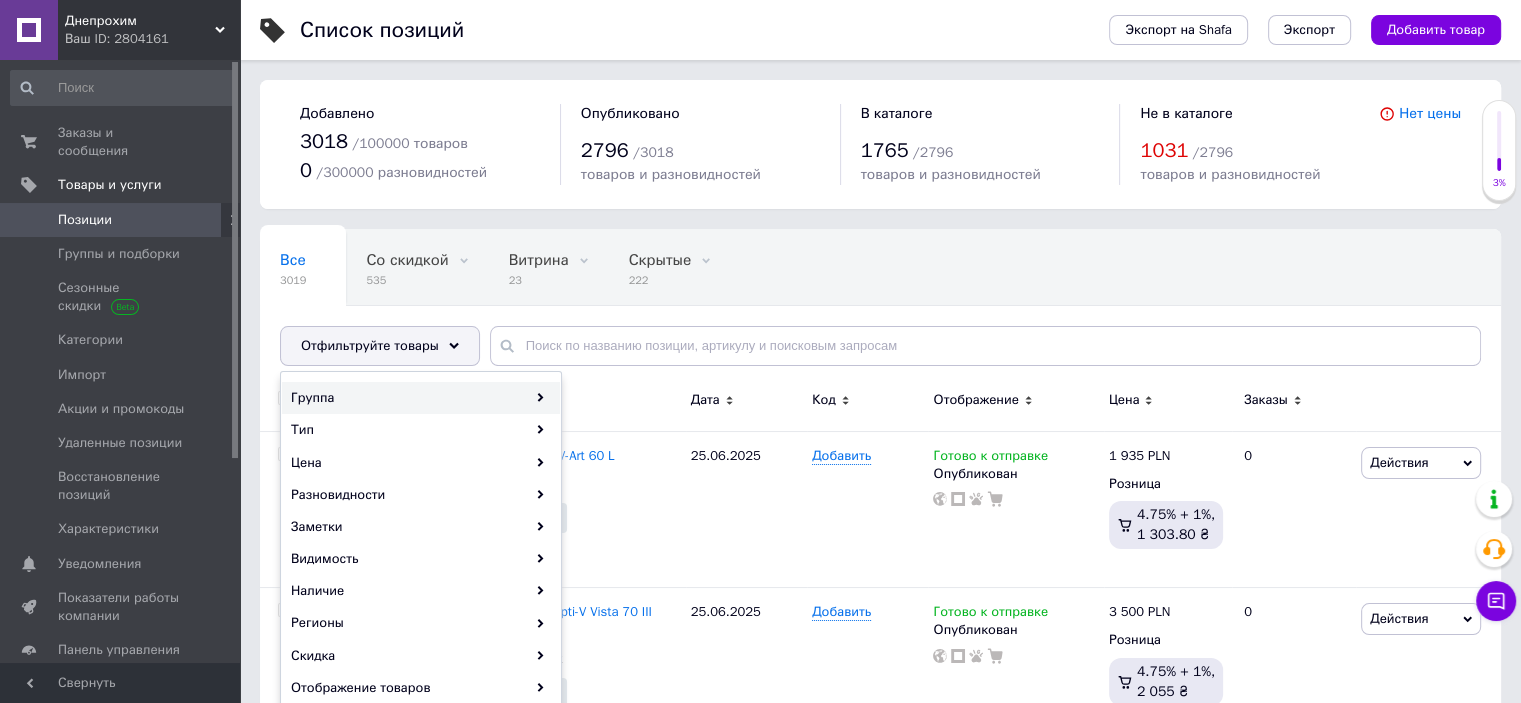 click on "Группа" at bounding box center [421, 398] 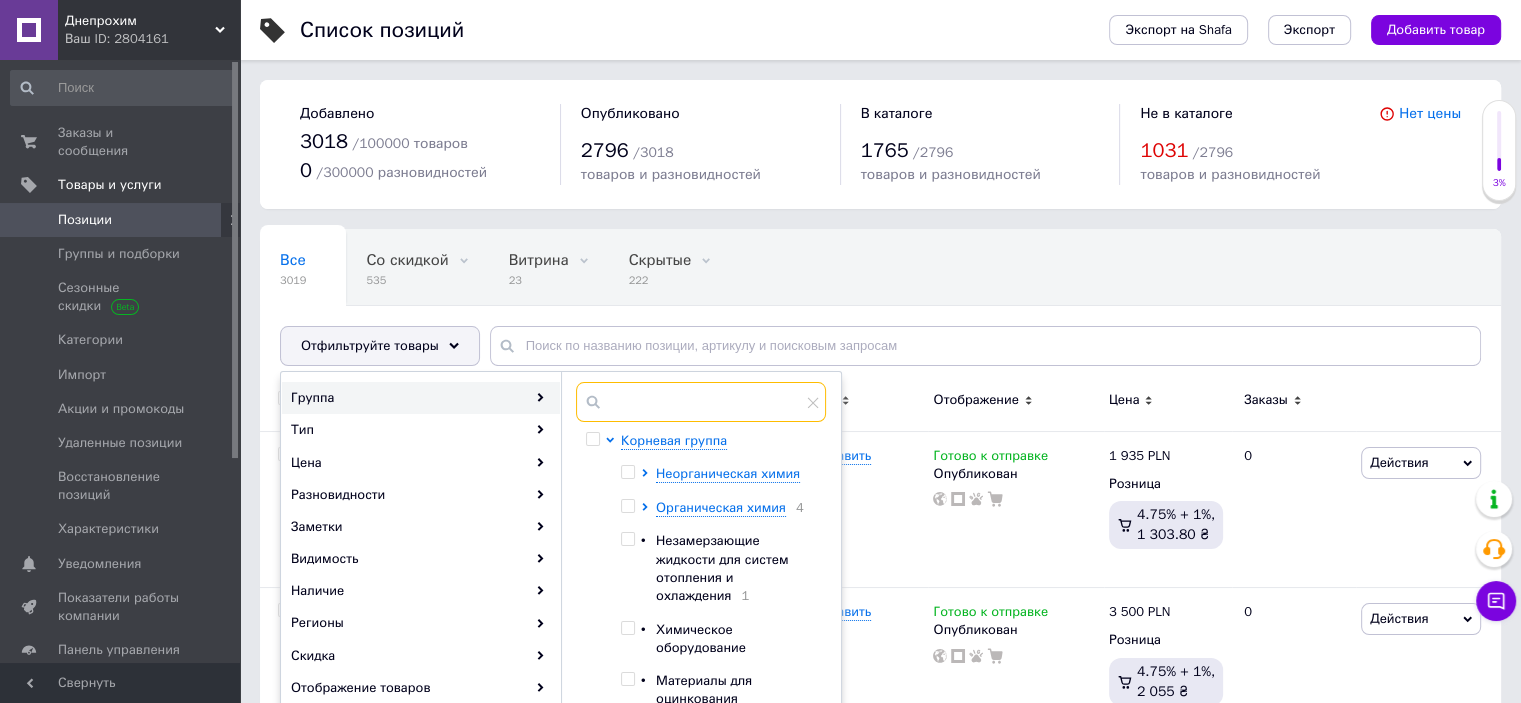 click at bounding box center (701, 402) 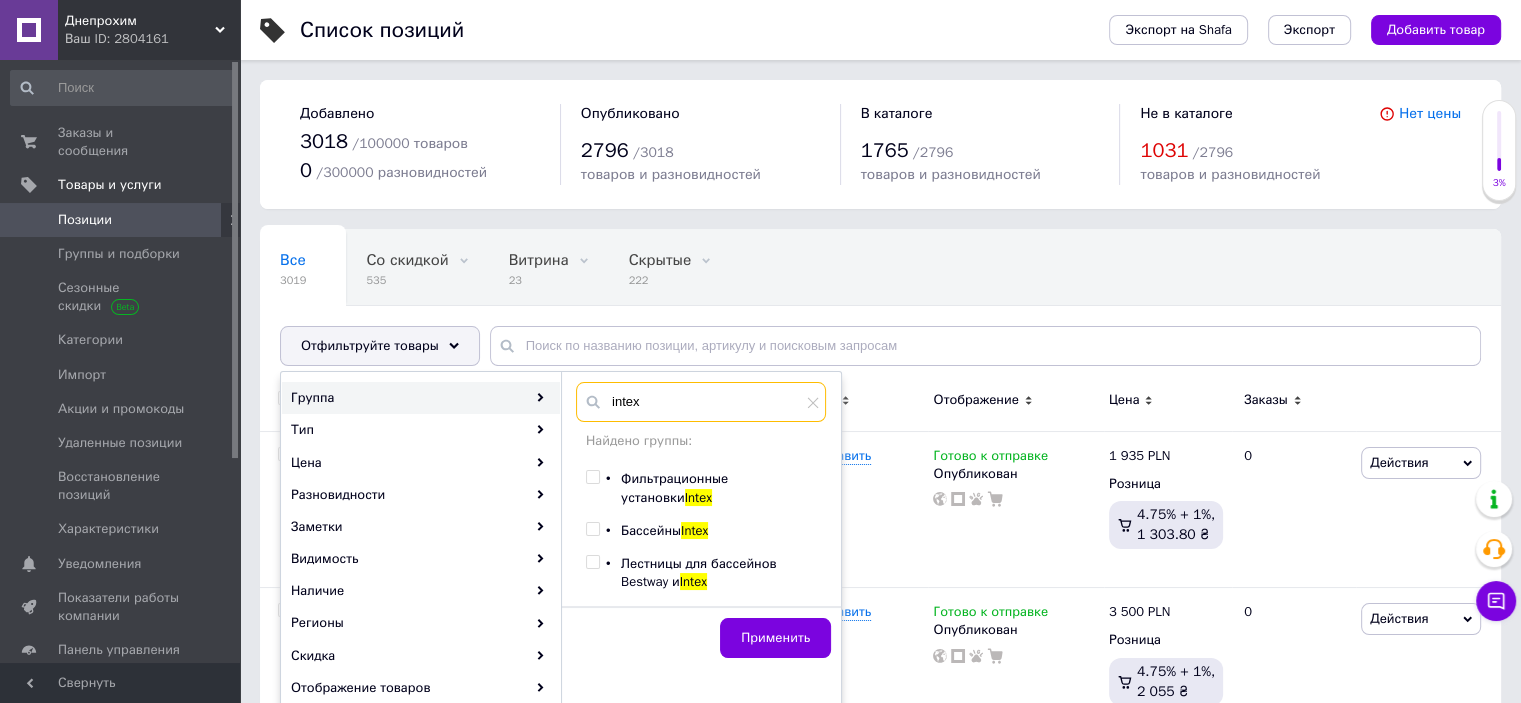 type on "intex" 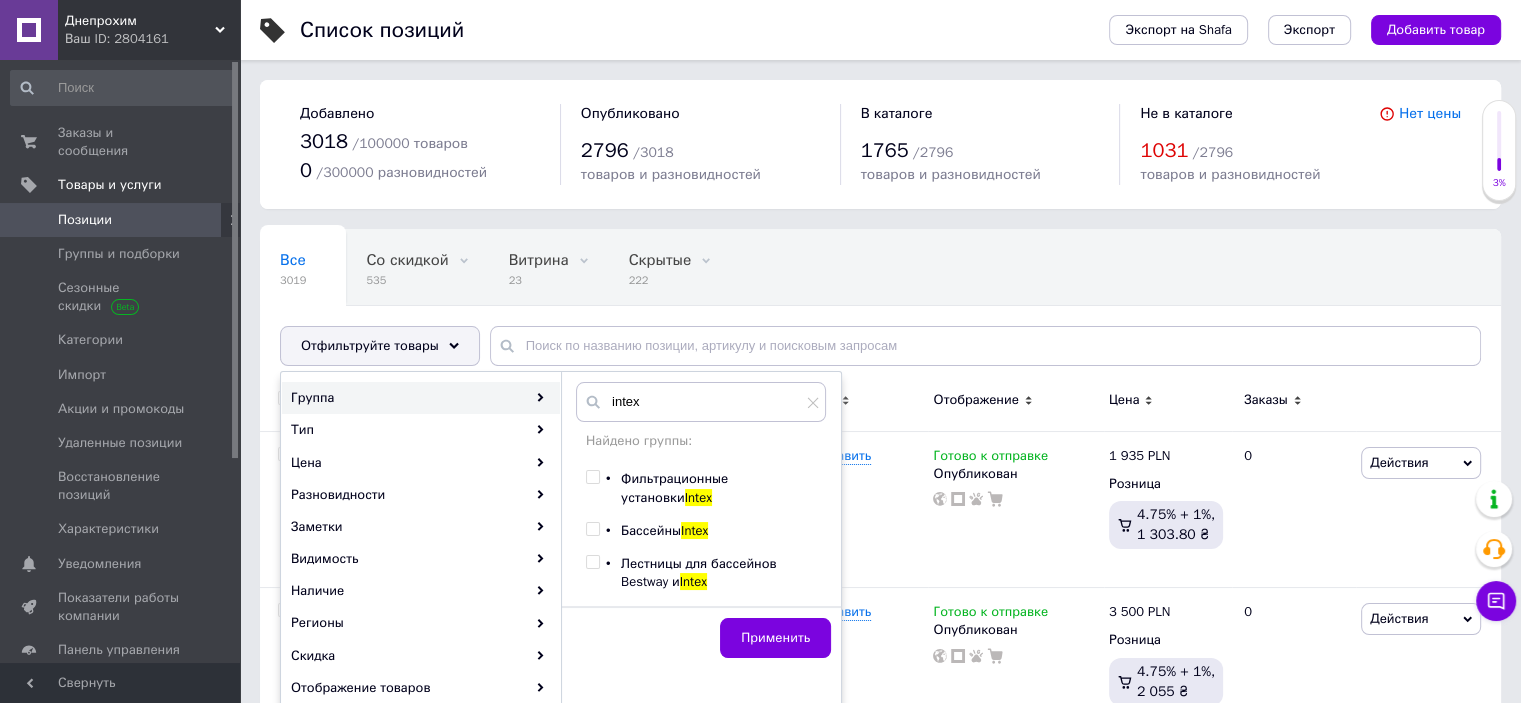 click at bounding box center [592, 477] 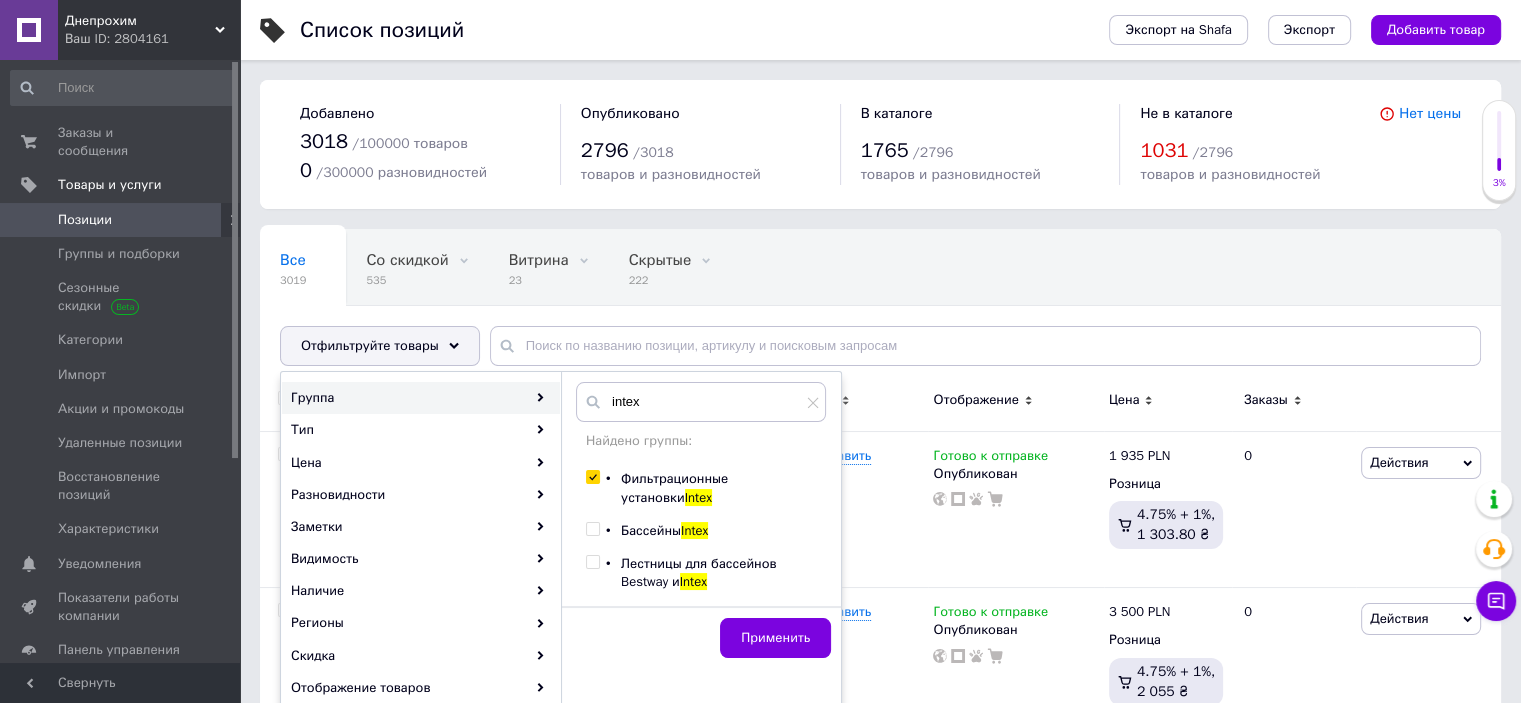 checkbox on "true" 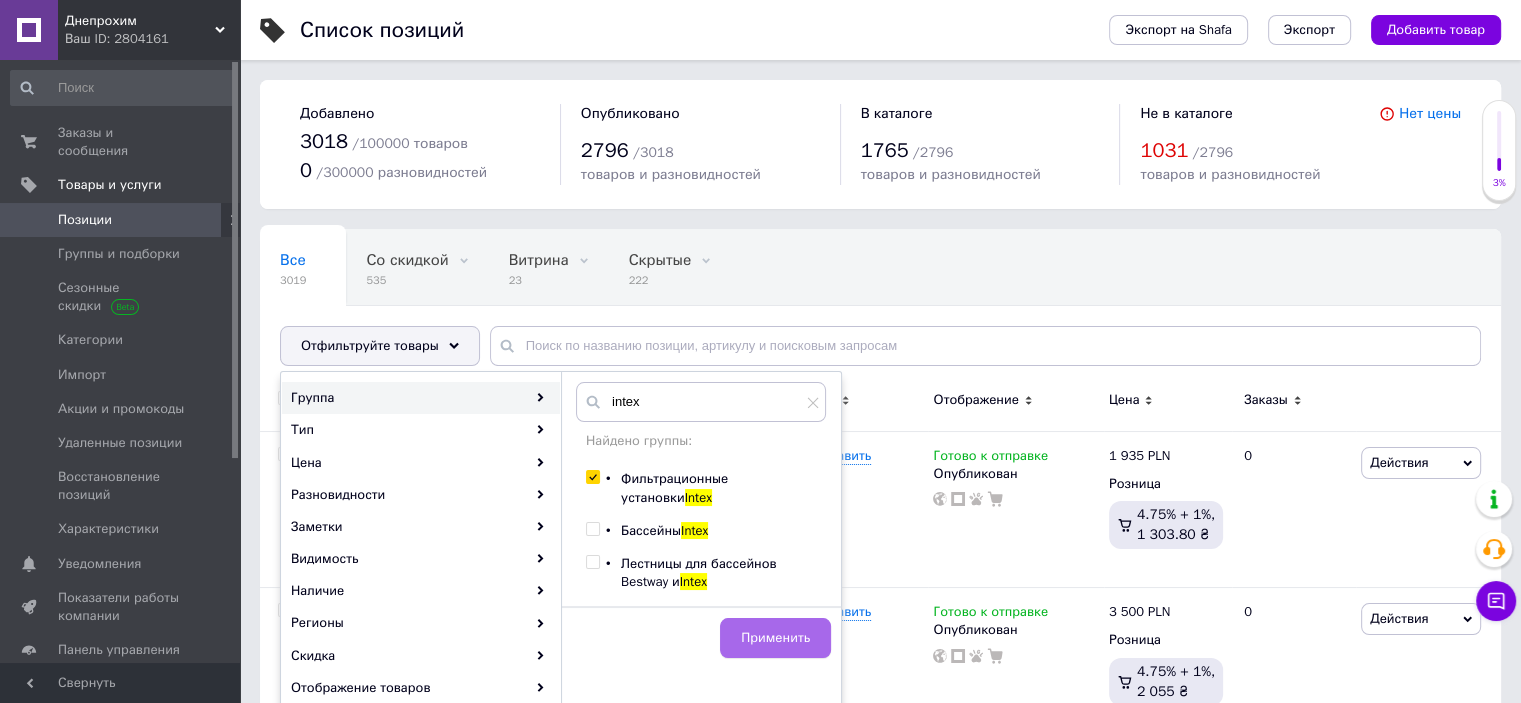 click on "Применить" at bounding box center (775, 638) 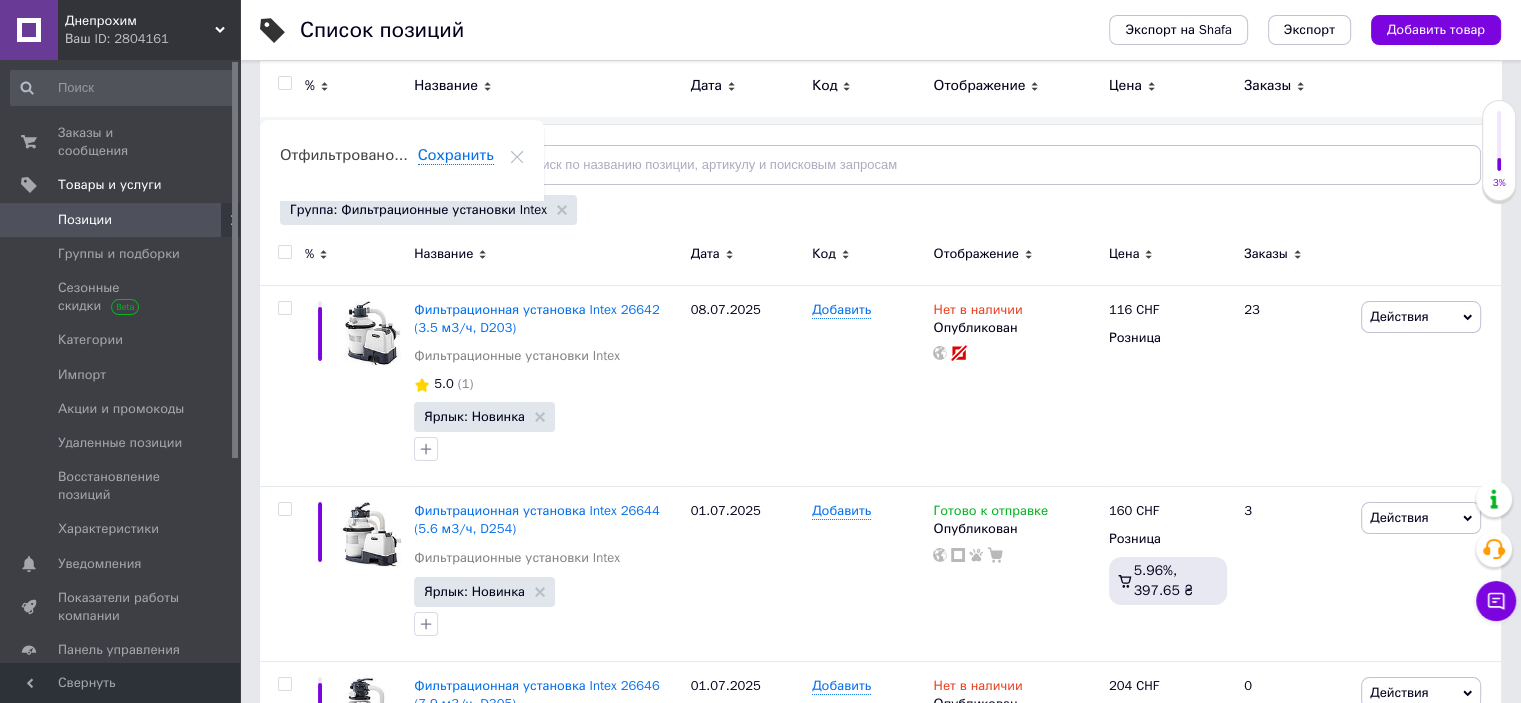 scroll, scrollTop: 33, scrollLeft: 0, axis: vertical 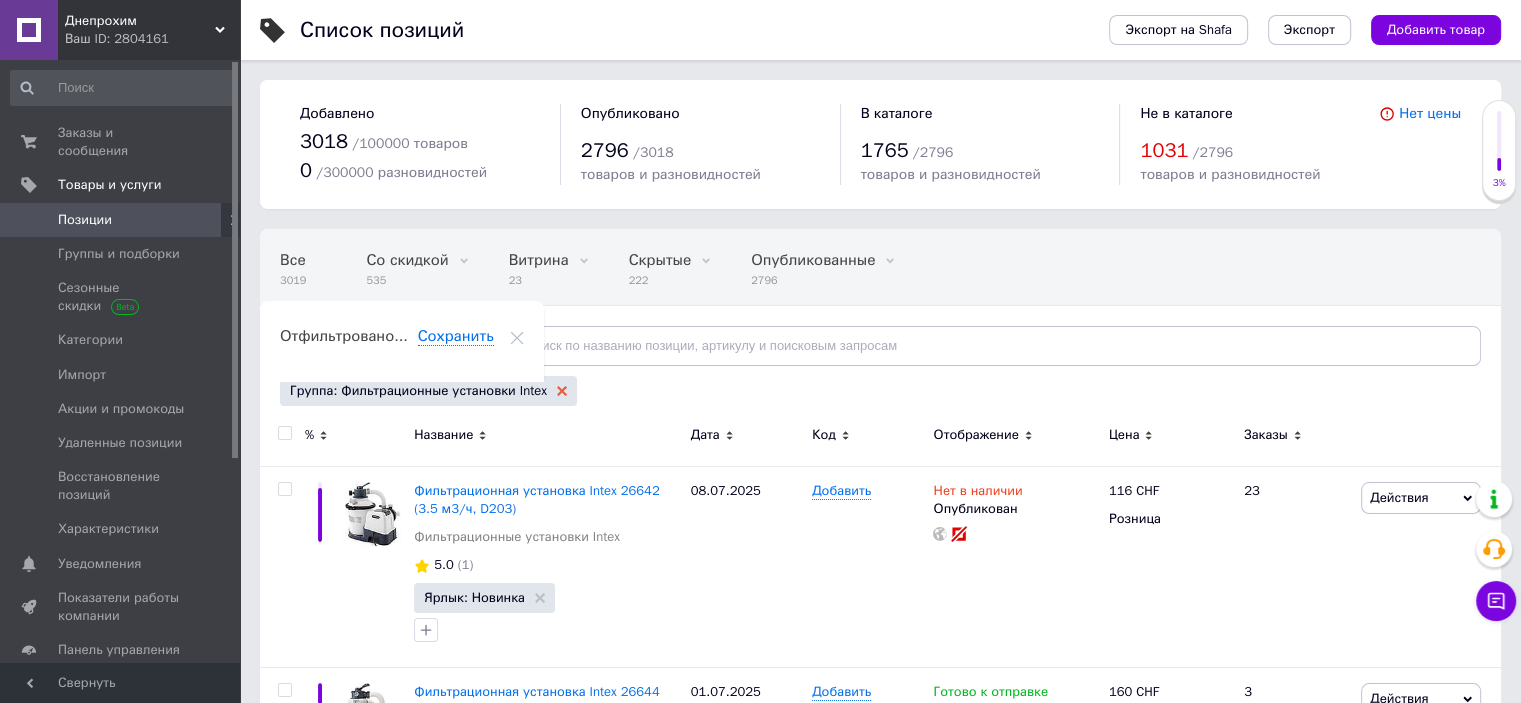 click 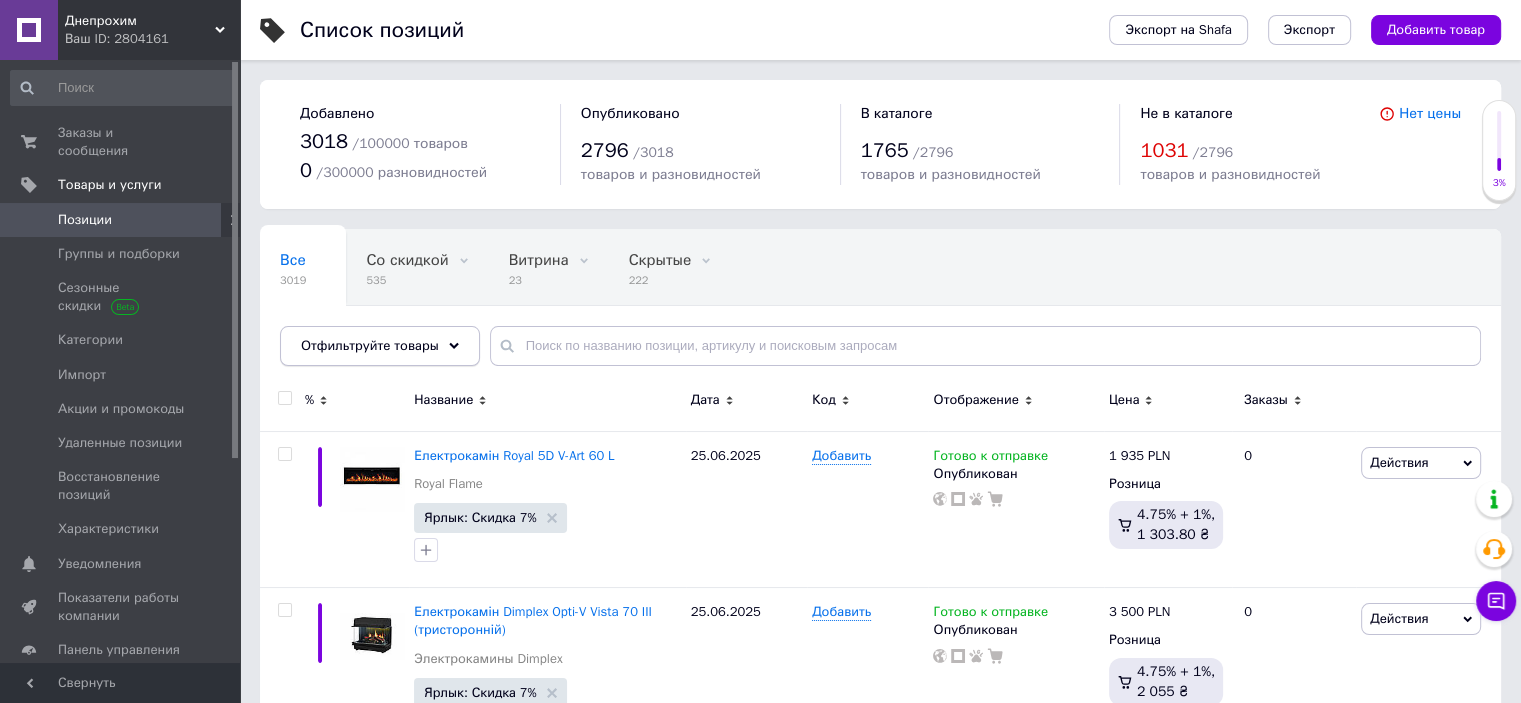 click 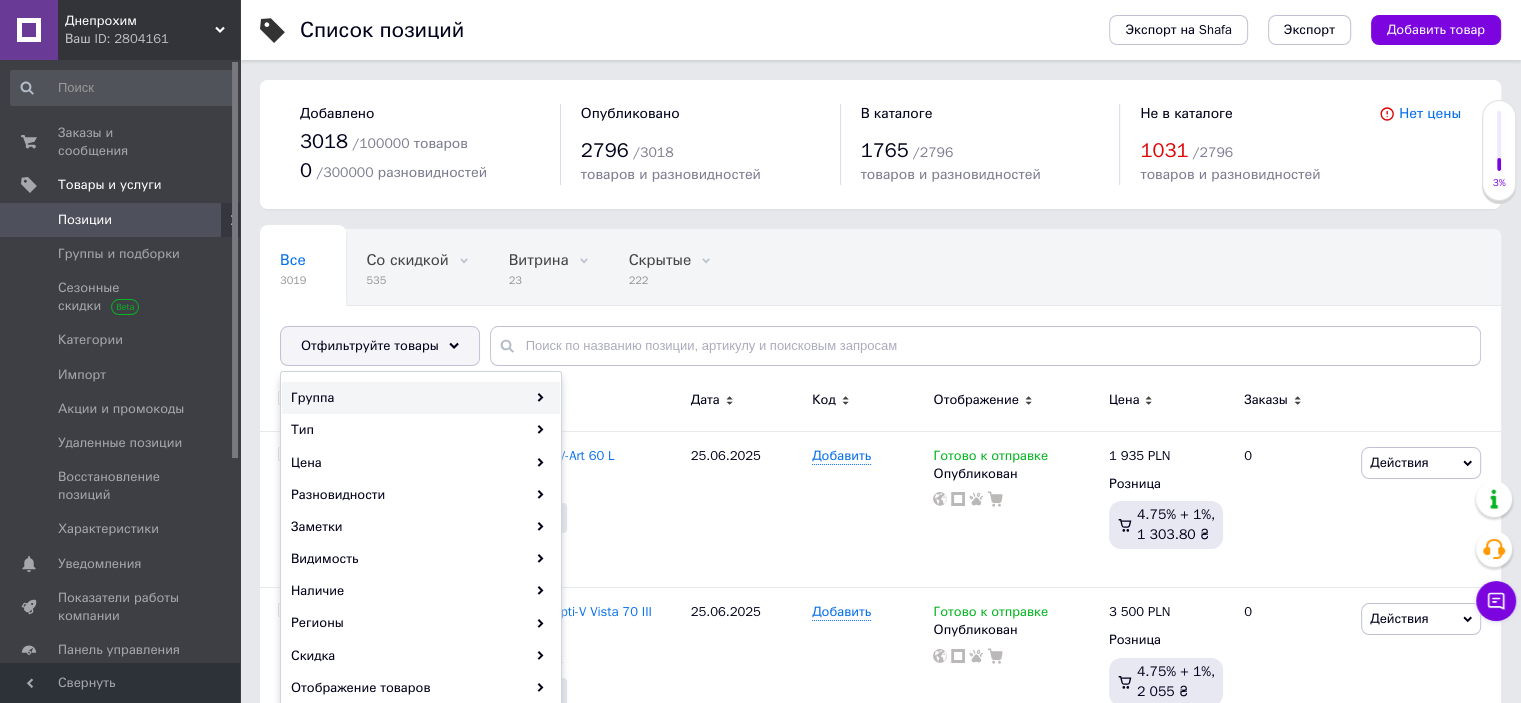 click on "Группа" at bounding box center [421, 398] 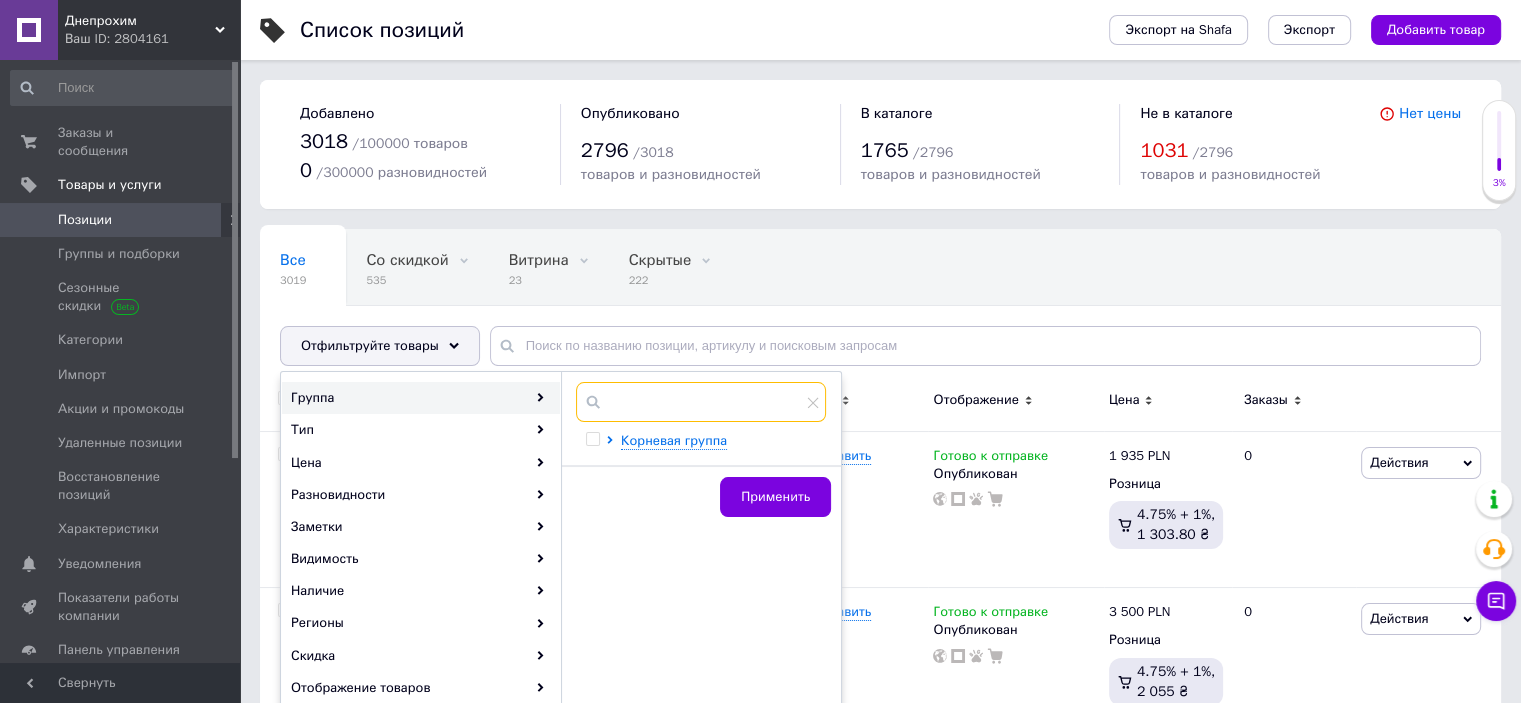 click at bounding box center [701, 402] 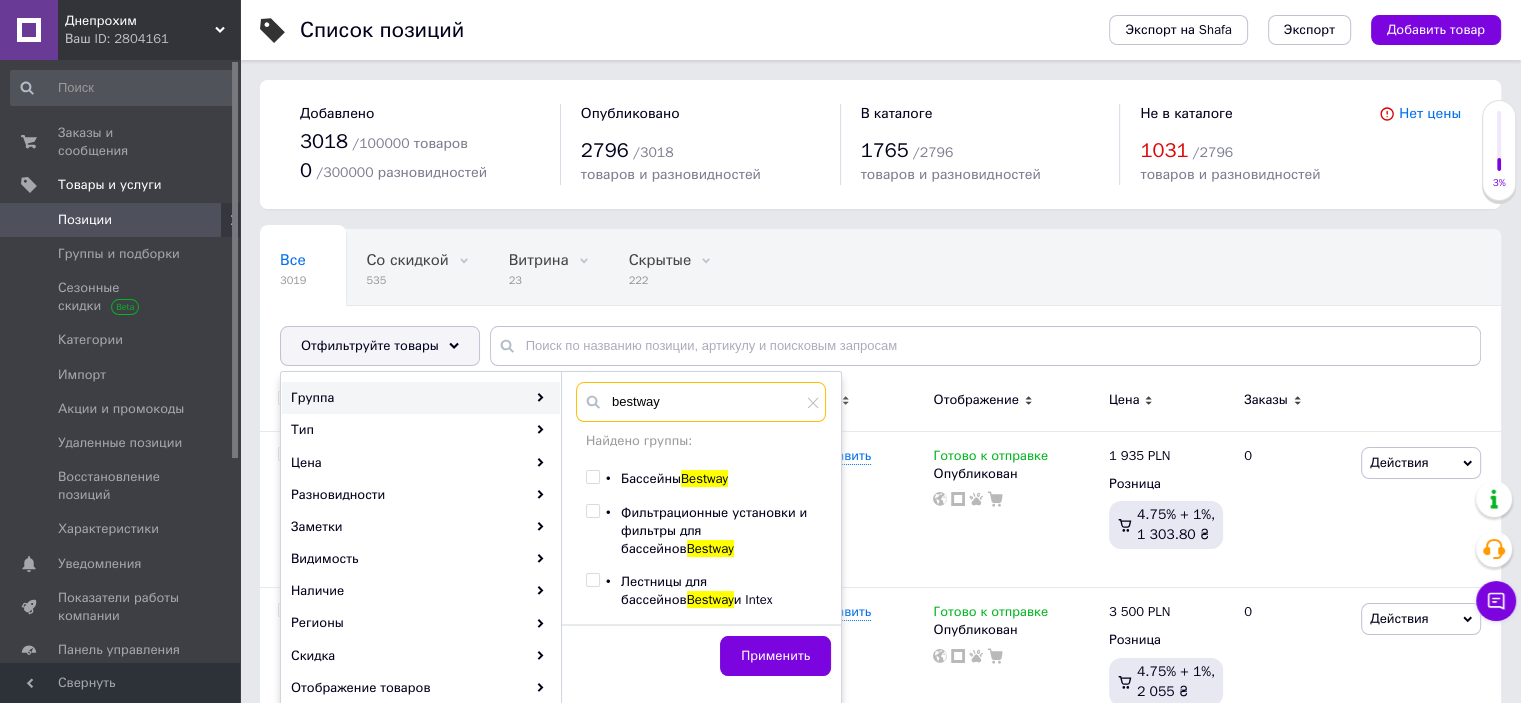 type on "bestway" 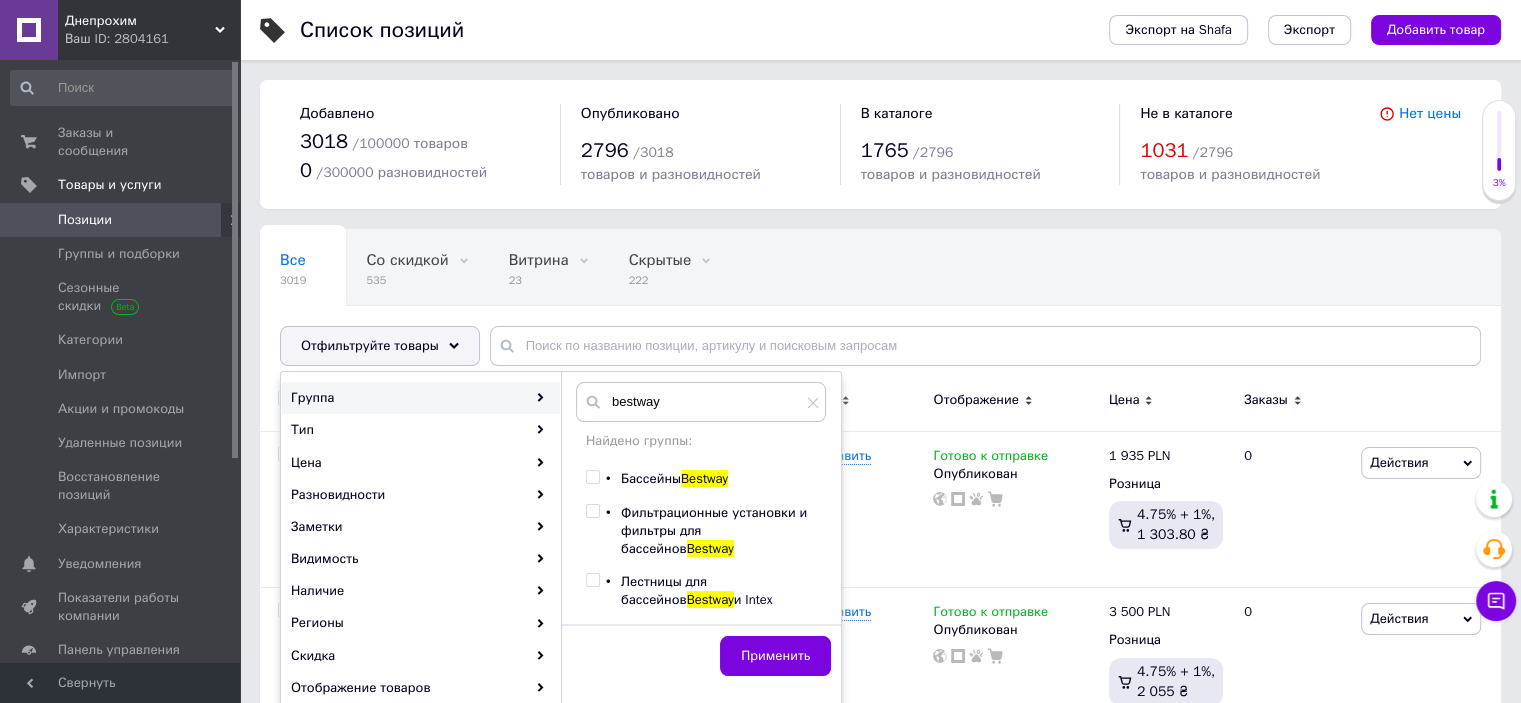 click at bounding box center (592, 511) 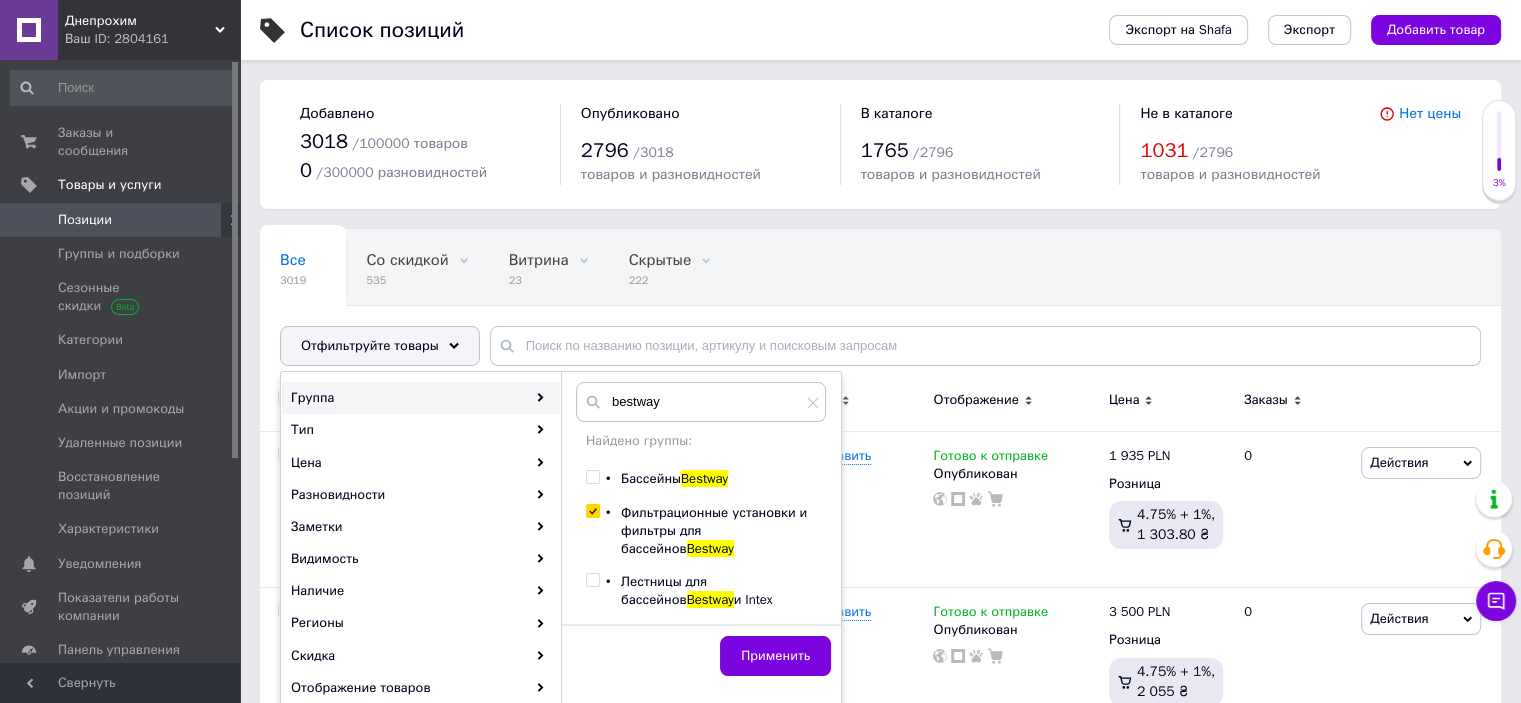 checkbox on "true" 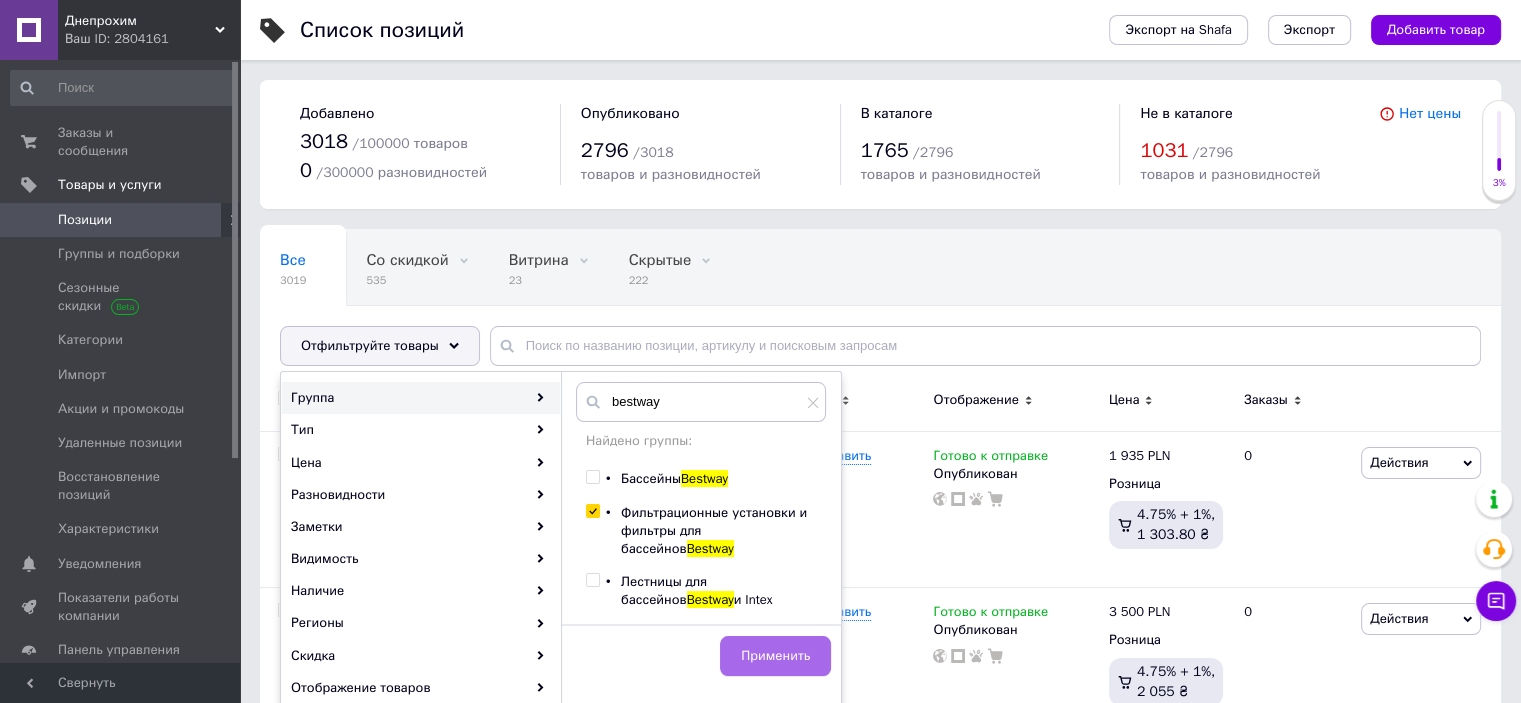 click on "Применить" at bounding box center (775, 656) 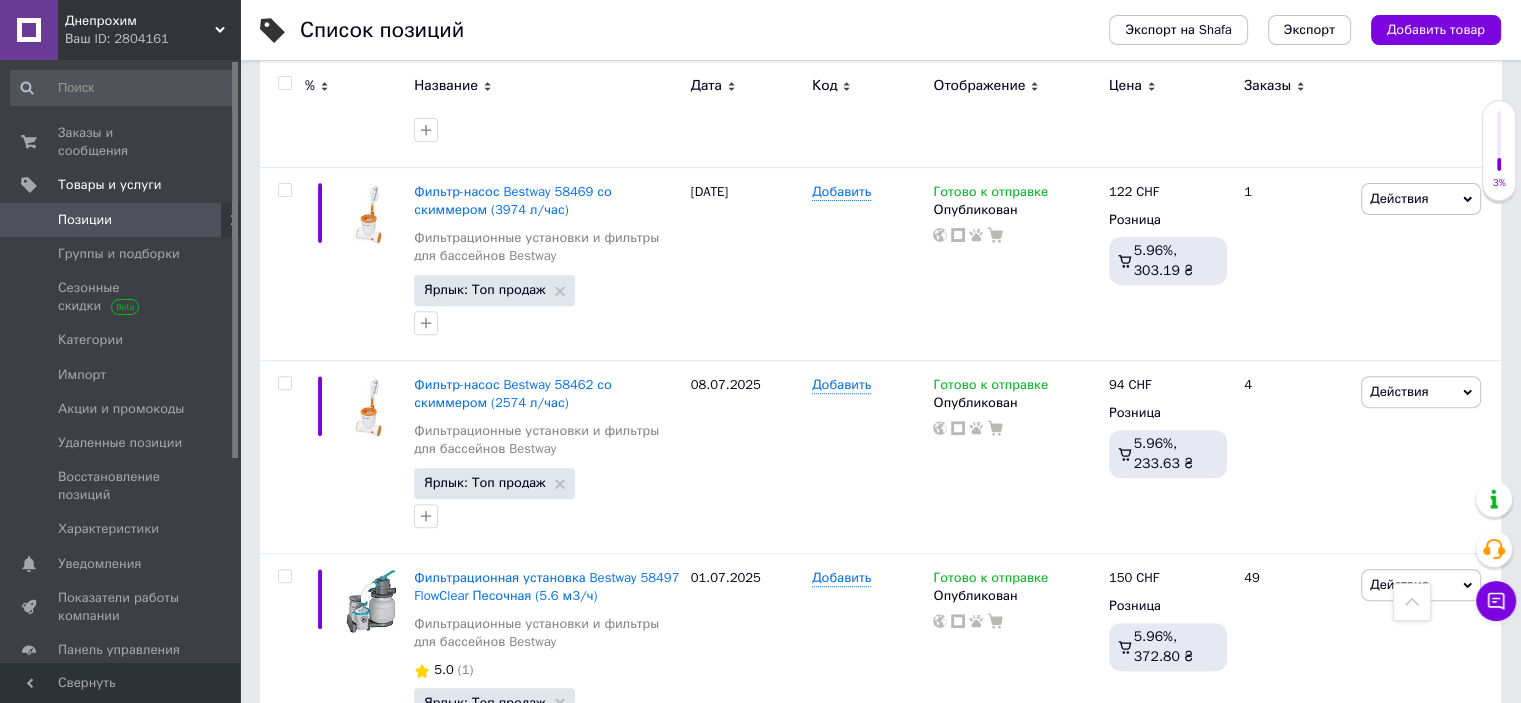 scroll, scrollTop: 696, scrollLeft: 0, axis: vertical 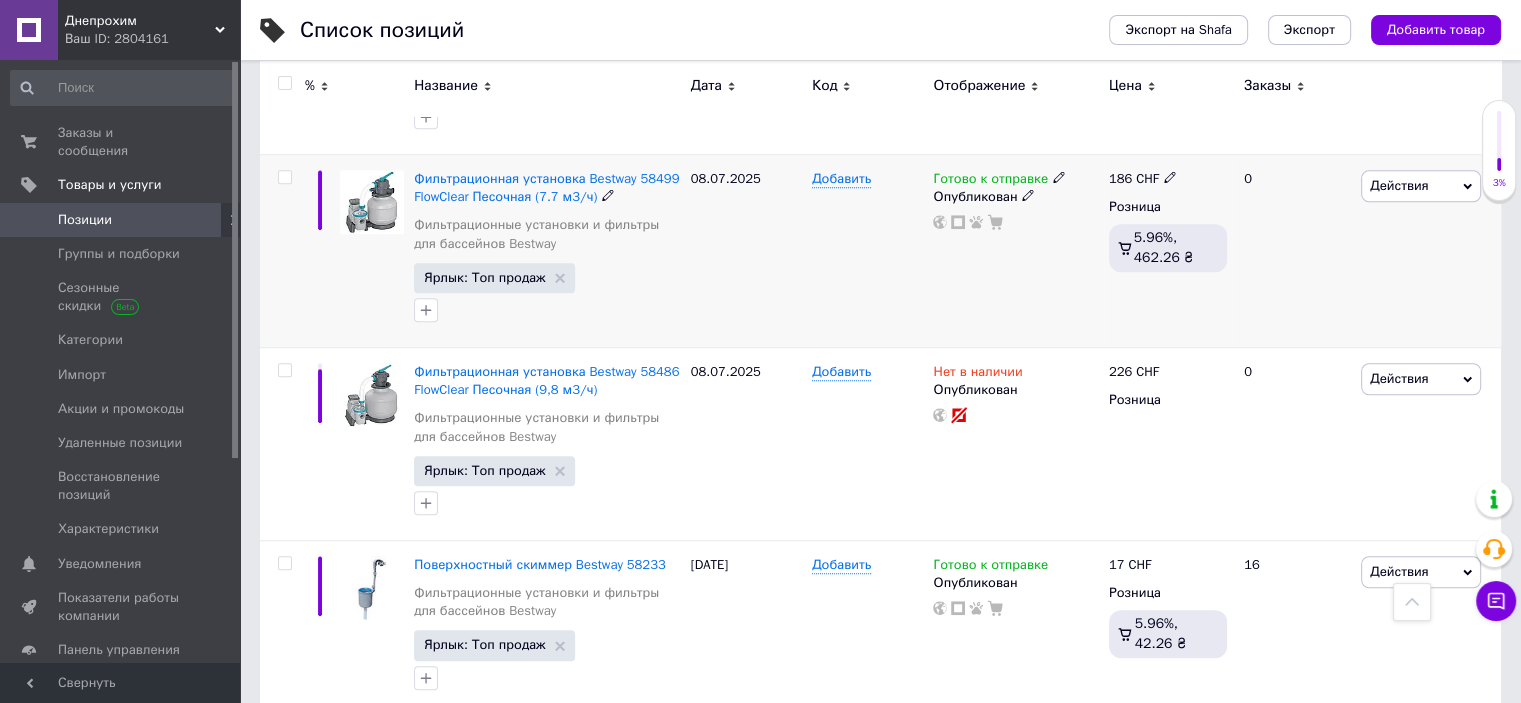 click on "Готово к отправке" at bounding box center [990, 181] 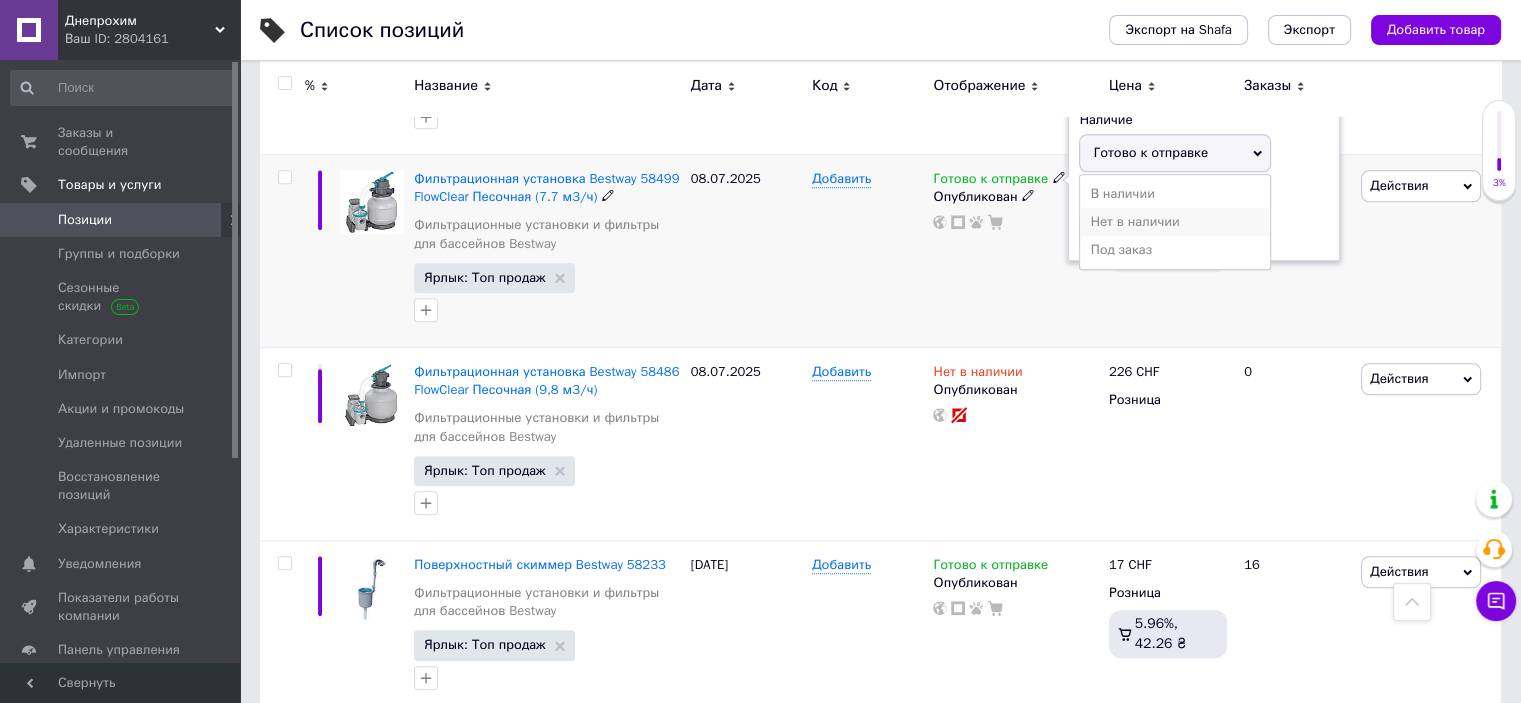 click on "Нет в наличии" at bounding box center [1175, 222] 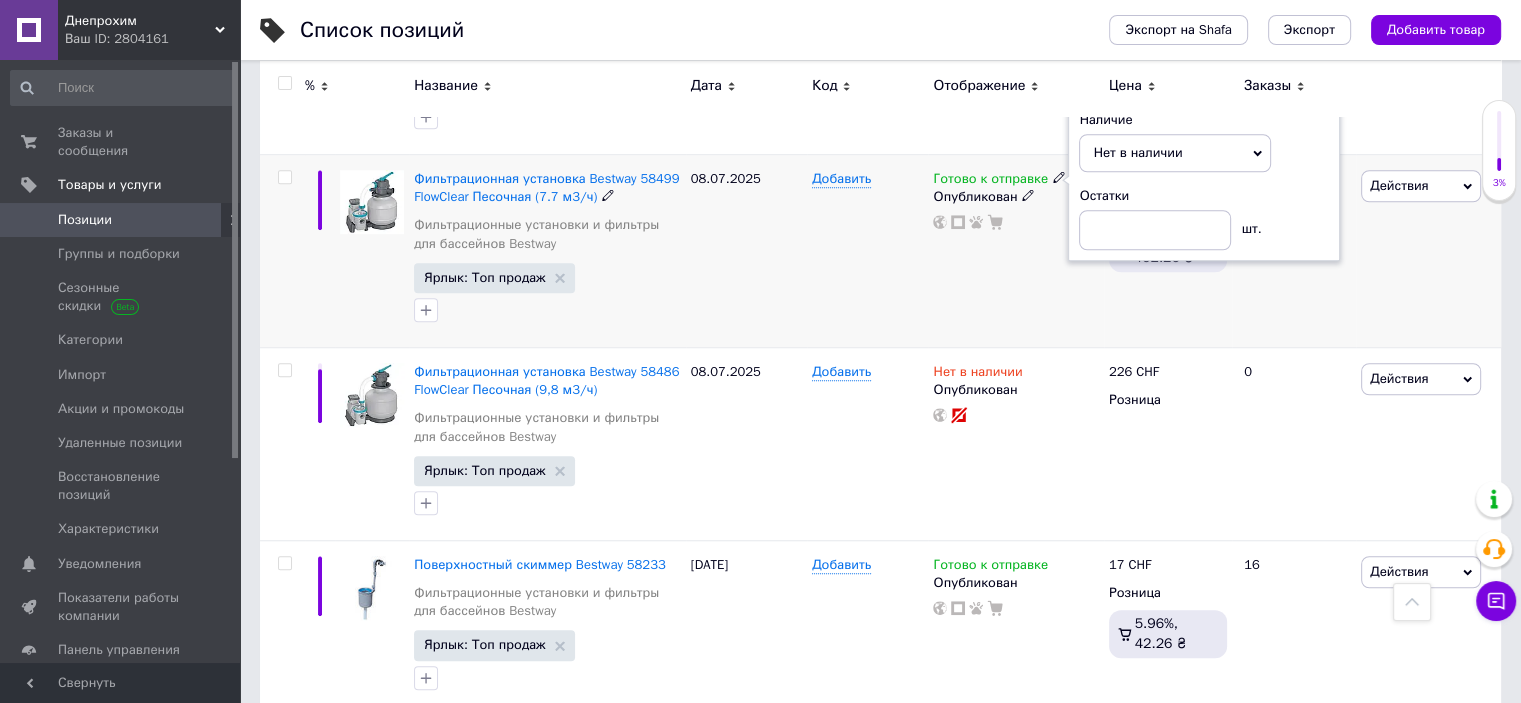 click on "08.07.2025" at bounding box center (746, 251) 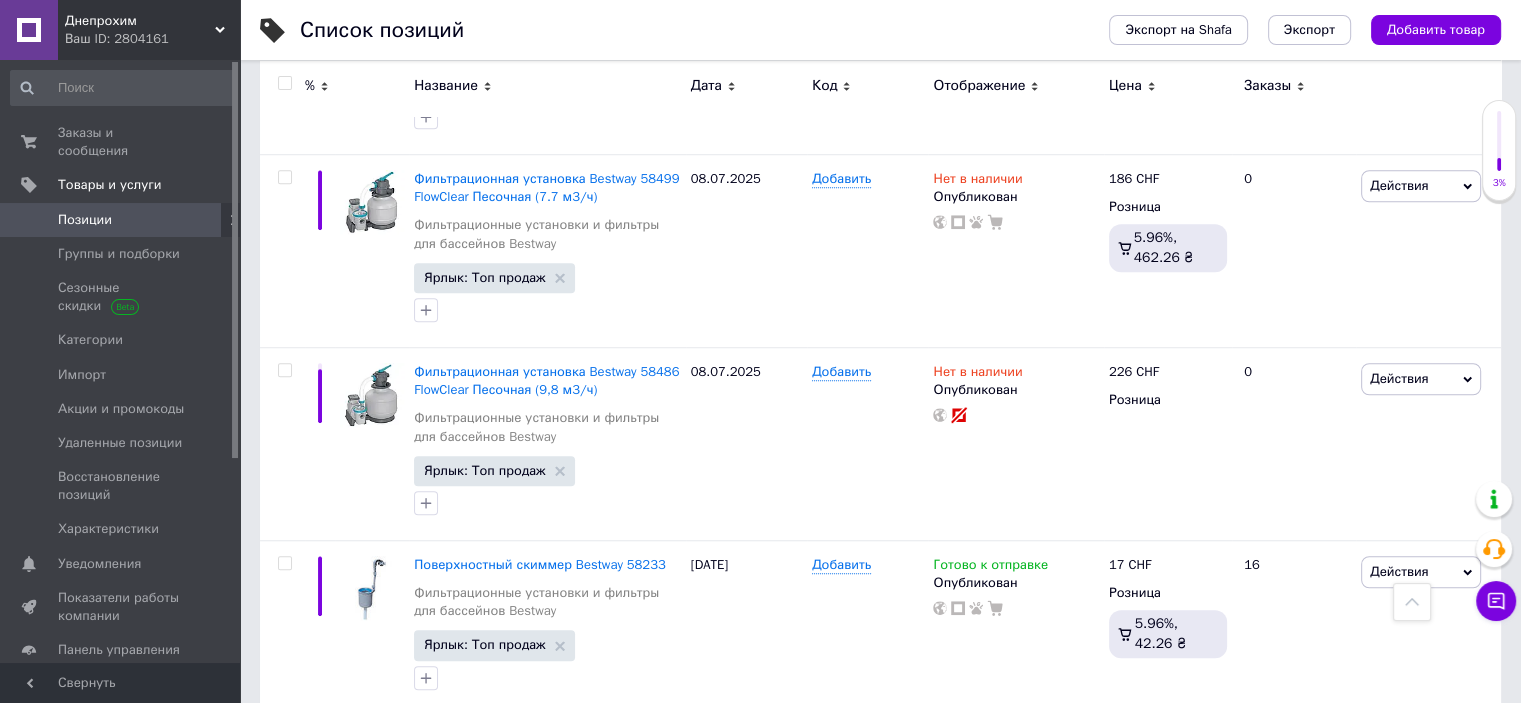 scroll, scrollTop: 1525, scrollLeft: 0, axis: vertical 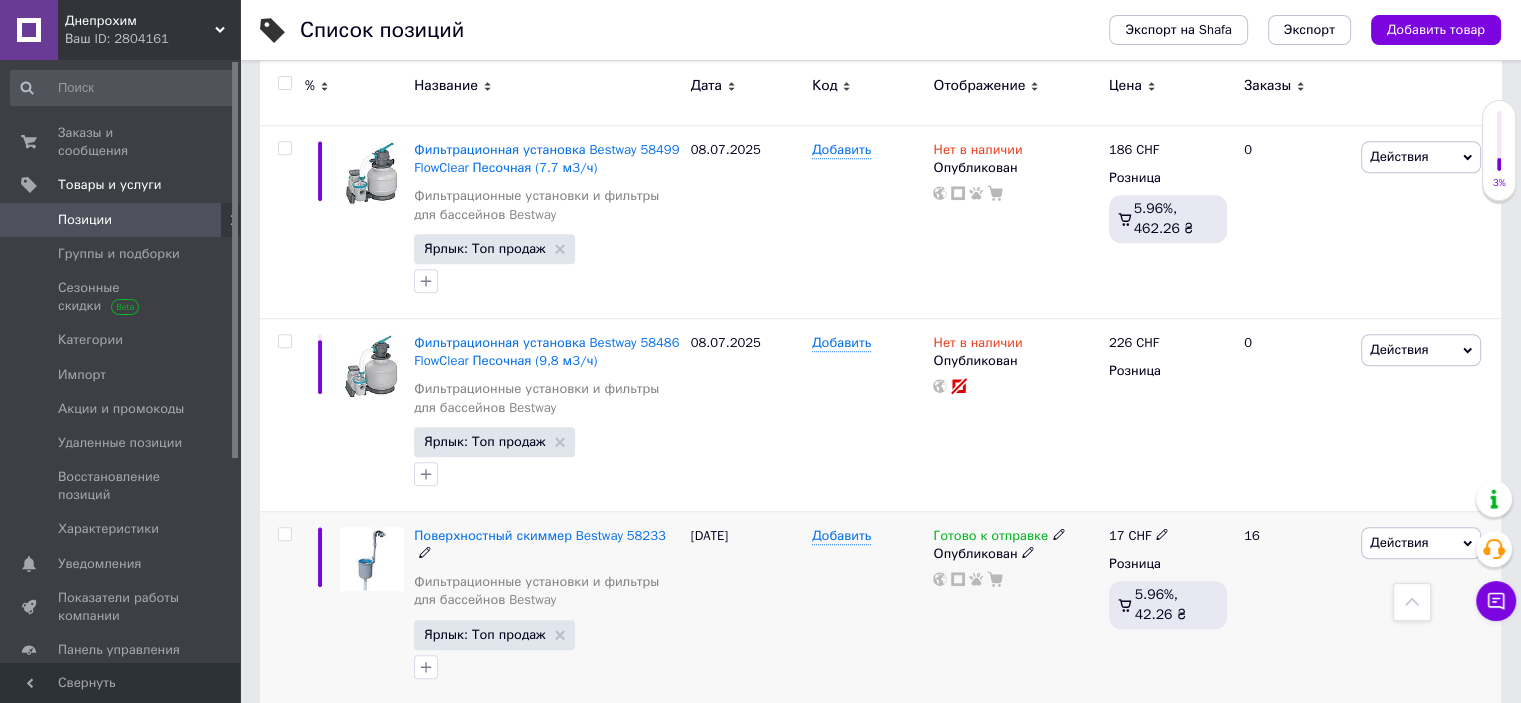 click on "Готово к отправке" at bounding box center [990, 538] 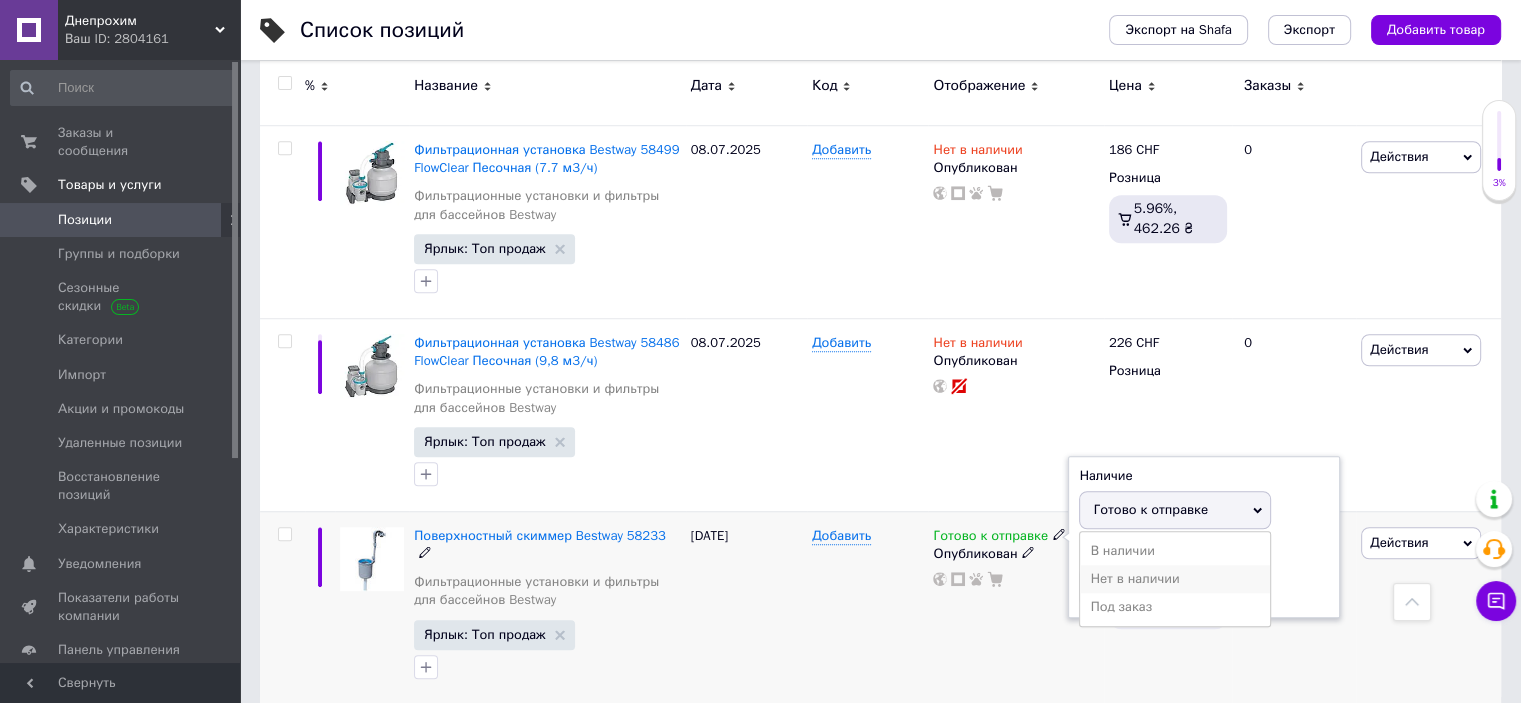 click on "Нет в наличии" at bounding box center [1175, 579] 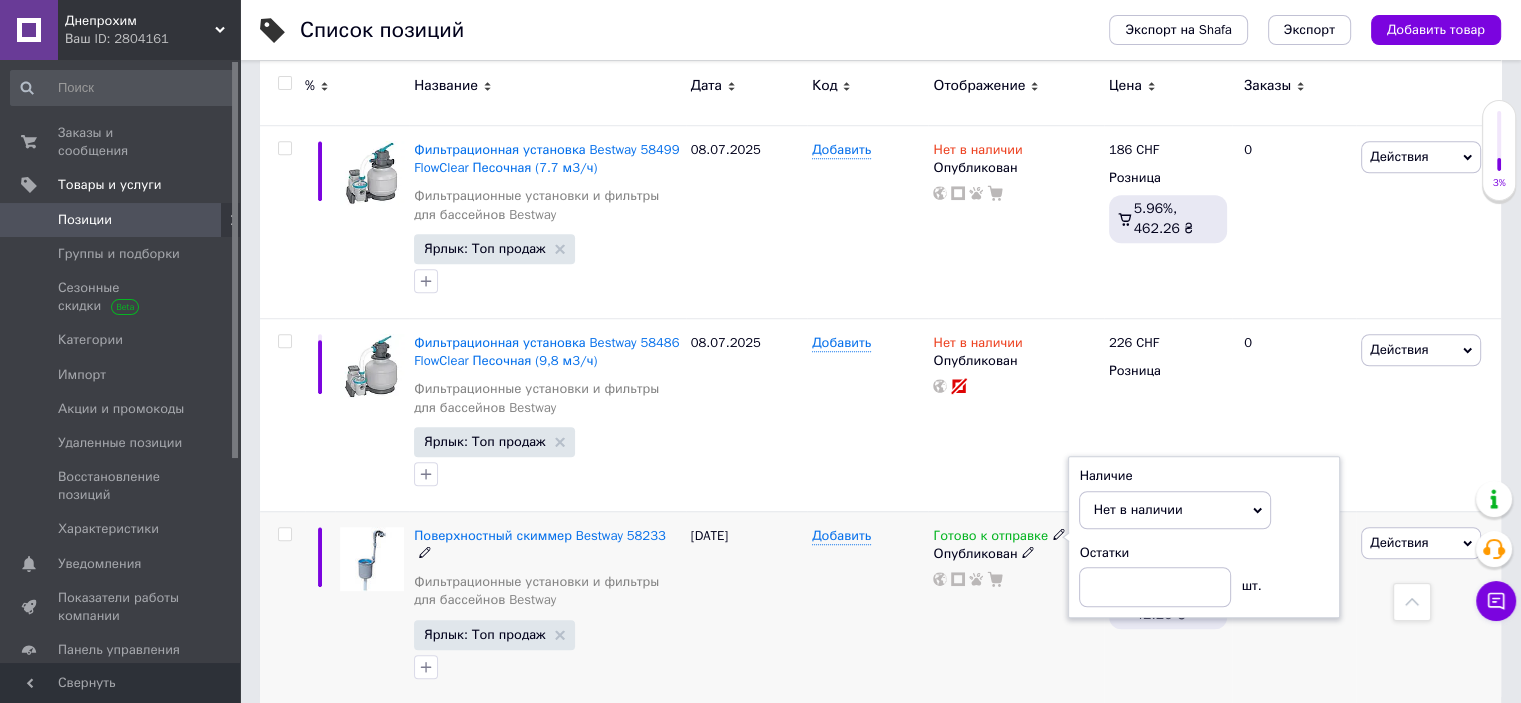 click on "25.04.2025" at bounding box center (746, 607) 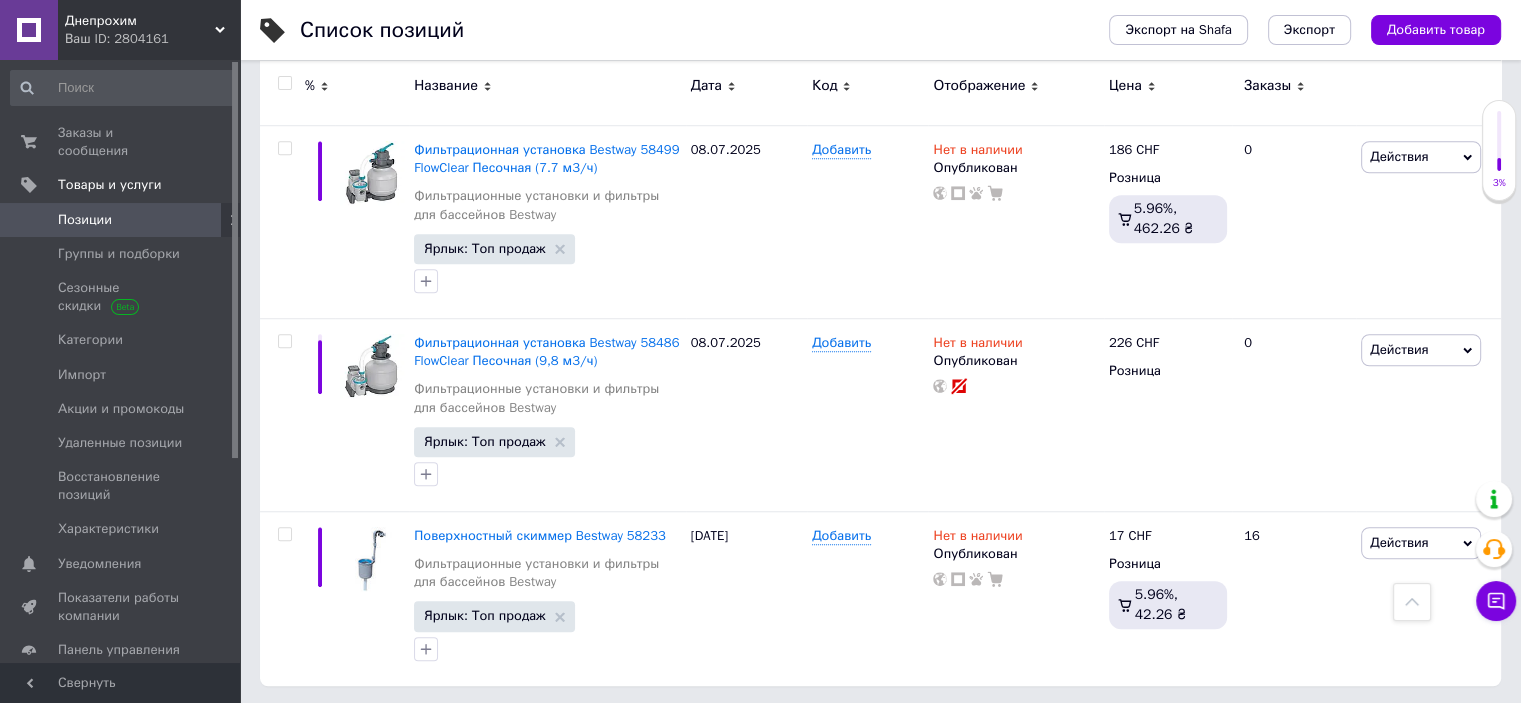scroll, scrollTop: 0, scrollLeft: 0, axis: both 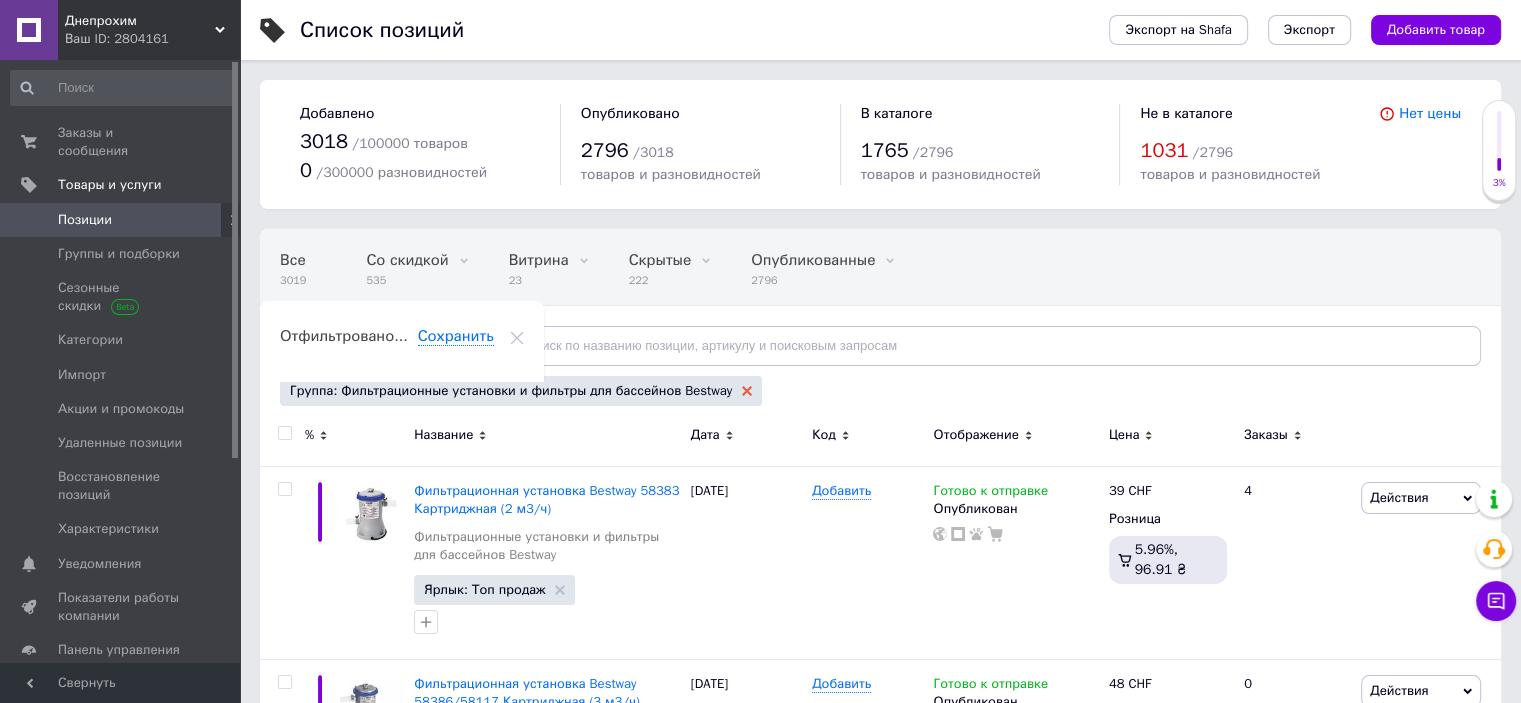 click 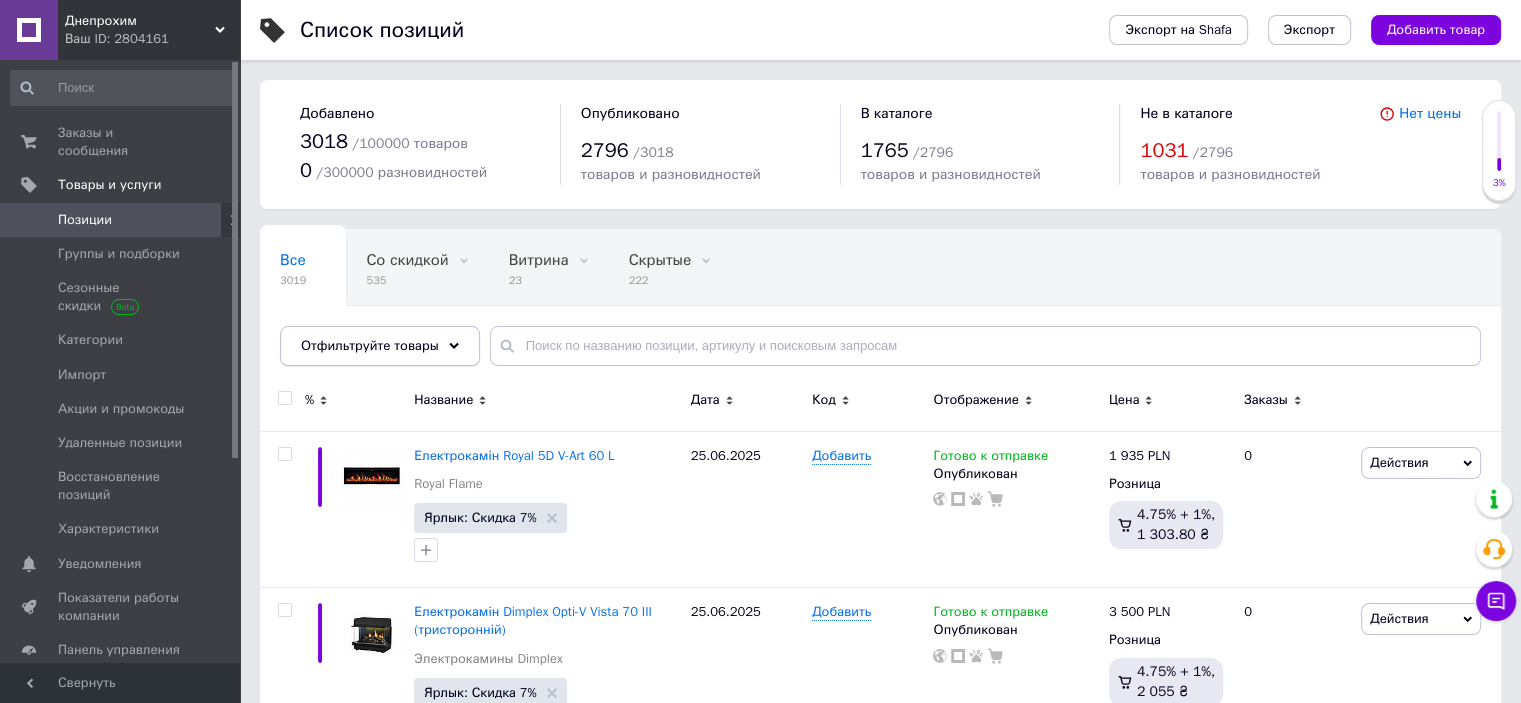 click on "Отфильтруйте товары" at bounding box center [380, 346] 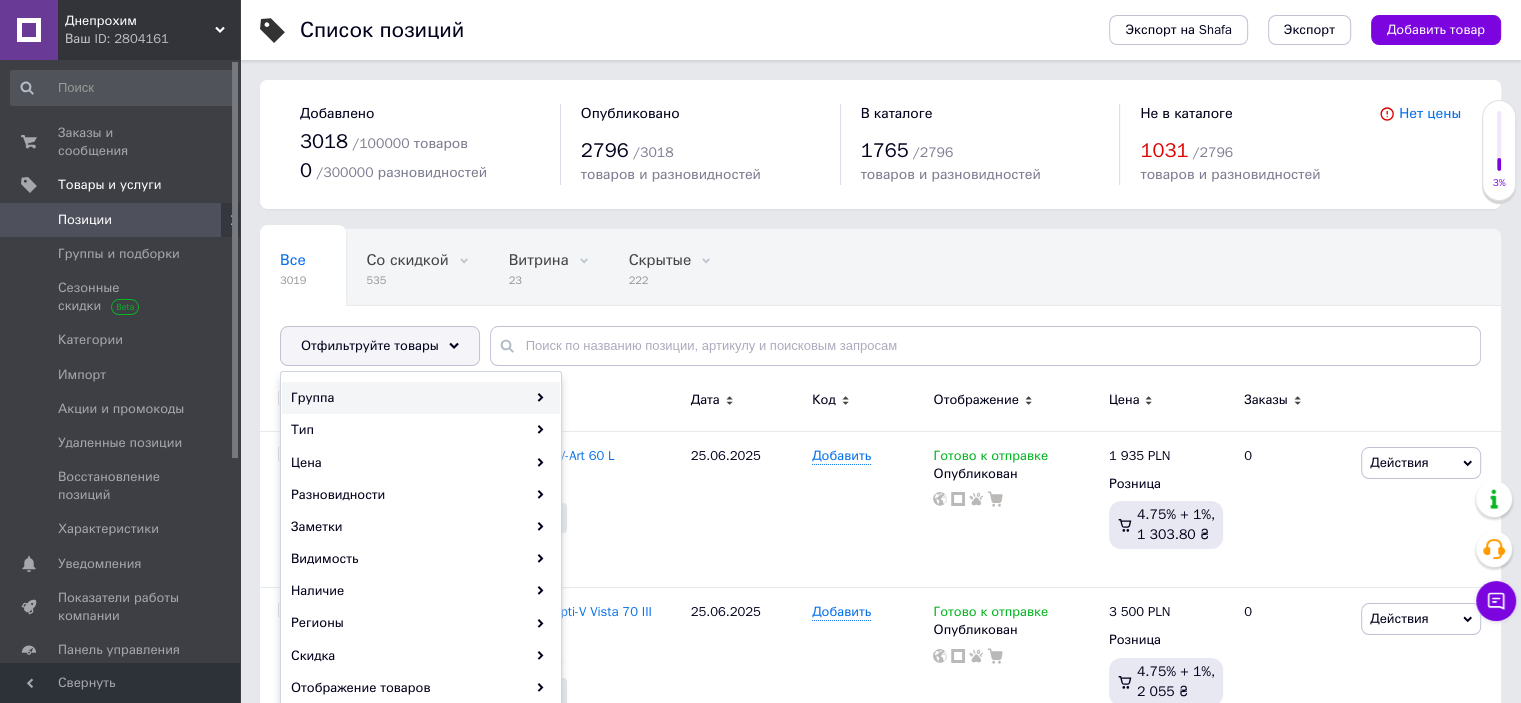 click on "Группа" at bounding box center [421, 398] 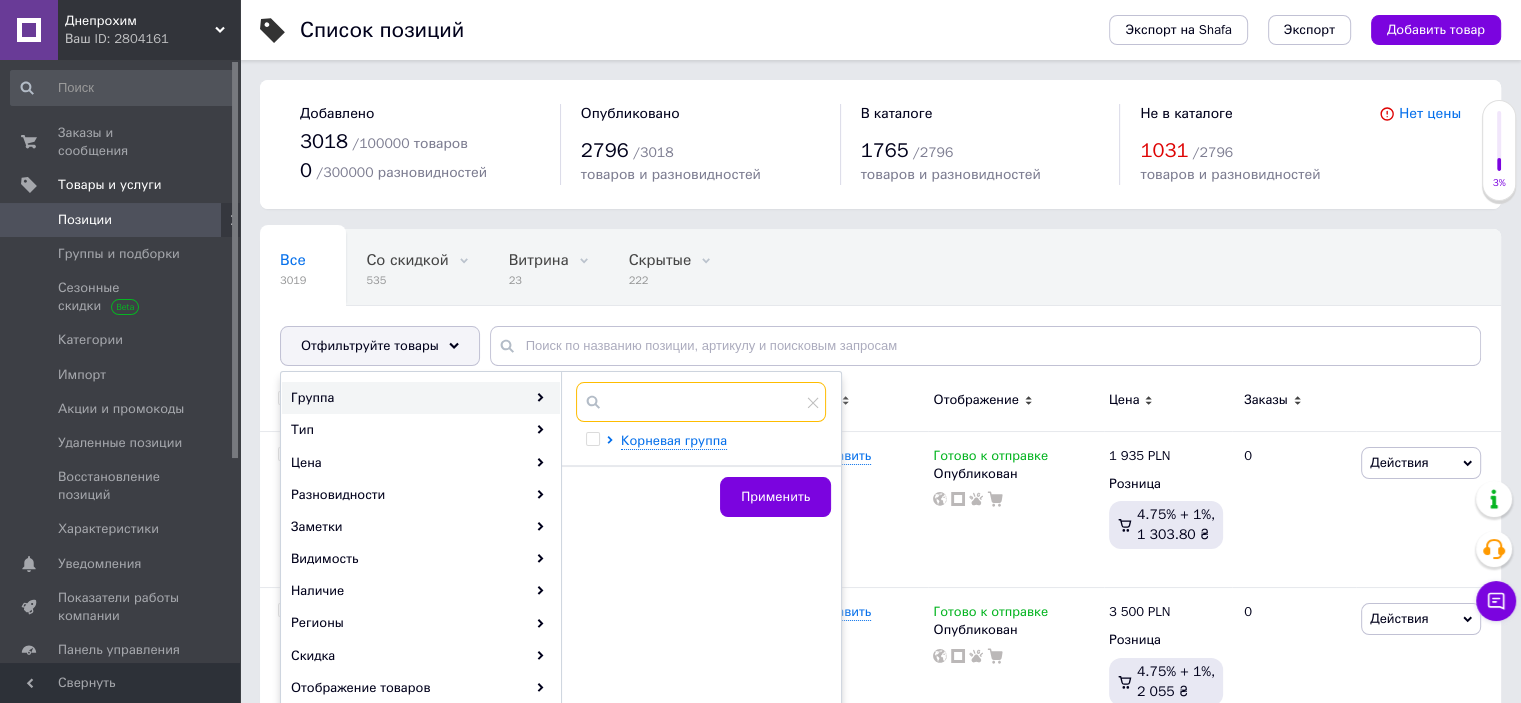 click at bounding box center [701, 402] 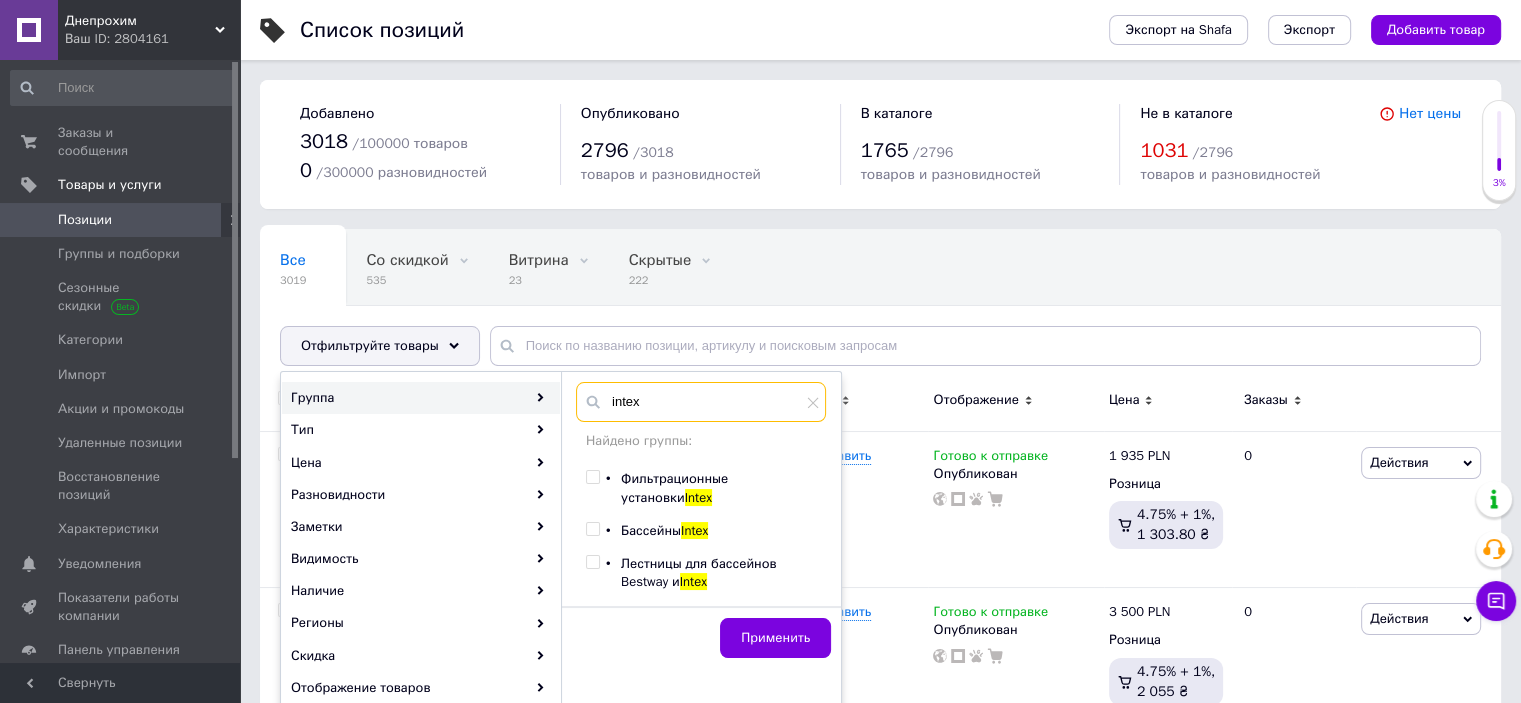 type on "intex" 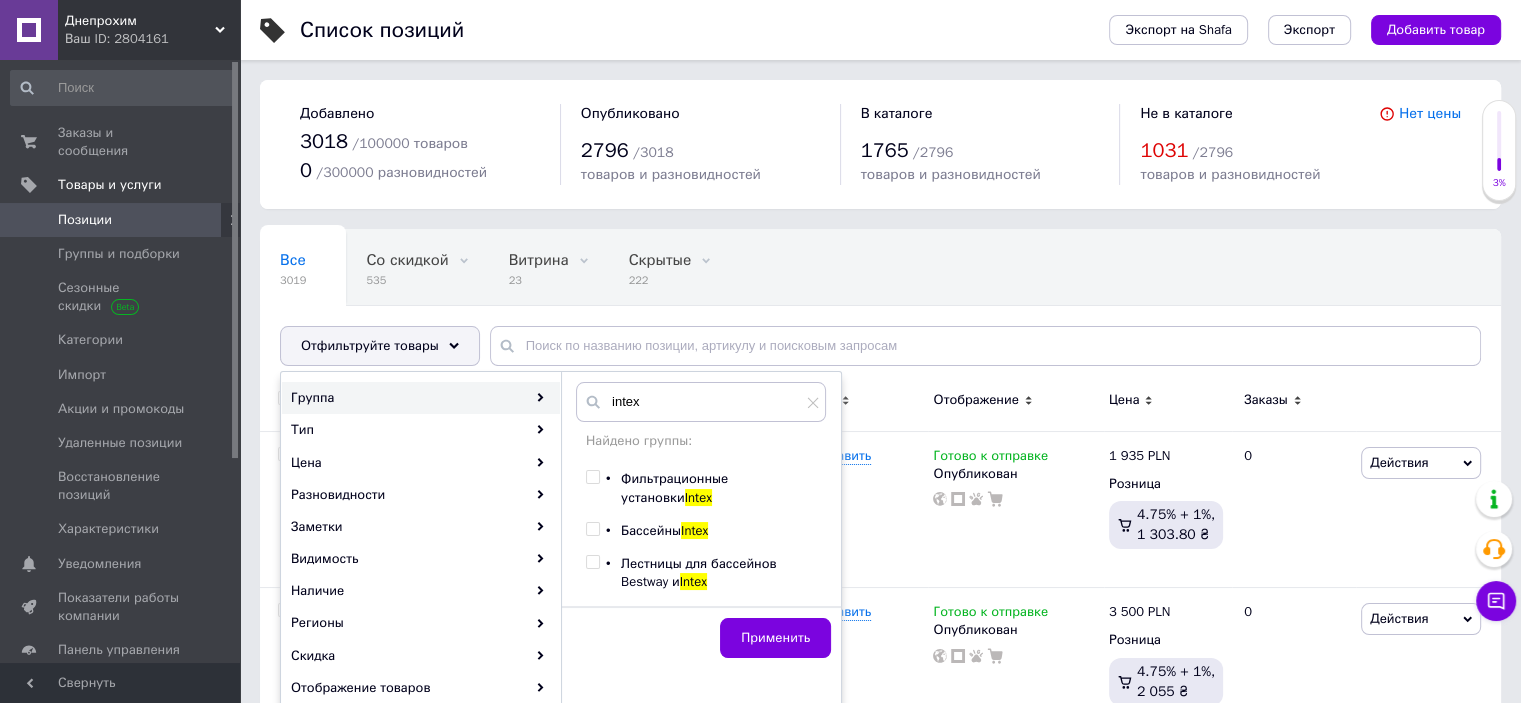 click at bounding box center (592, 477) 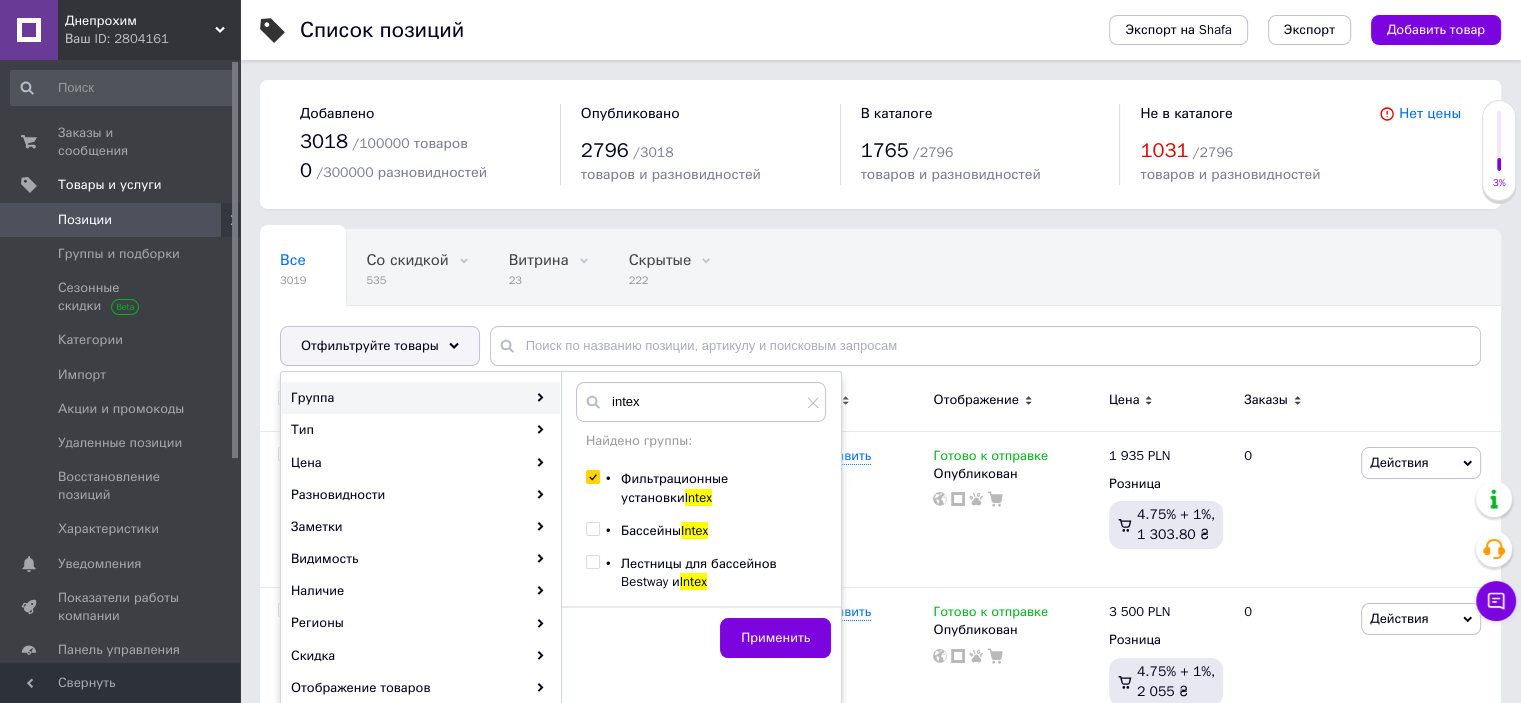 checkbox on "true" 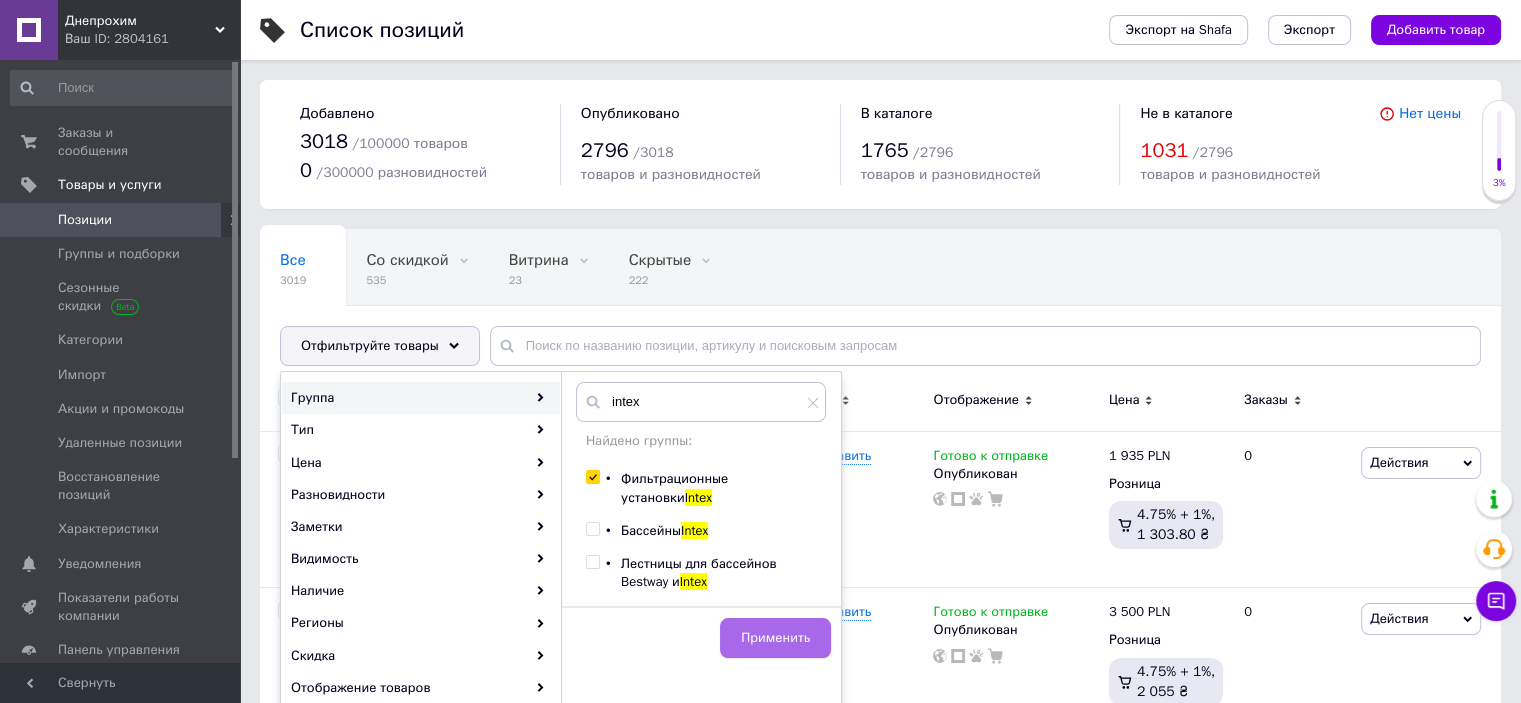 click on "Применить" at bounding box center [775, 638] 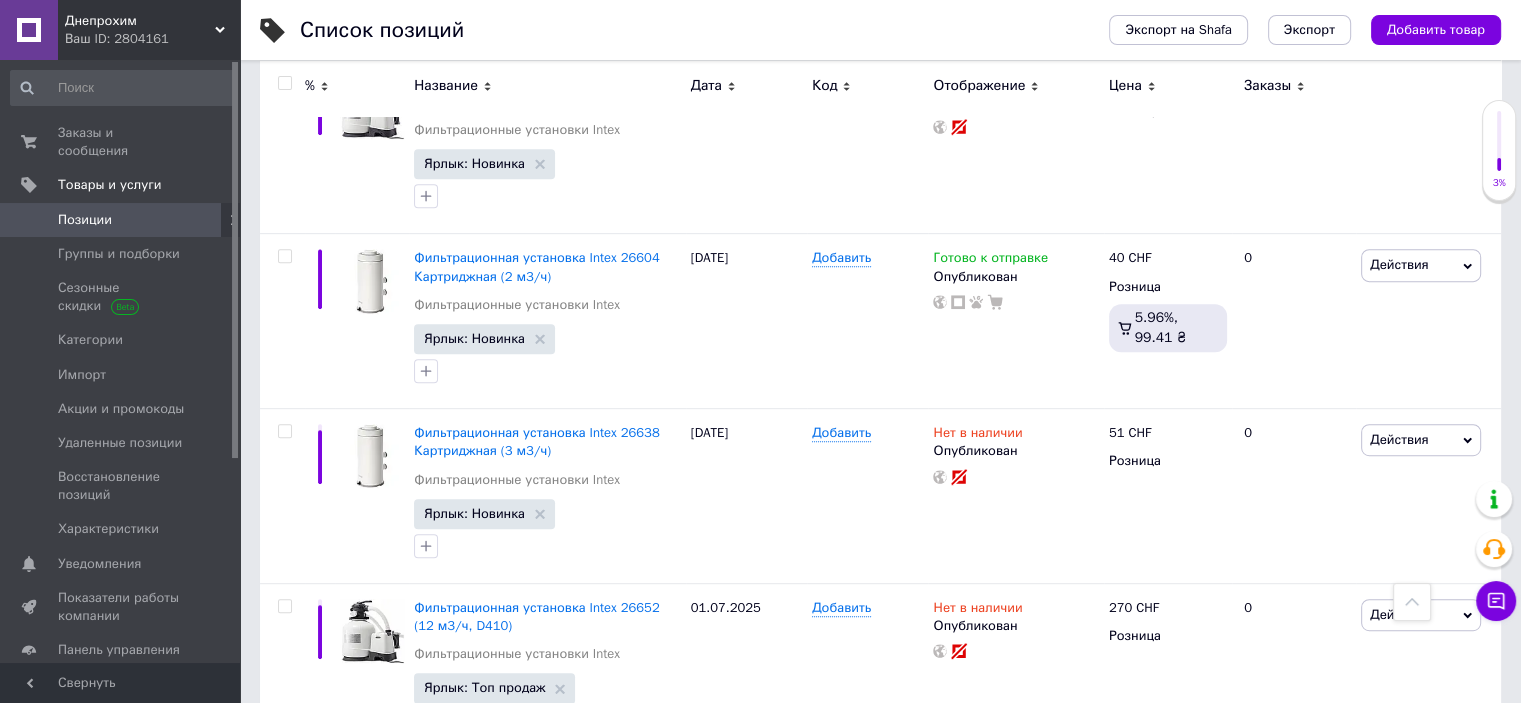 scroll, scrollTop: 1030, scrollLeft: 0, axis: vertical 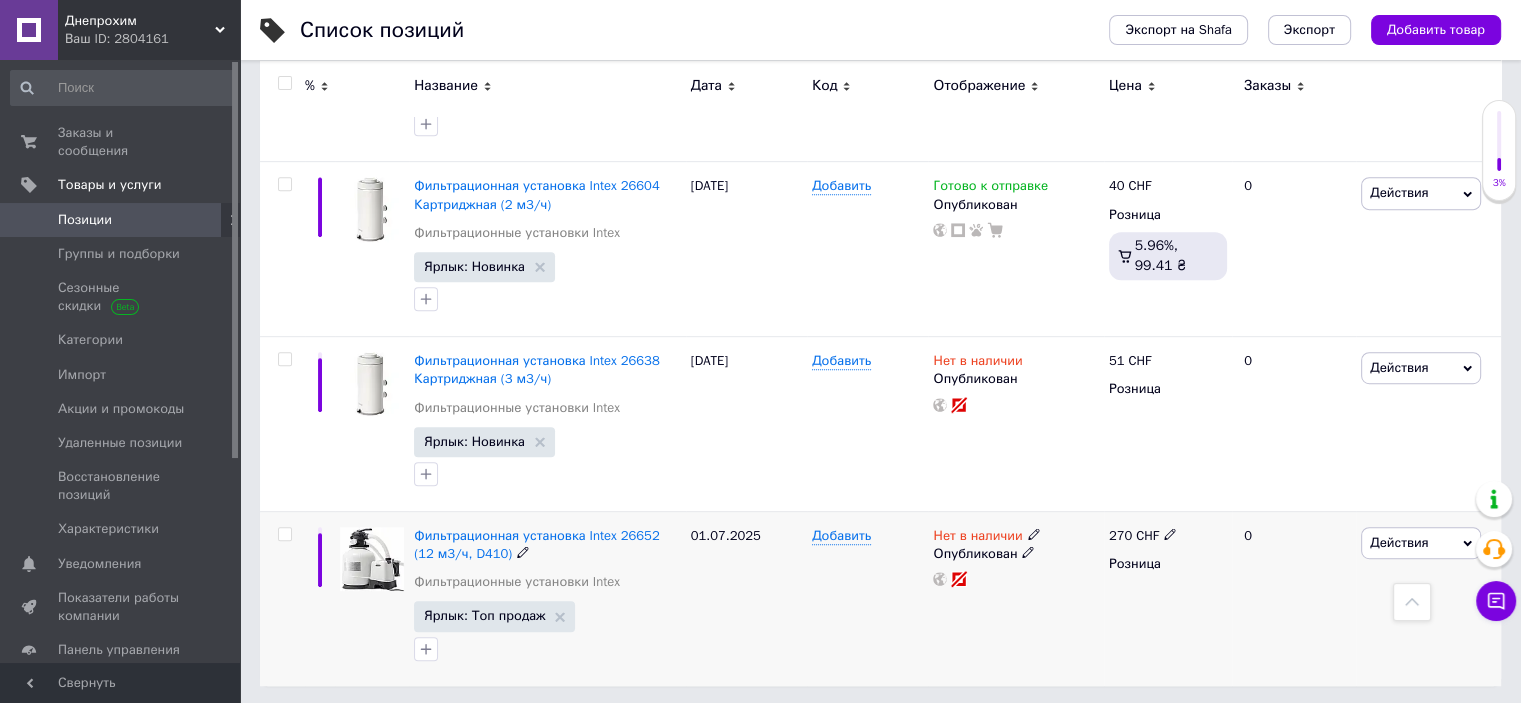 click on "Действия" at bounding box center [1421, 543] 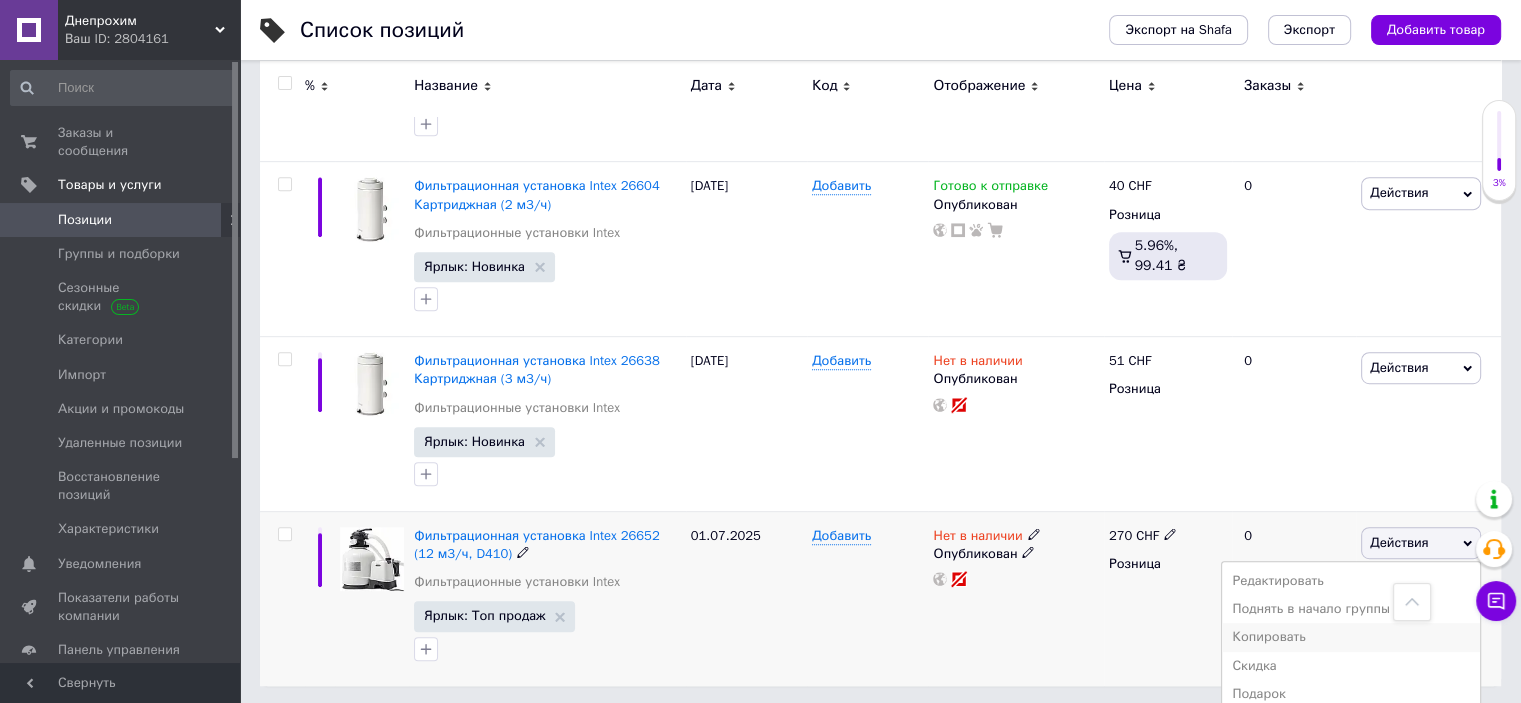 click on "Копировать" at bounding box center [1351, 637] 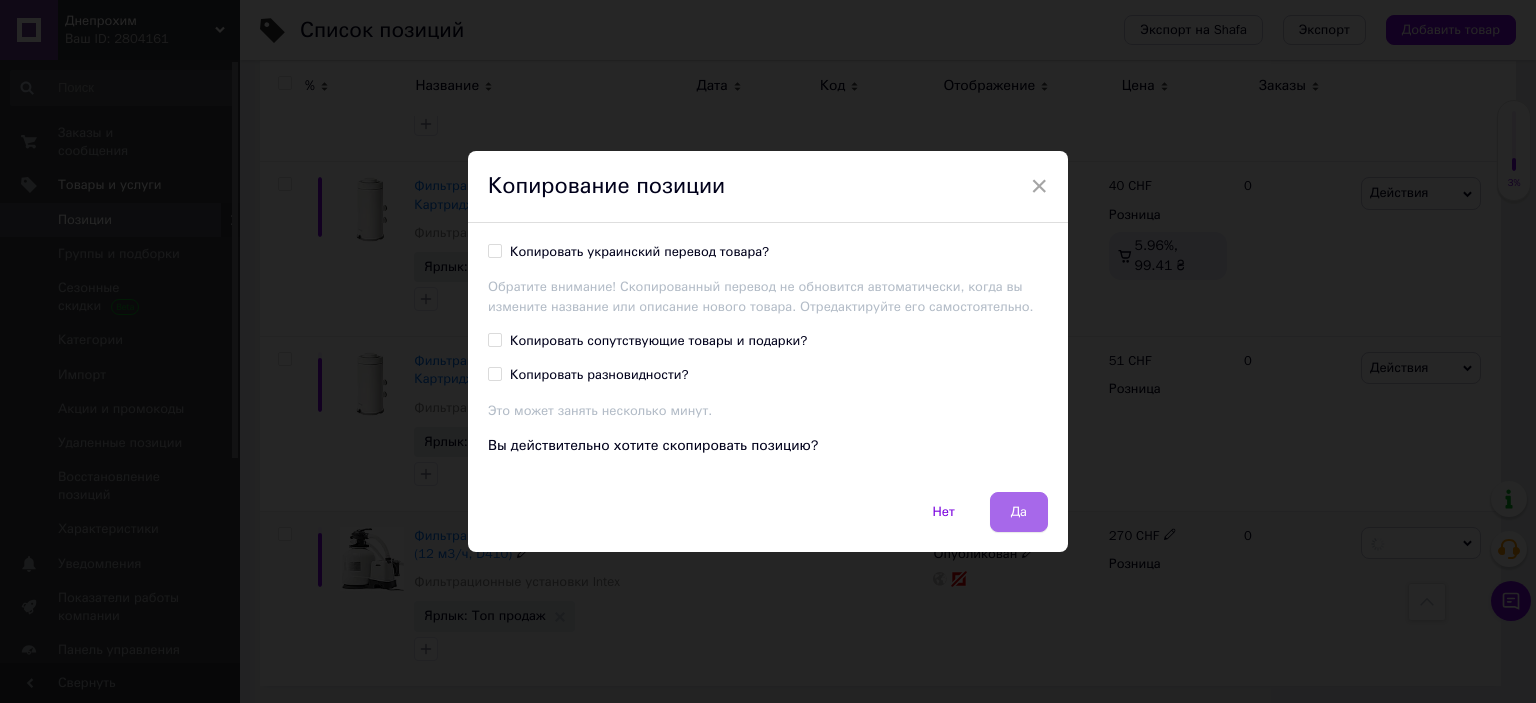 click on "Да" at bounding box center [1019, 512] 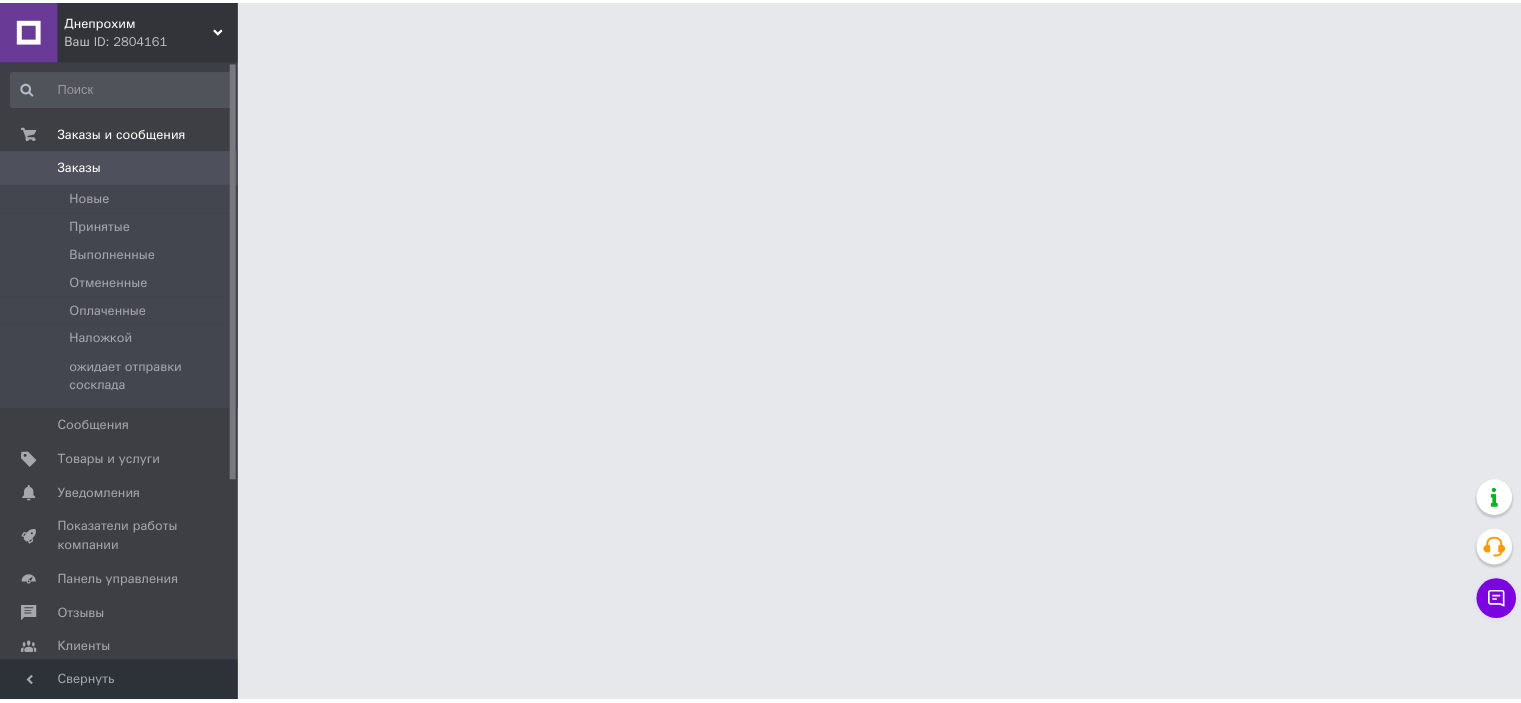 scroll, scrollTop: 0, scrollLeft: 0, axis: both 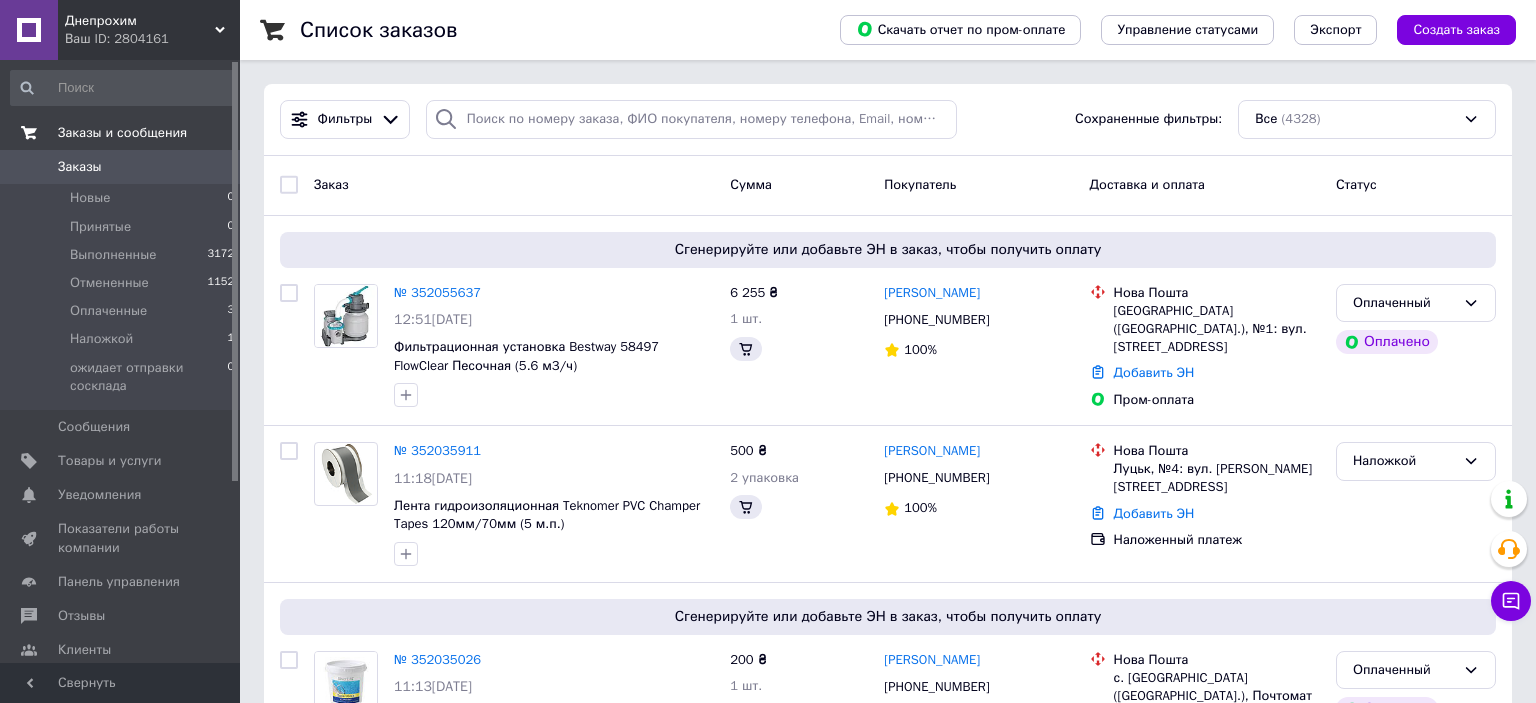 click on "Заказы и сообщения" at bounding box center (122, 133) 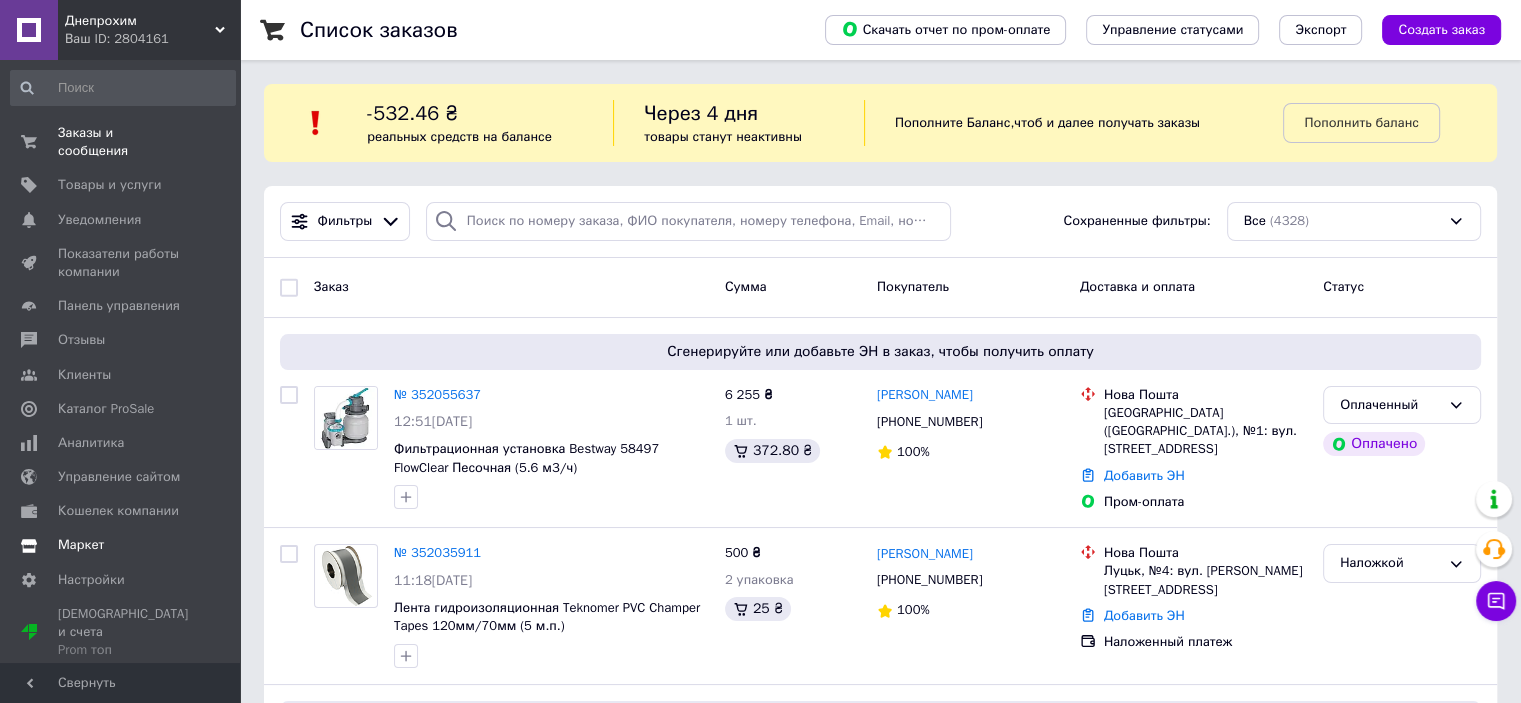 click on "Маркет" at bounding box center (81, 545) 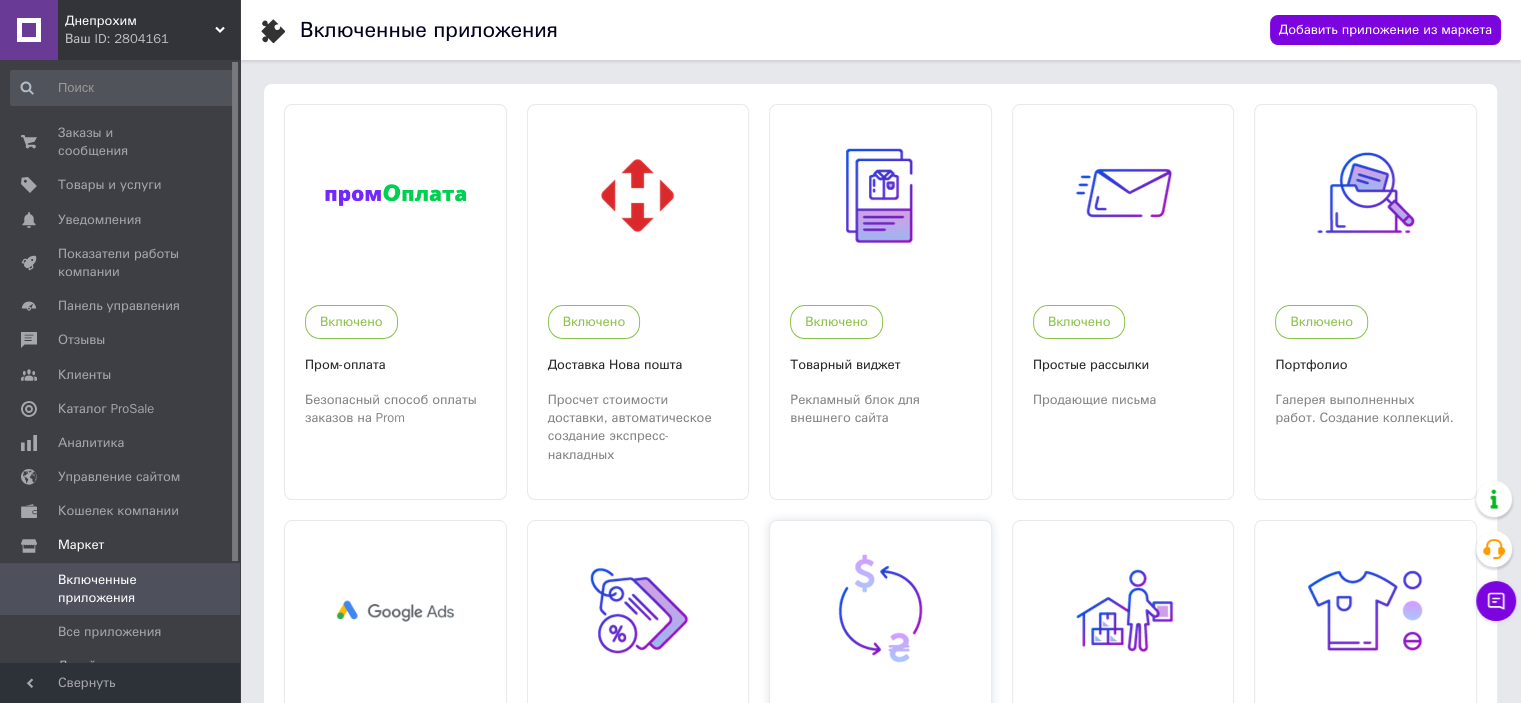 click at bounding box center [880, 610] 